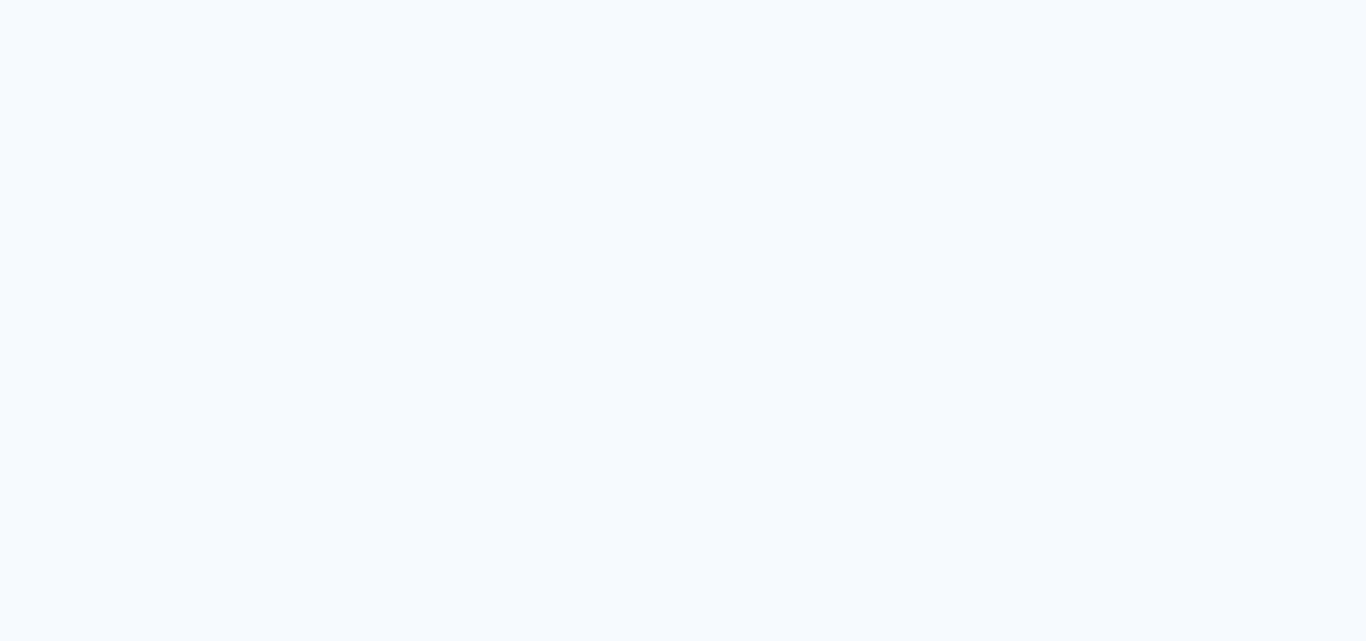 scroll, scrollTop: 0, scrollLeft: 0, axis: both 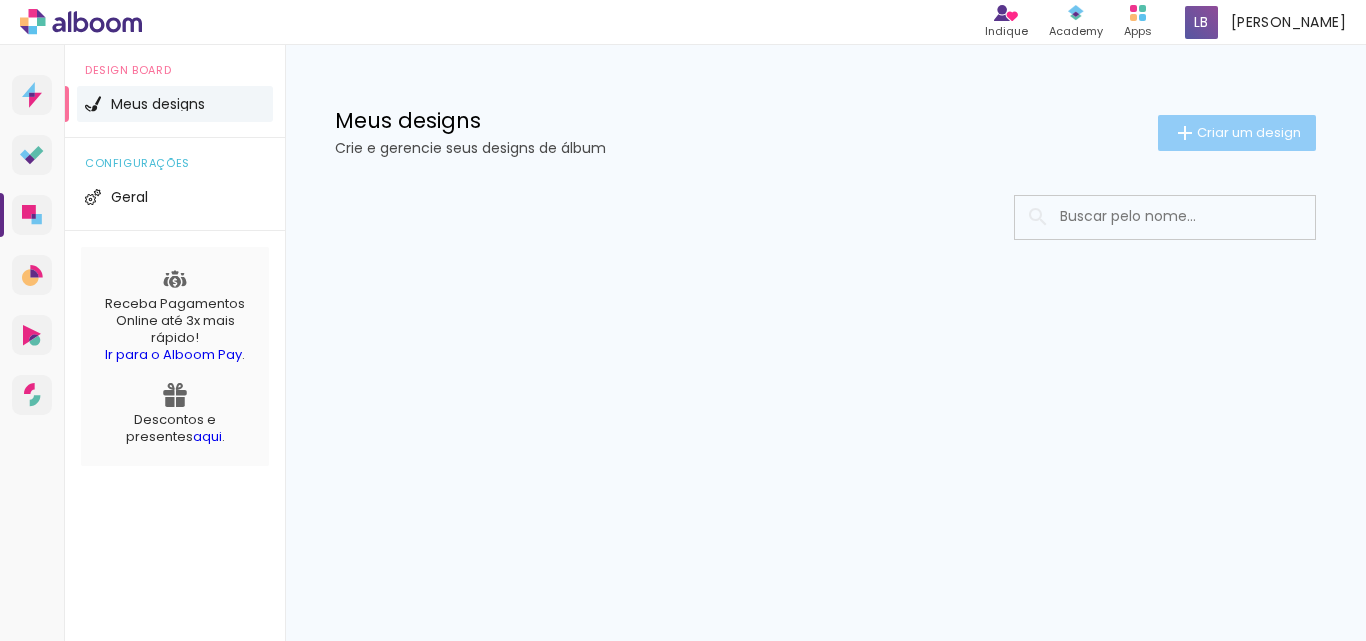 click on "Criar um design" 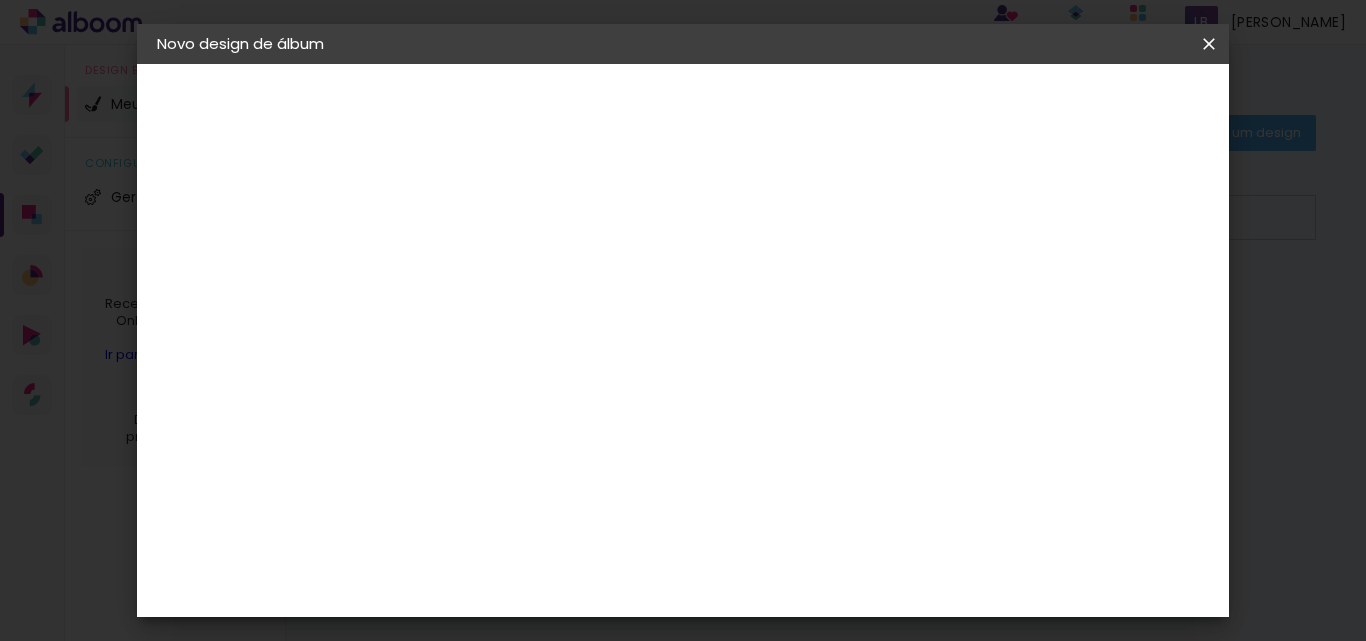 click at bounding box center (484, 268) 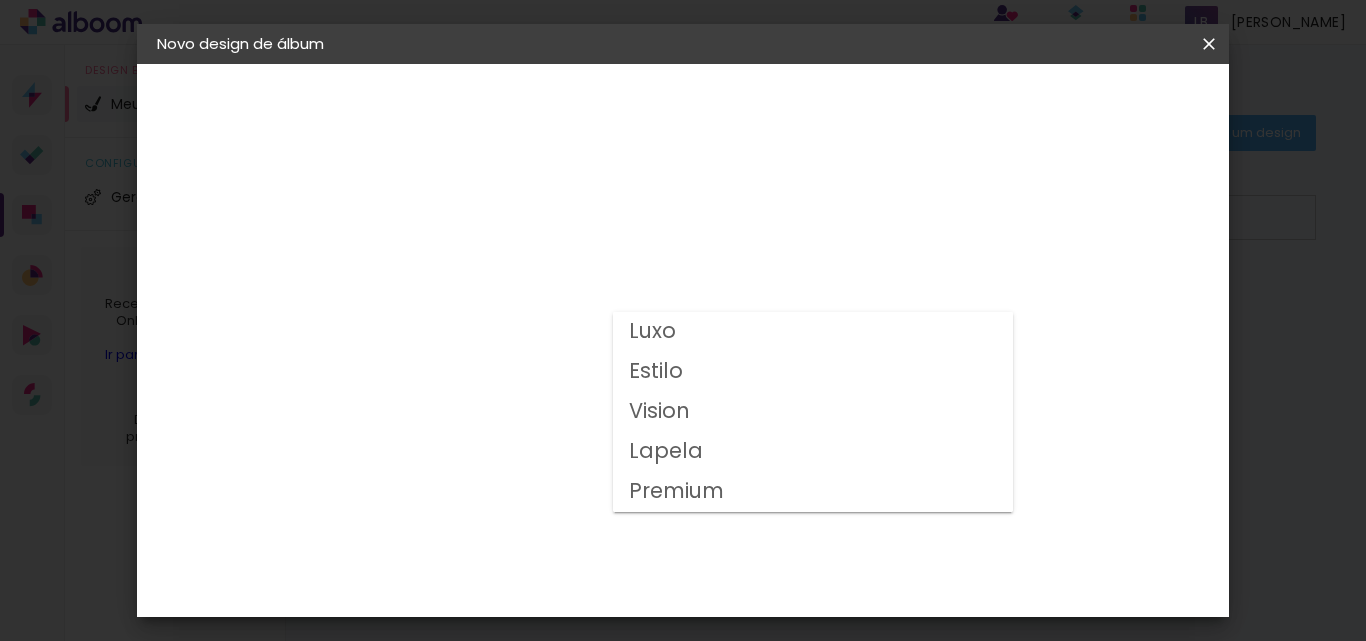 click on "Luxo" at bounding box center [813, 332] 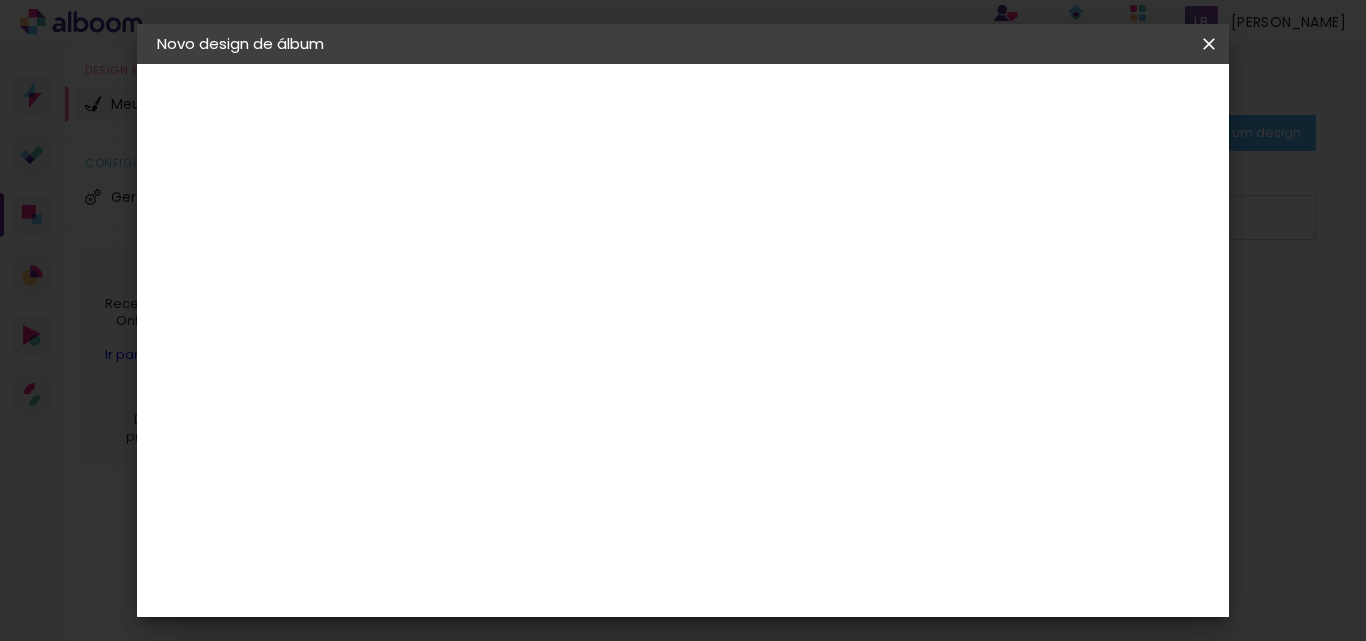 click on "15 × 20 cm" 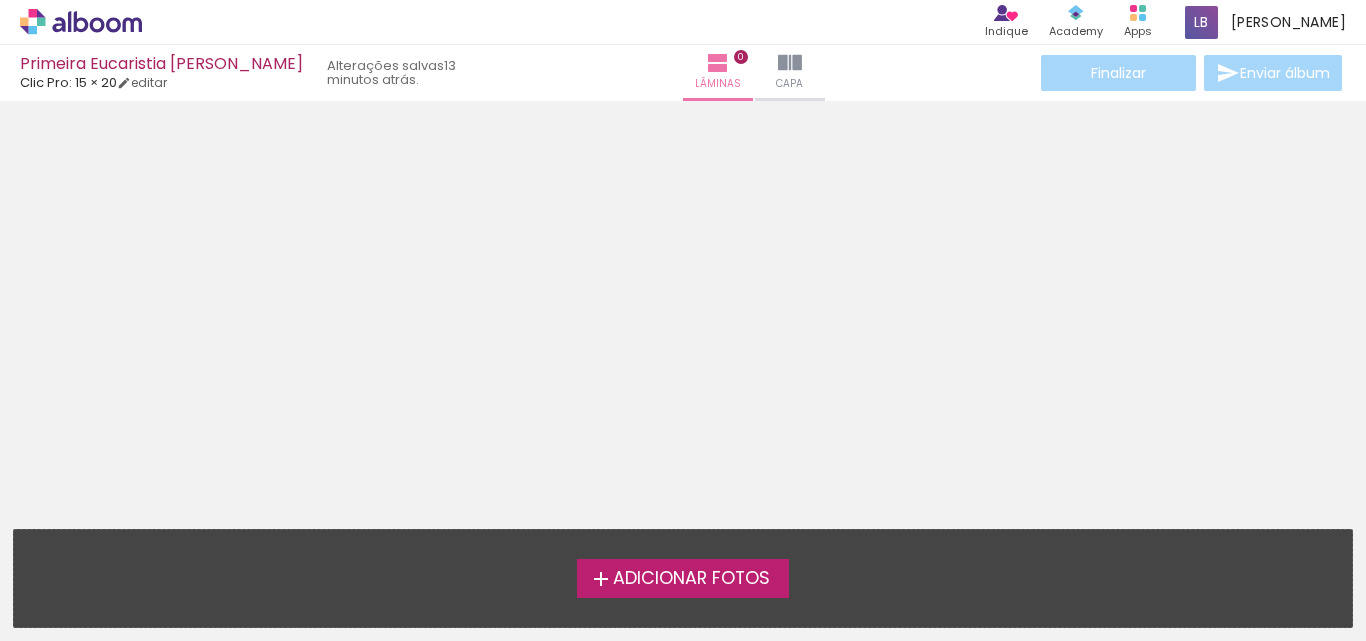 click on "Adicionar Fotos" at bounding box center [691, 579] 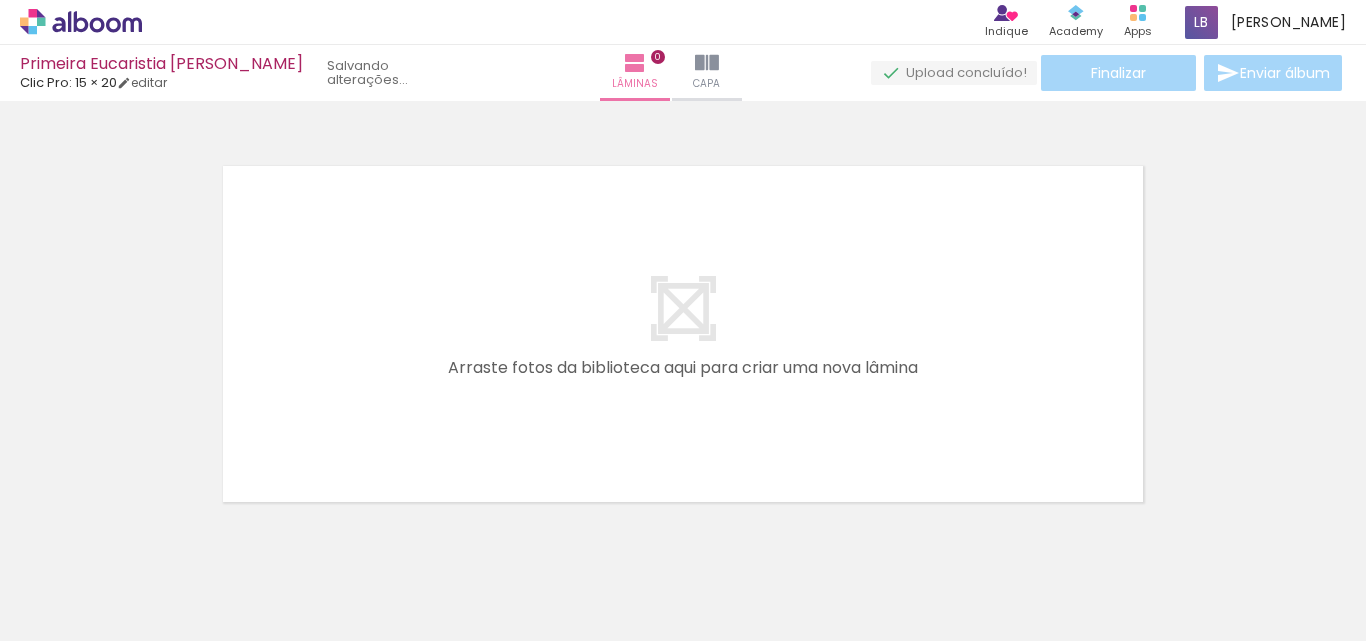 scroll, scrollTop: 26, scrollLeft: 0, axis: vertical 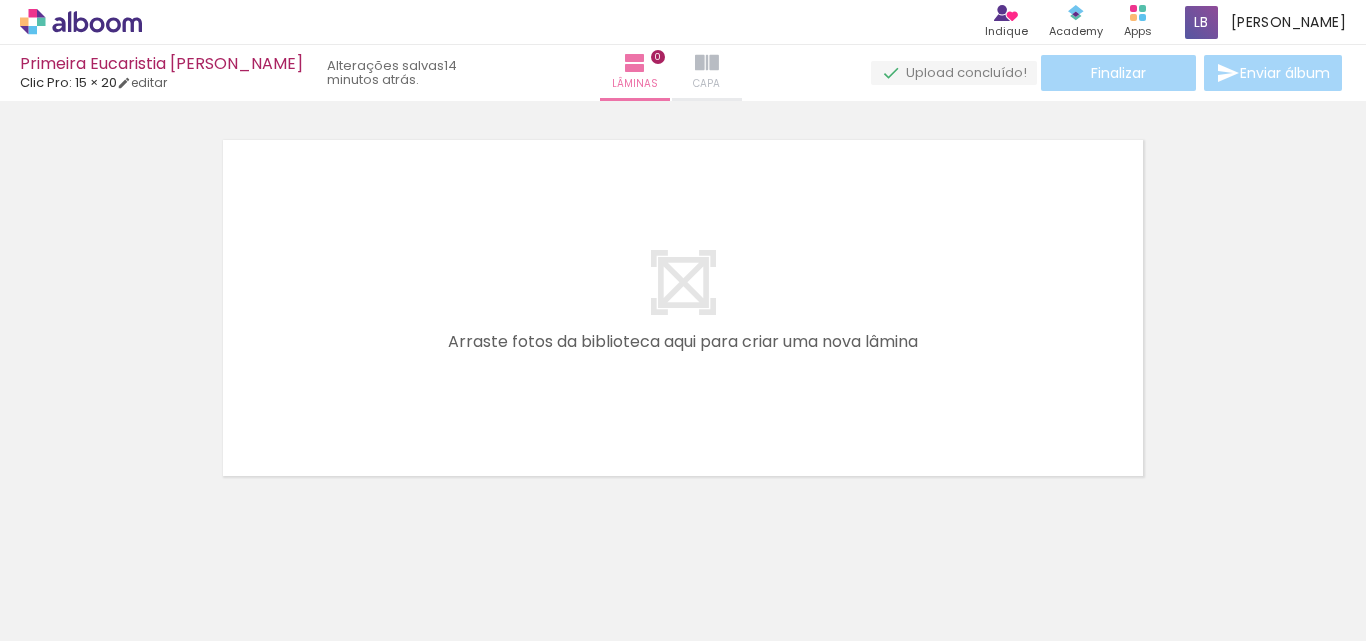 click on "Capa" at bounding box center [706, 84] 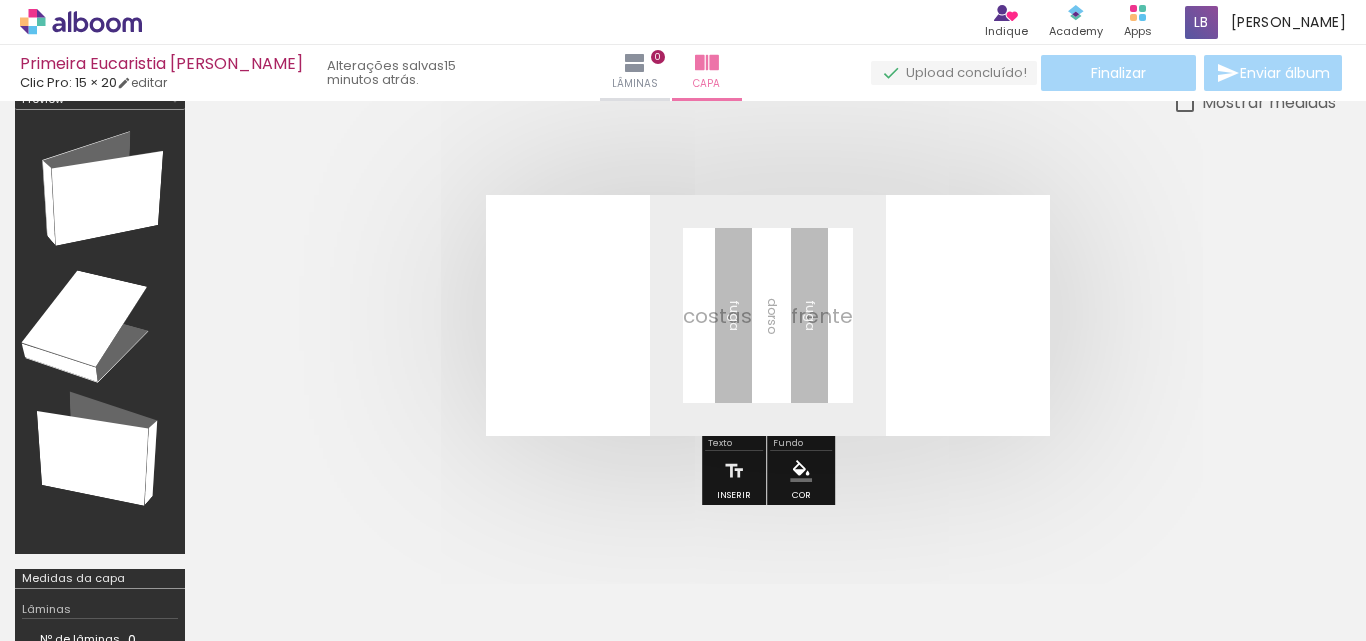 click at bounding box center (768, 315) 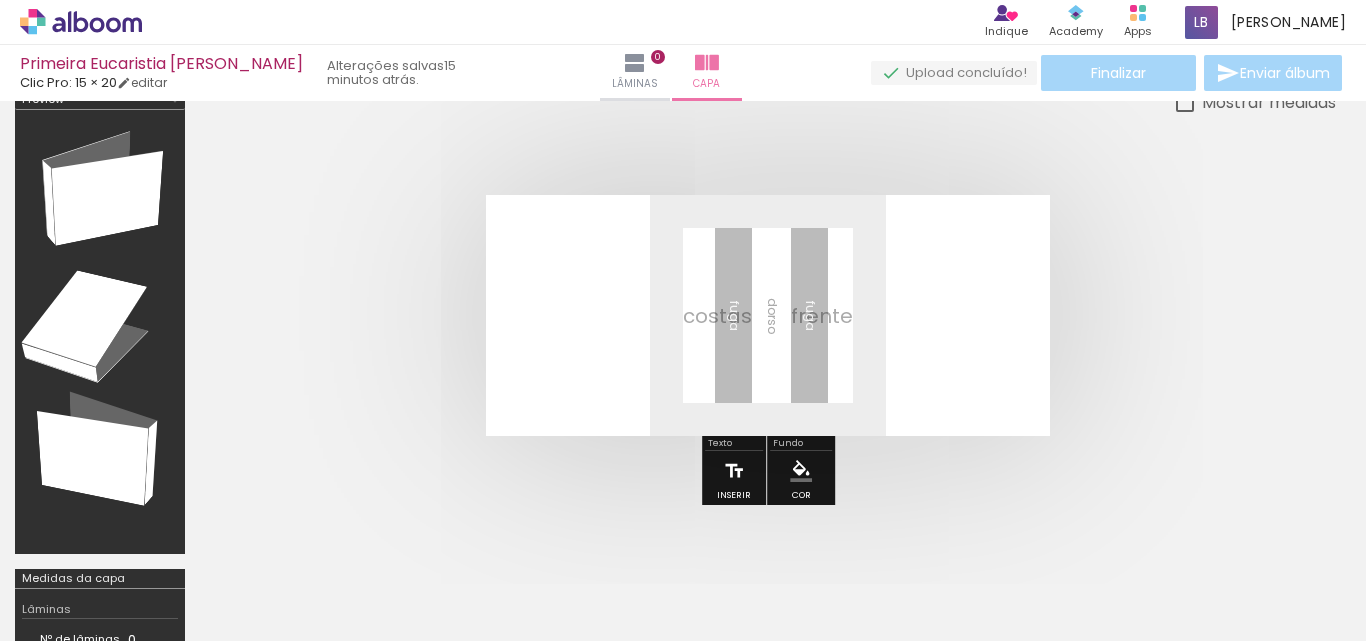 click at bounding box center [734, 471] 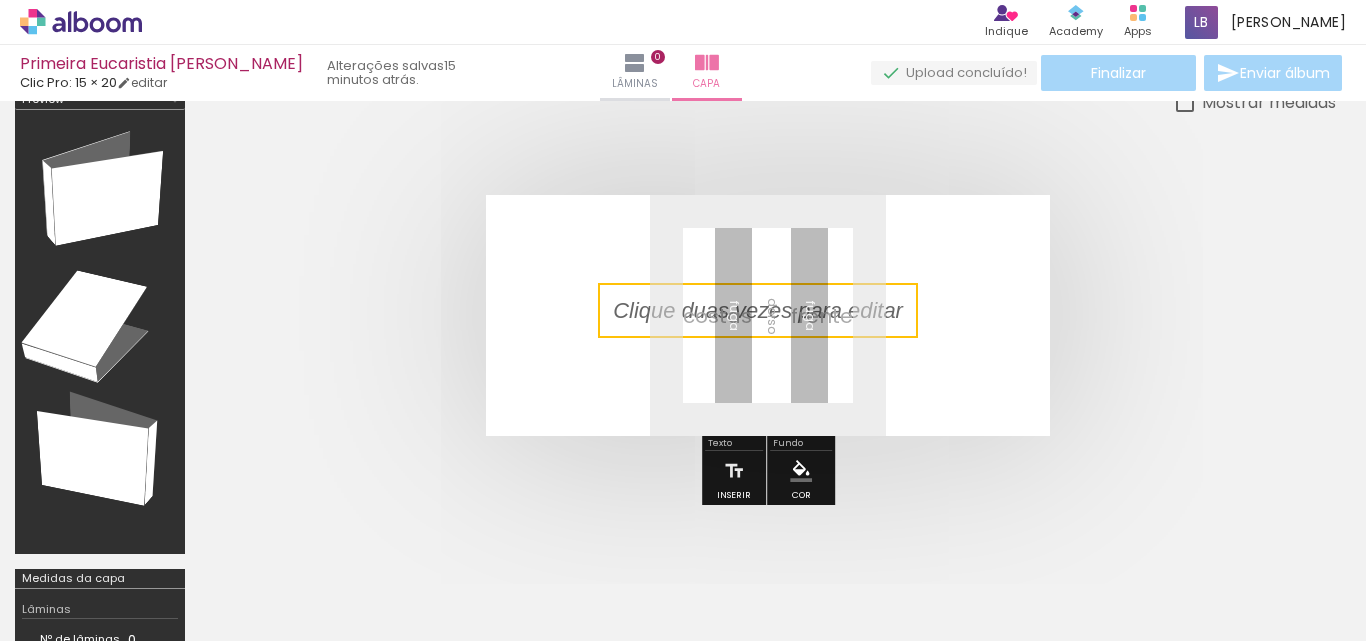 click at bounding box center (758, 310) 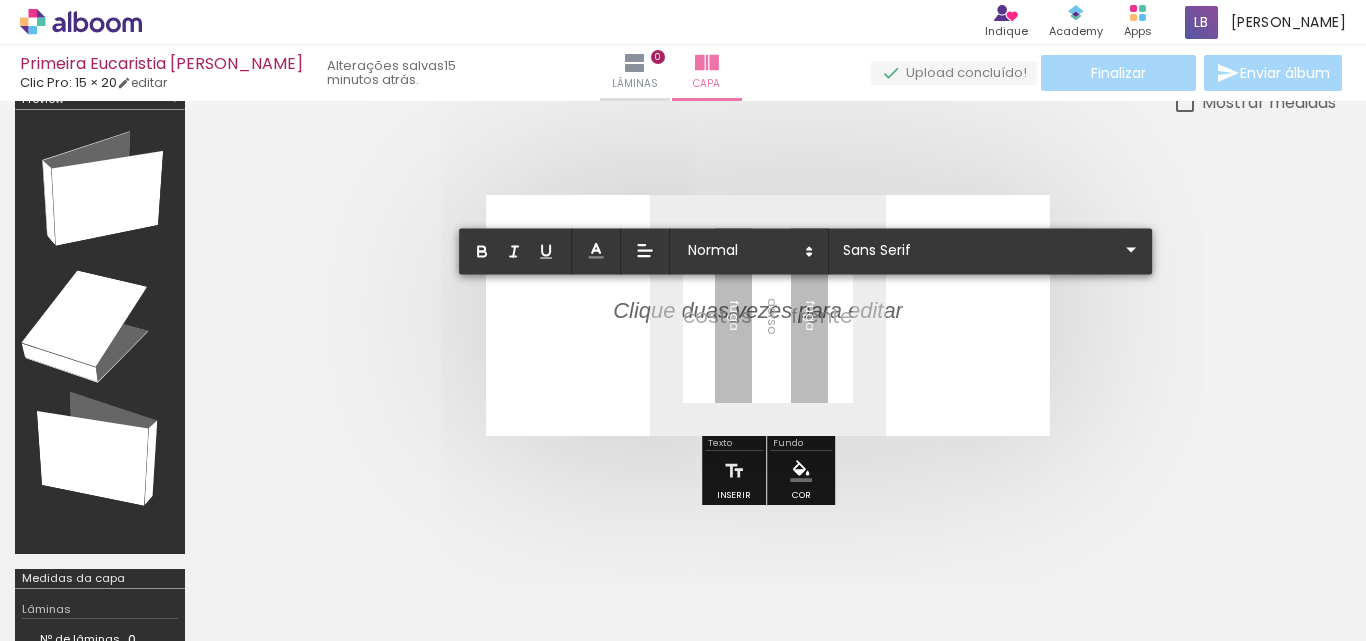 type 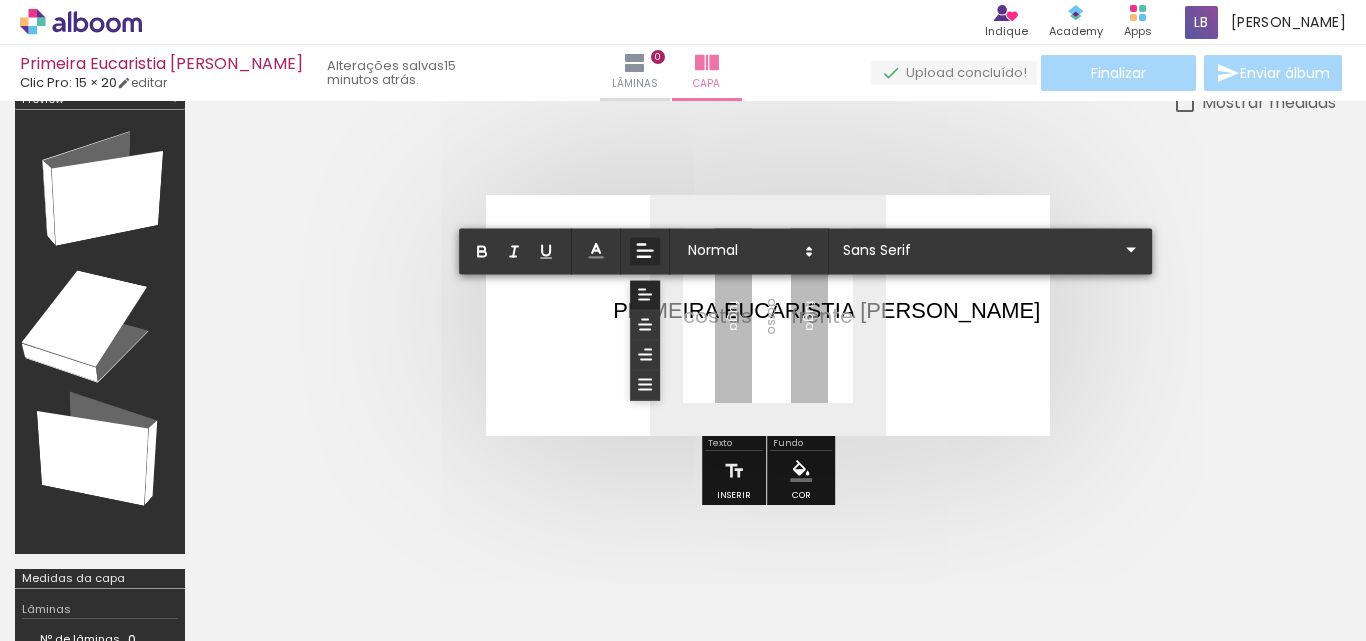 click at bounding box center (645, 252) 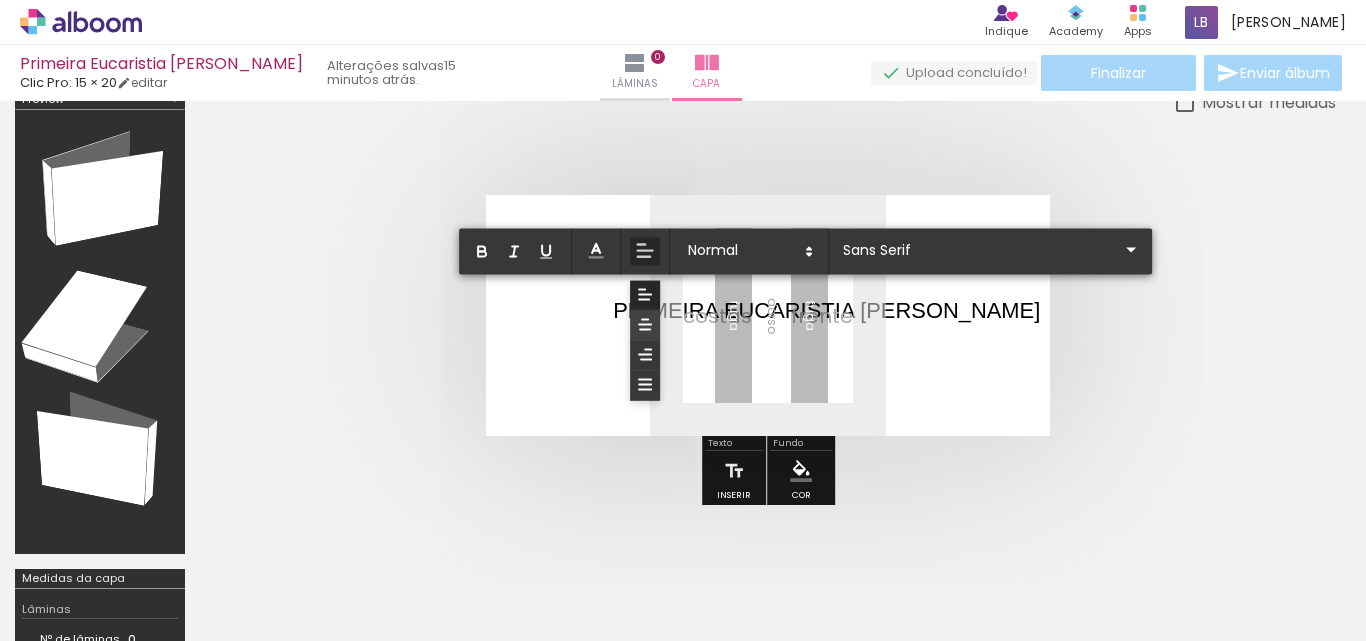 click 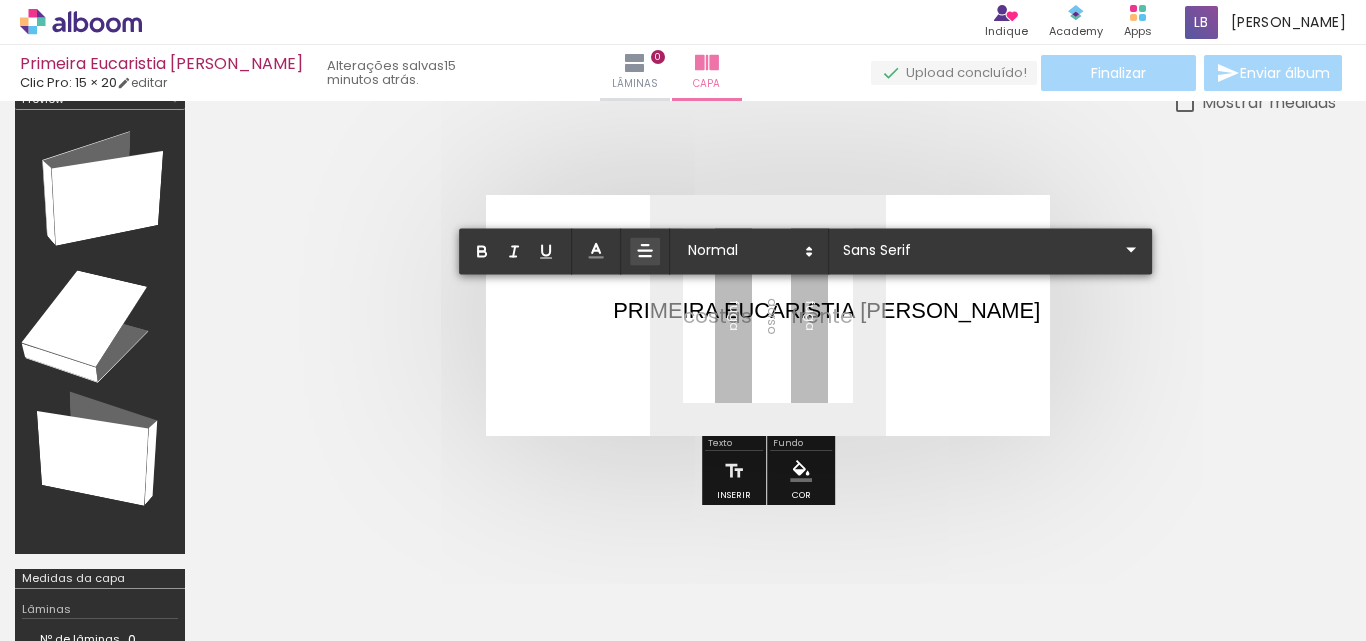 drag, startPoint x: 1017, startPoint y: 310, endPoint x: 669, endPoint y: 319, distance: 348.11636 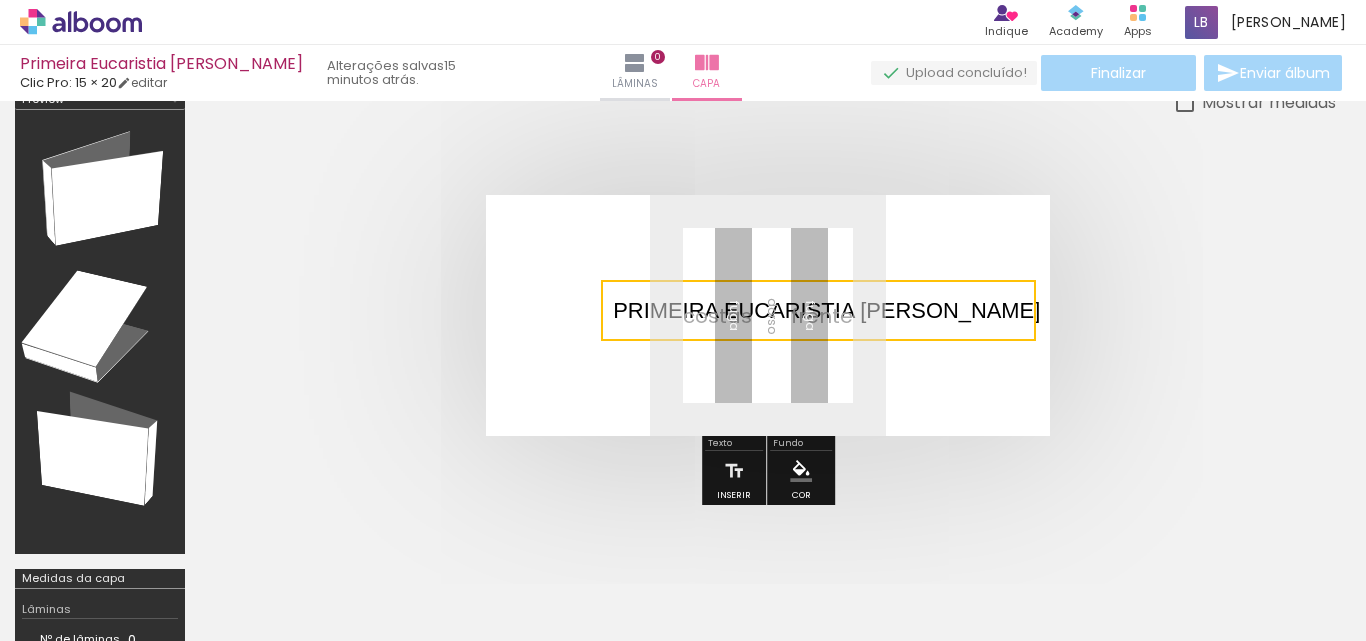 click at bounding box center (818, 310) 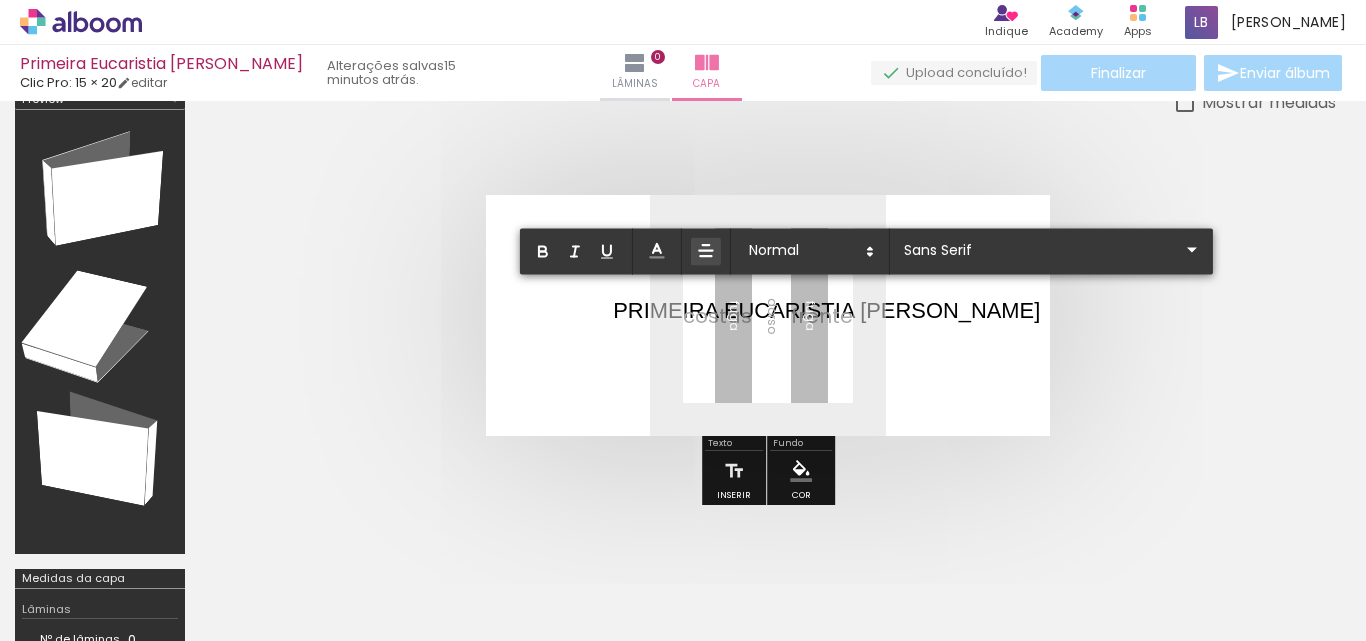 click at bounding box center (768, 315) 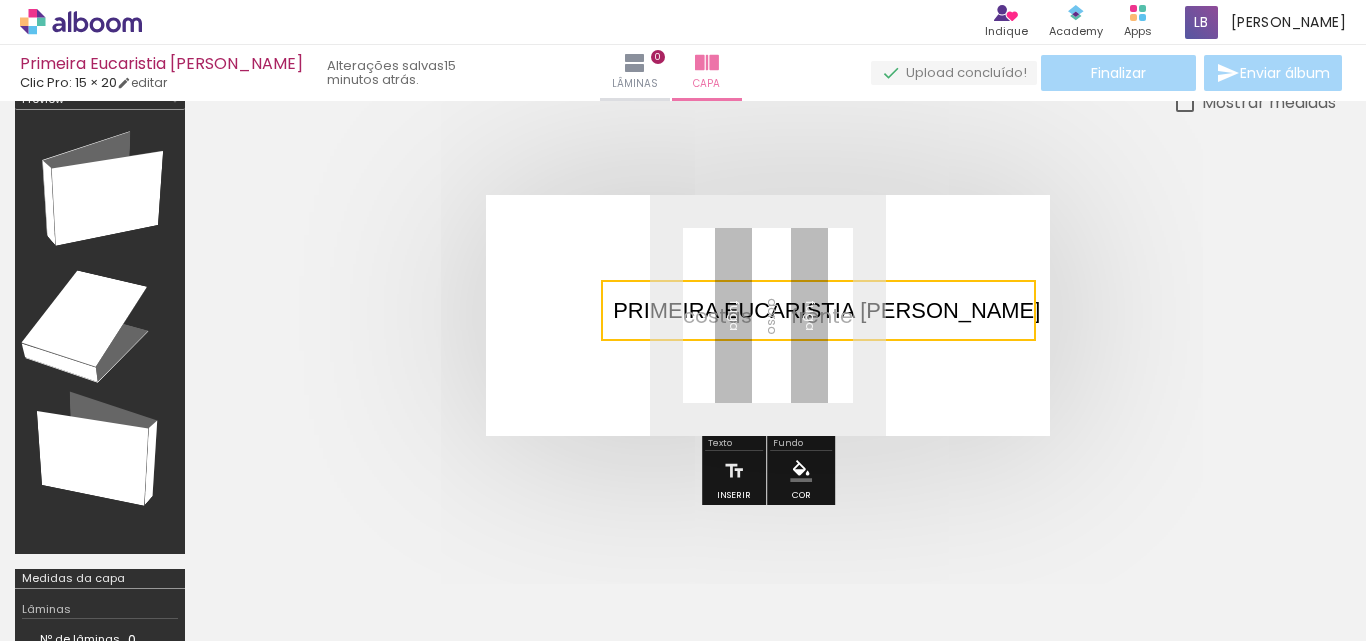 click at bounding box center [818, 310] 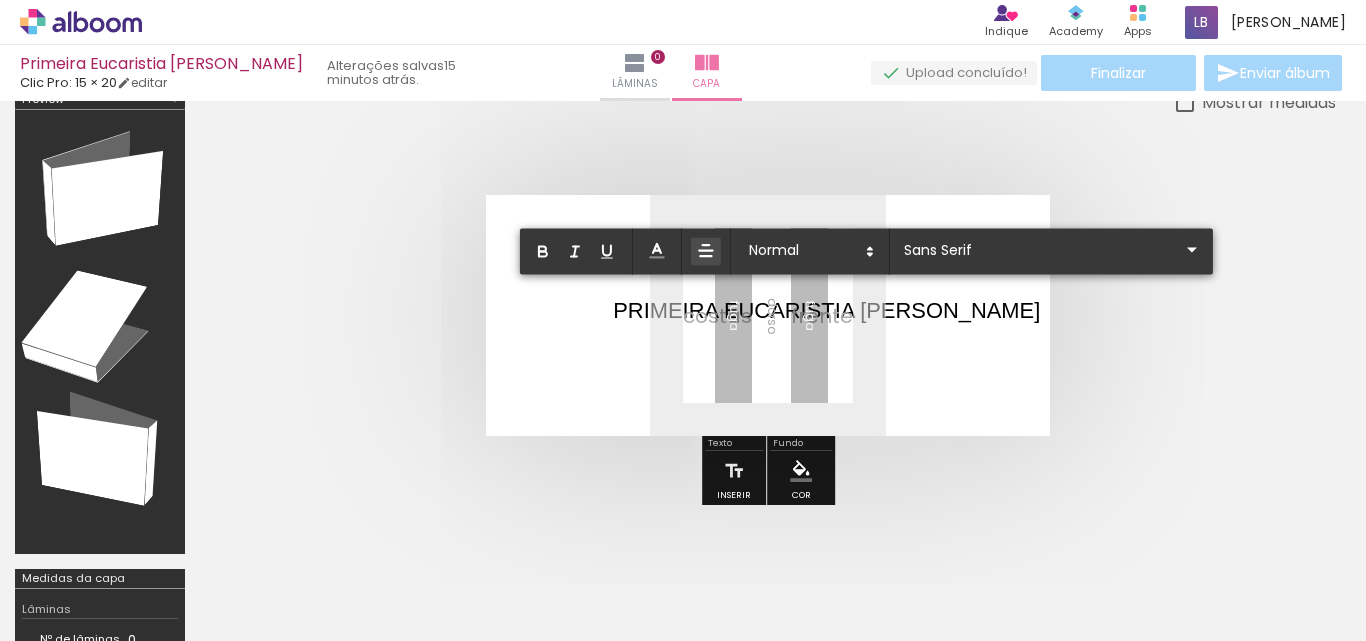 click on "PRIMEIRA EUCARISTIA [PERSON_NAME]" at bounding box center [826, 310] 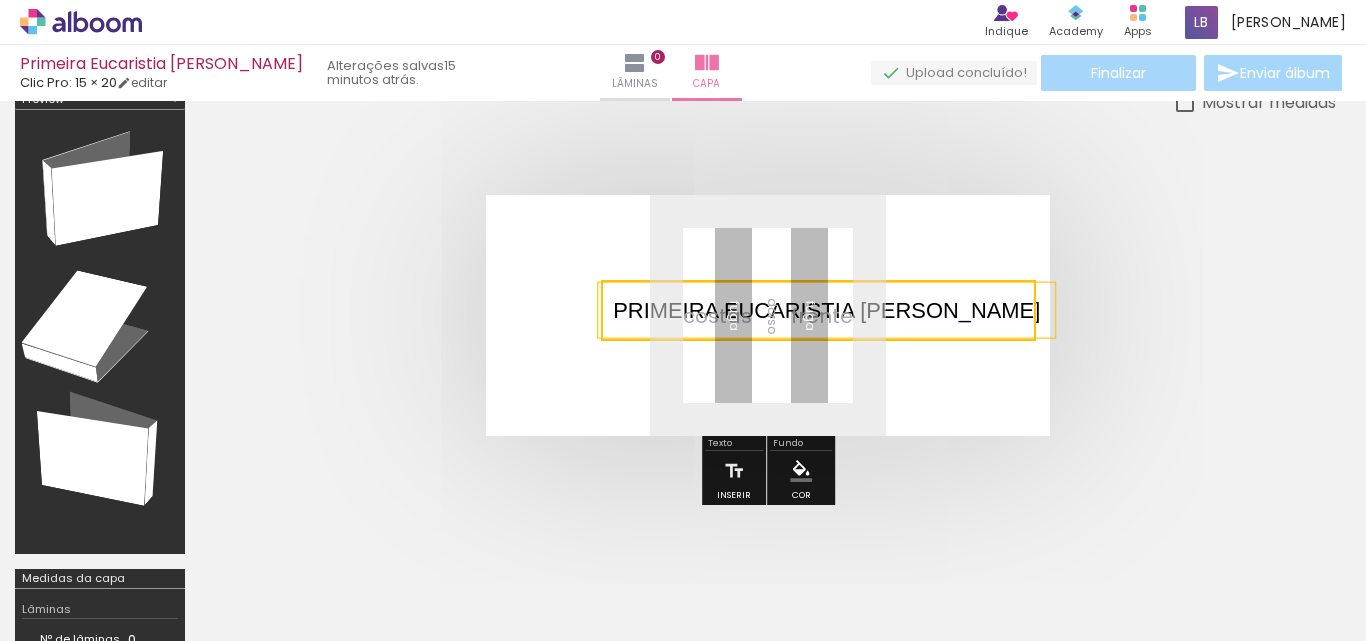 click at bounding box center (818, 310) 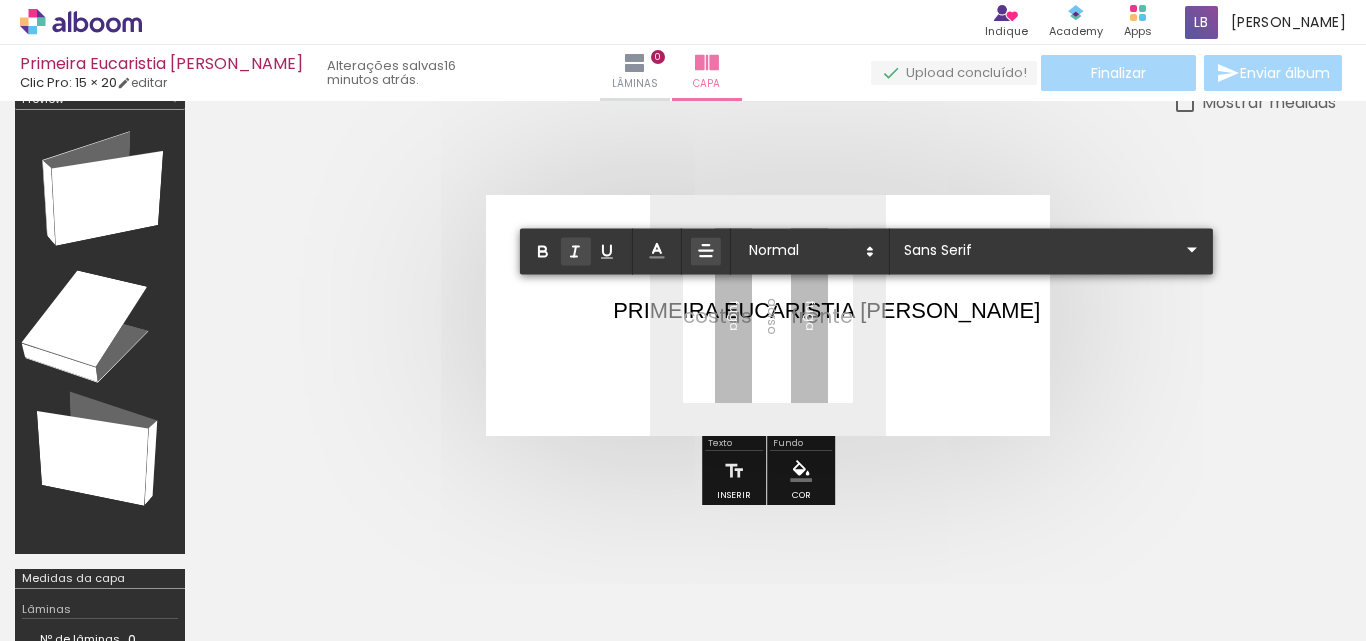 click 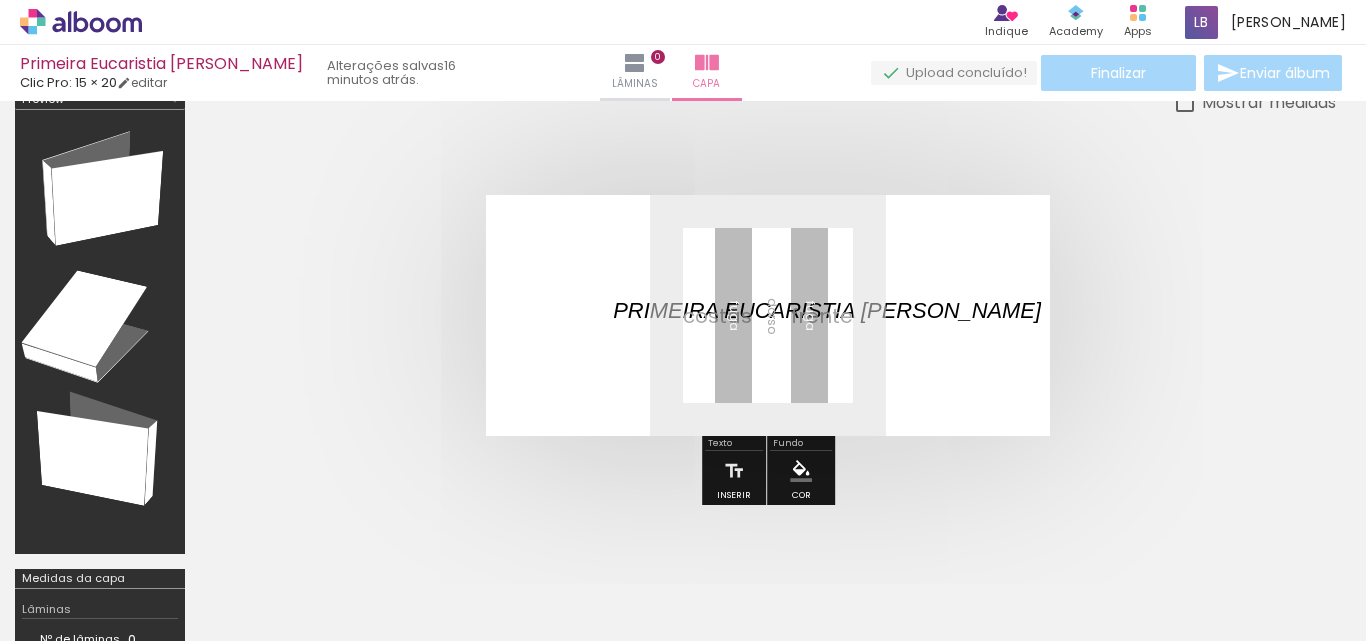click at bounding box center [768, 422] 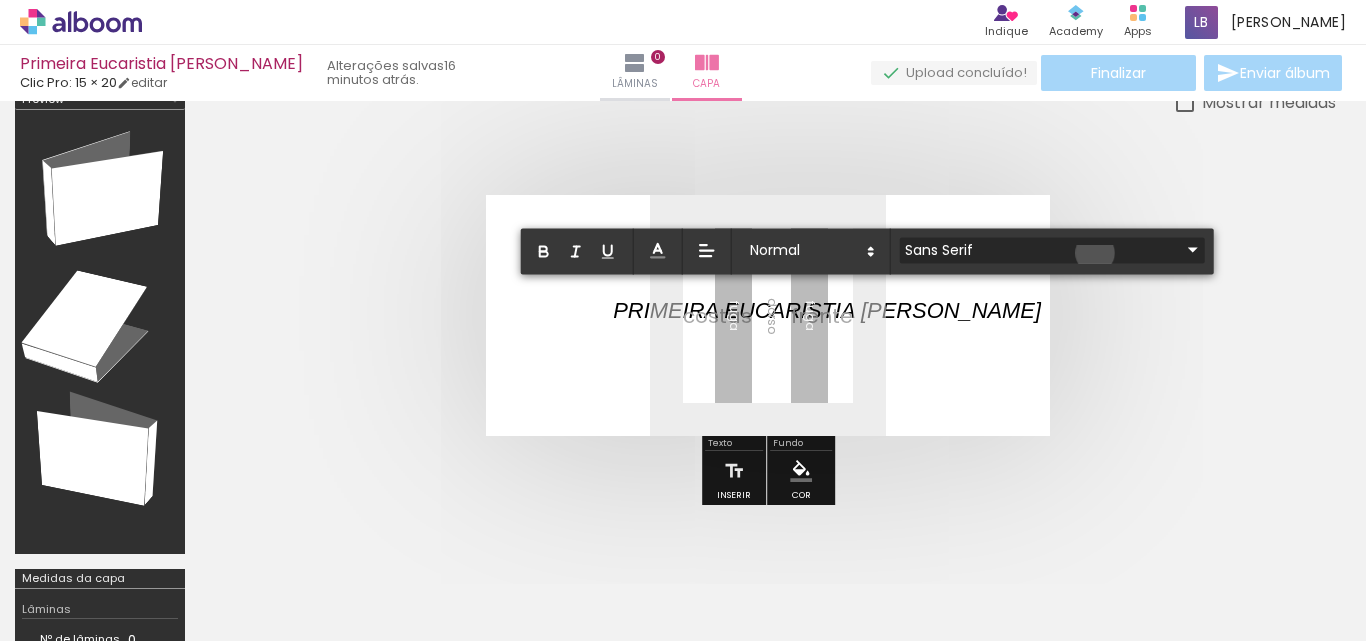 click 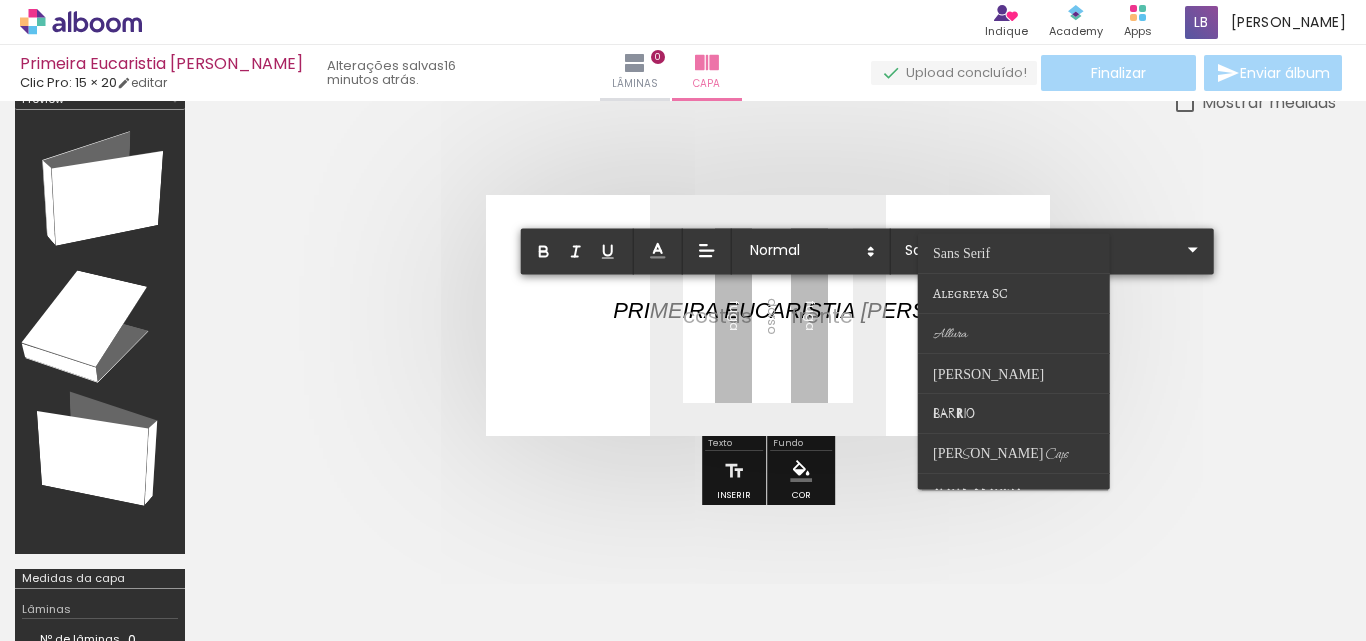 click on "PRIMEIRA EUCARISTIA [PERSON_NAME]" at bounding box center [827, 310] 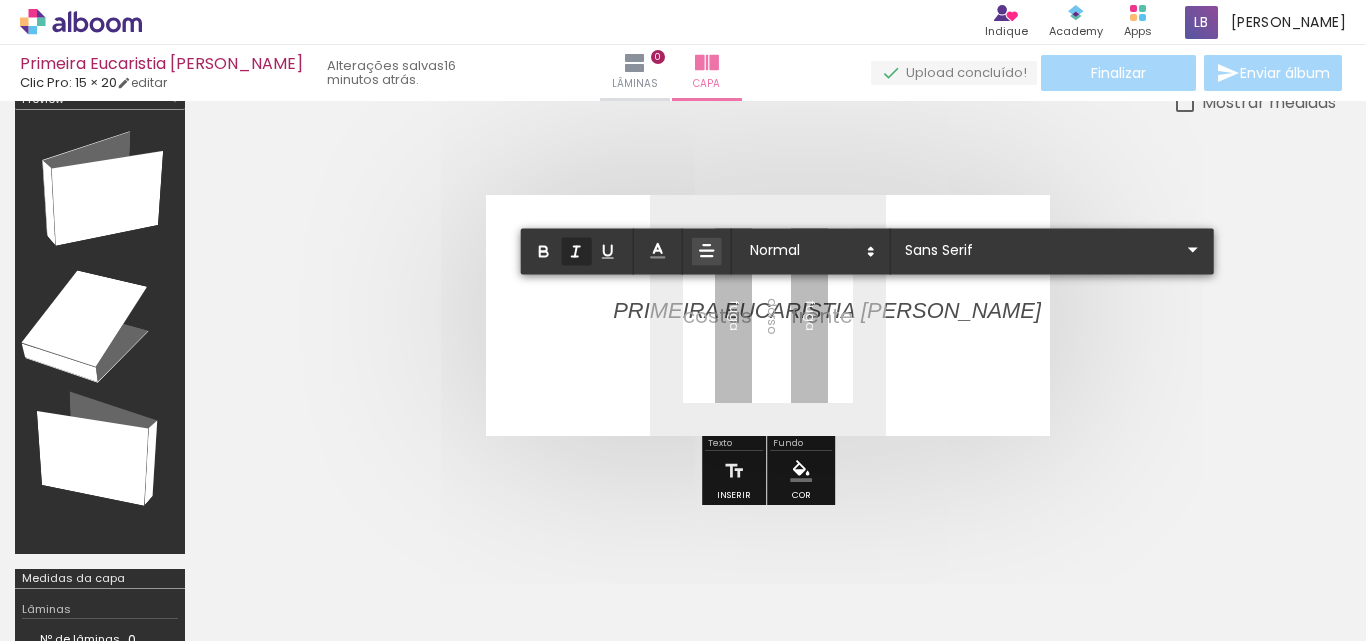 drag, startPoint x: 619, startPoint y: 308, endPoint x: 1014, endPoint y: 308, distance: 395 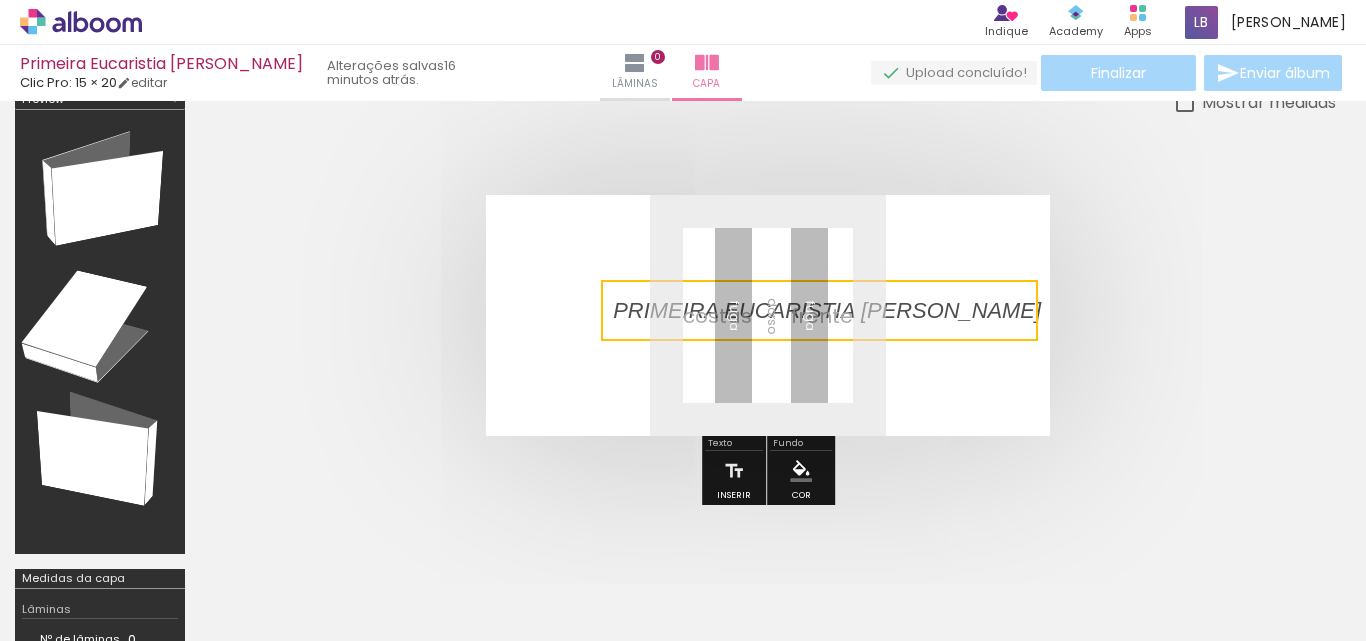 drag, startPoint x: 1032, startPoint y: 305, endPoint x: 1126, endPoint y: 294, distance: 94.641426 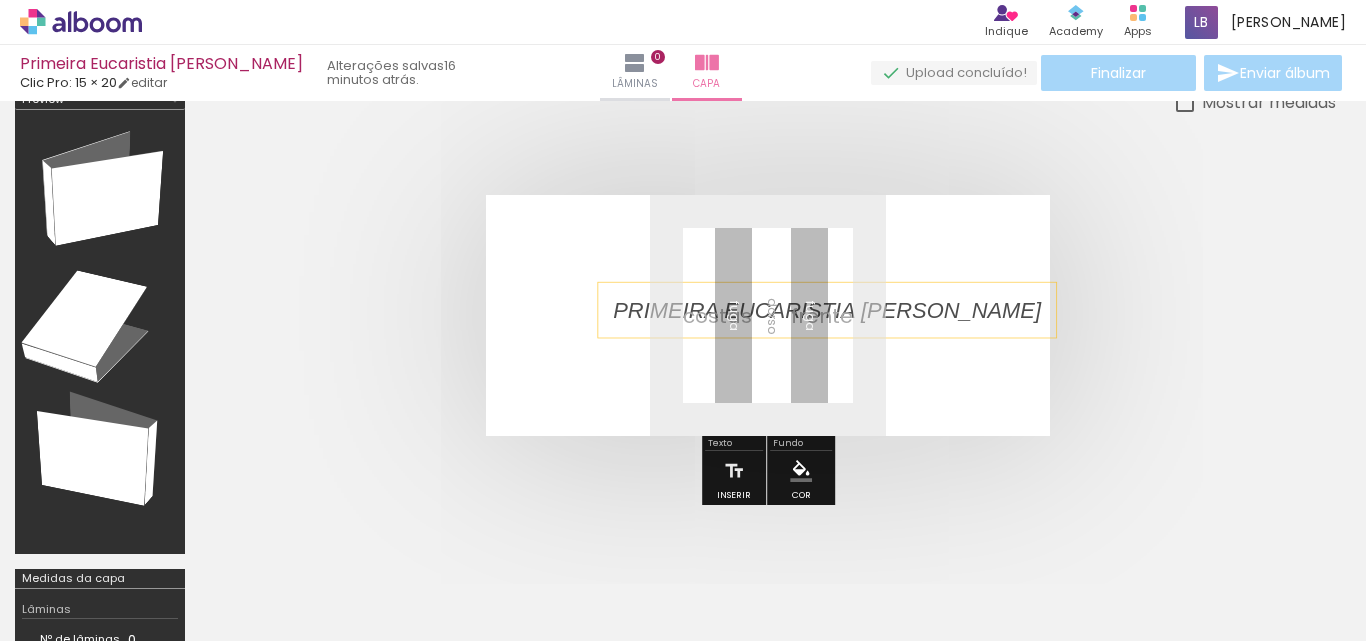click on "PRIMEIRA EUCARISTIA [PERSON_NAME]" at bounding box center (827, 310) 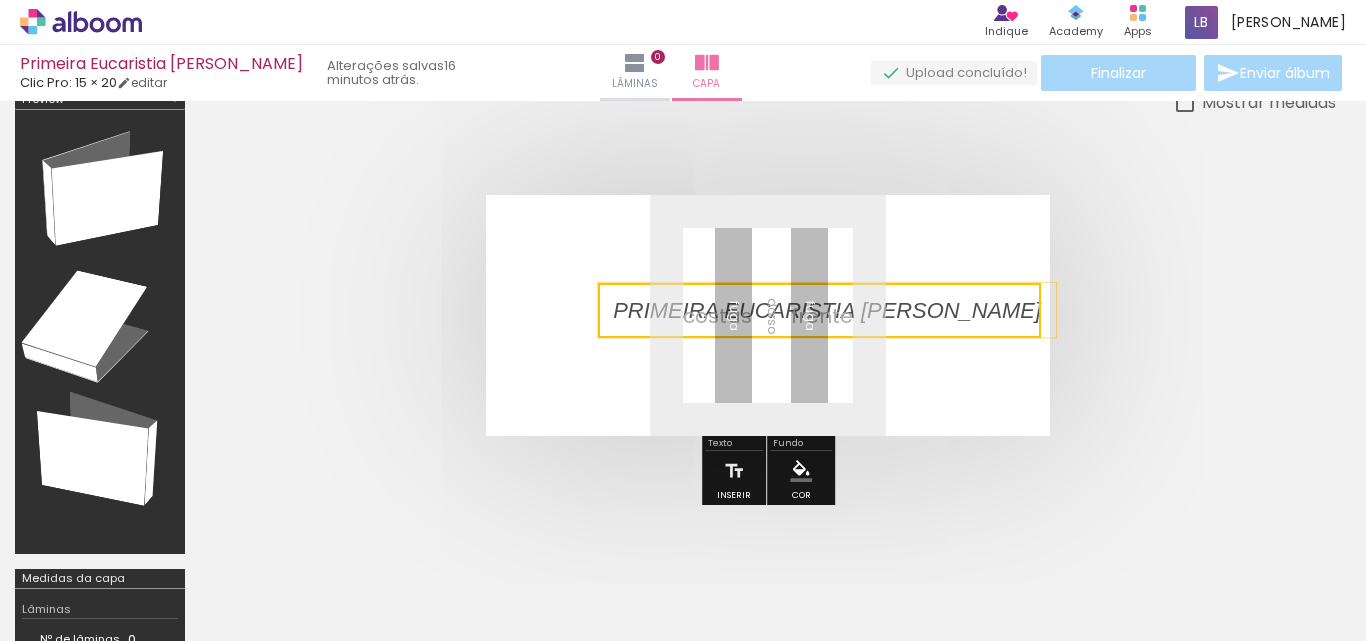 click at bounding box center [819, 310] 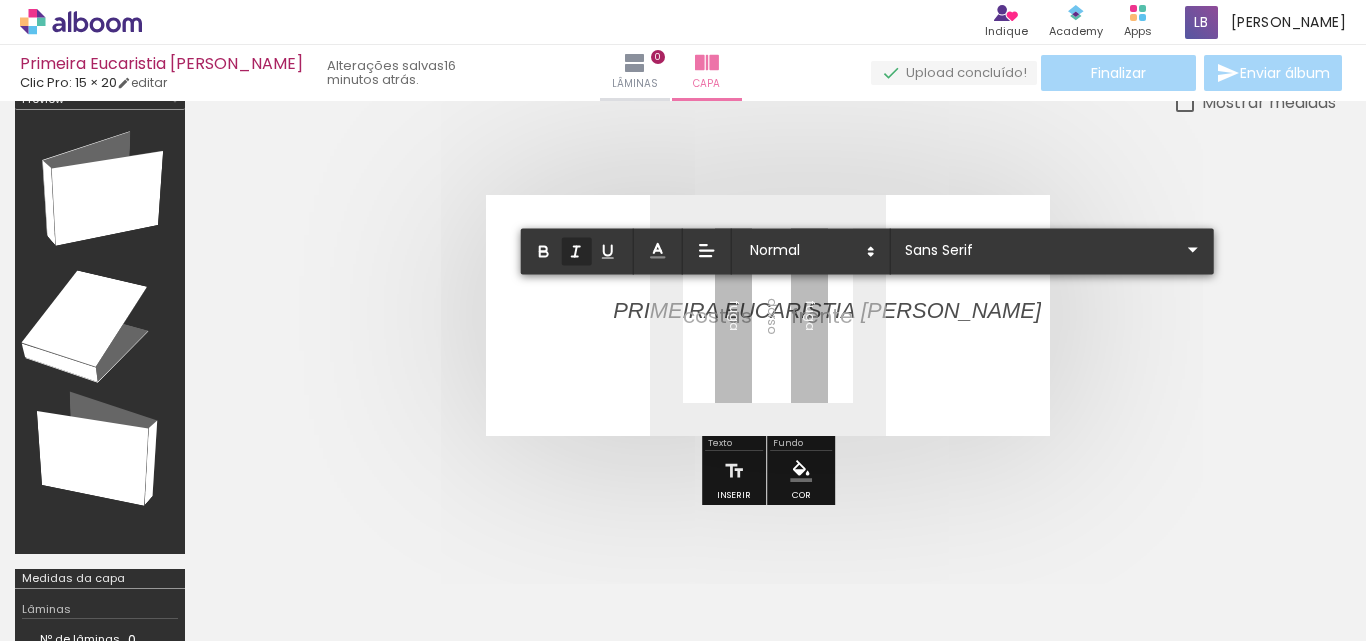 click on "PRIMEIRA EUCARISTIA [PERSON_NAME]" at bounding box center (827, 310) 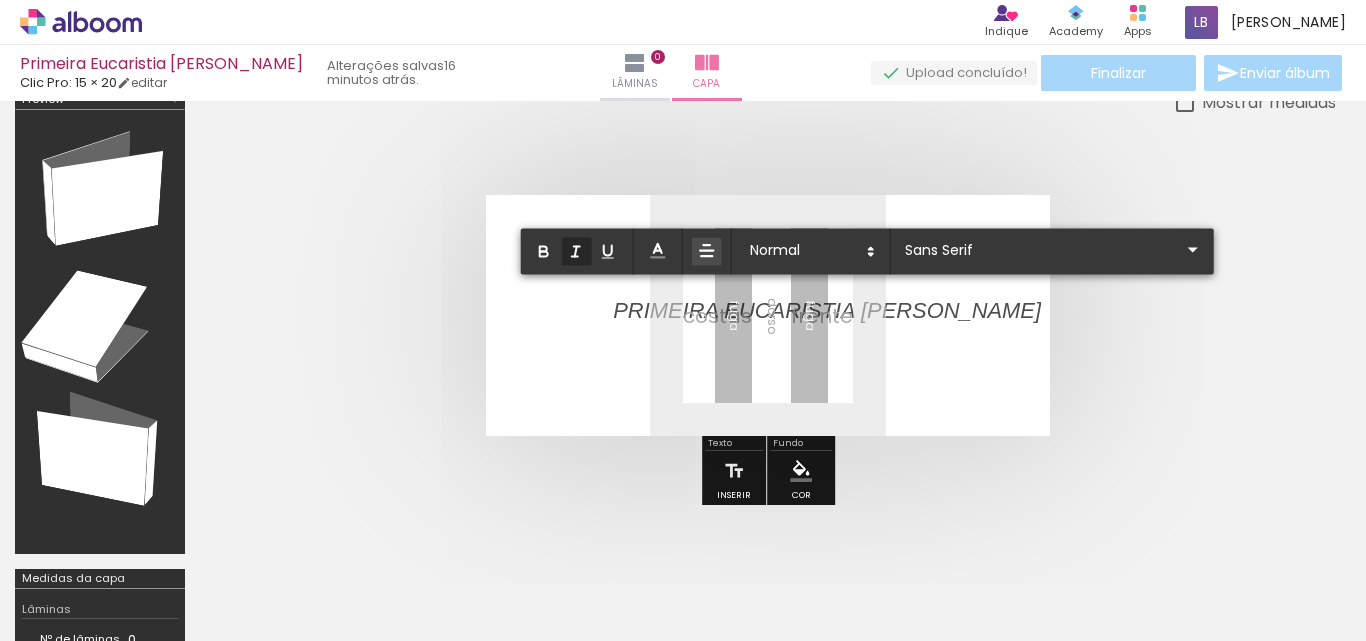 click on "PRIMEIRA EUCARISTIA [PERSON_NAME]" at bounding box center [827, 310] 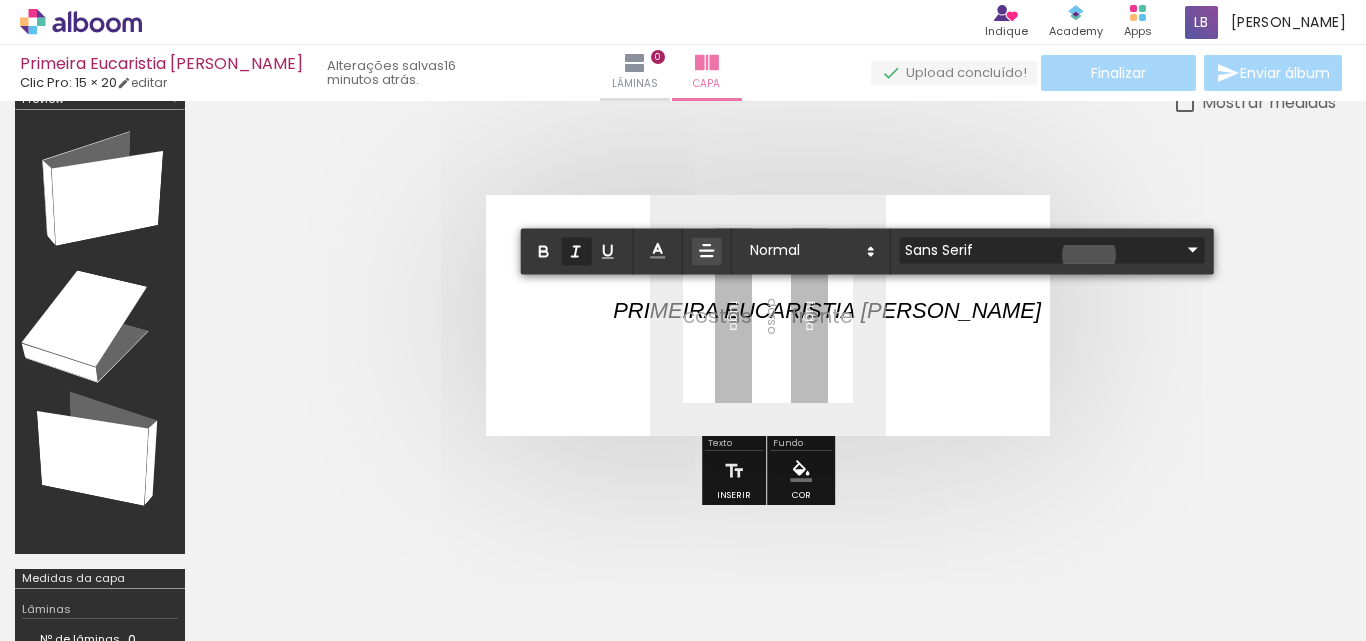 click 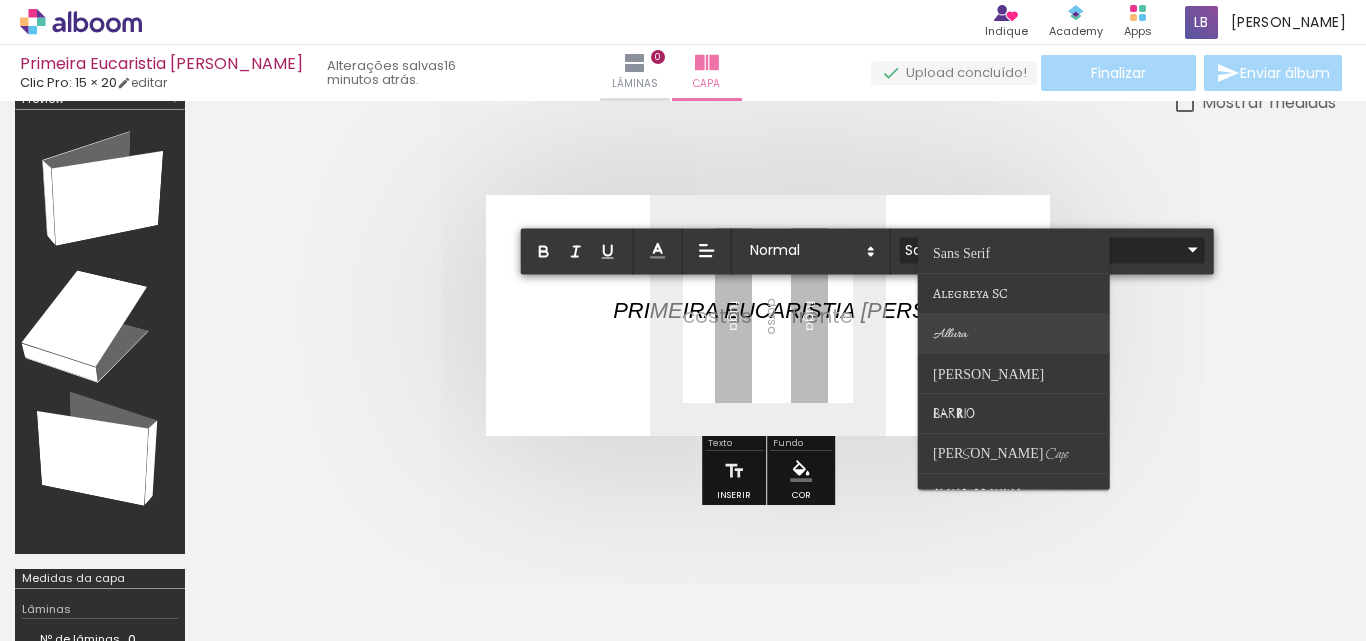 click on "Allura" at bounding box center (961, 253) 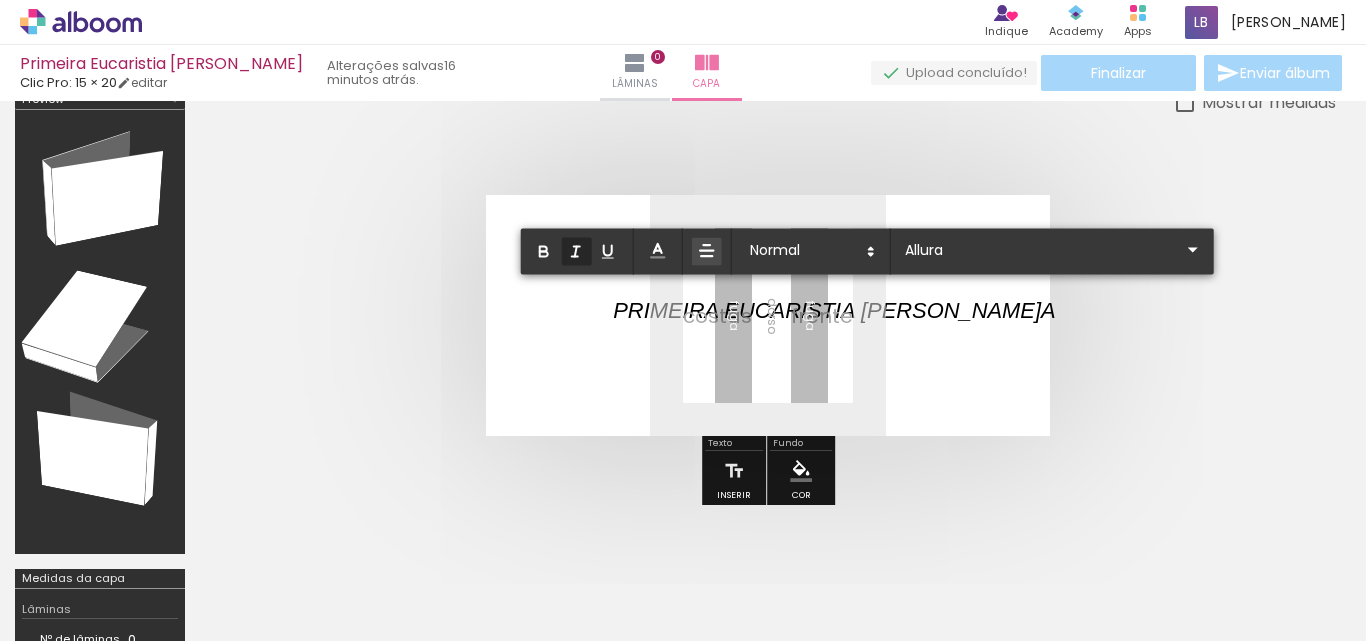 click on "PRIMEIRA EUCARISTIA MARIA CECÍLI" at bounding box center (827, 310) 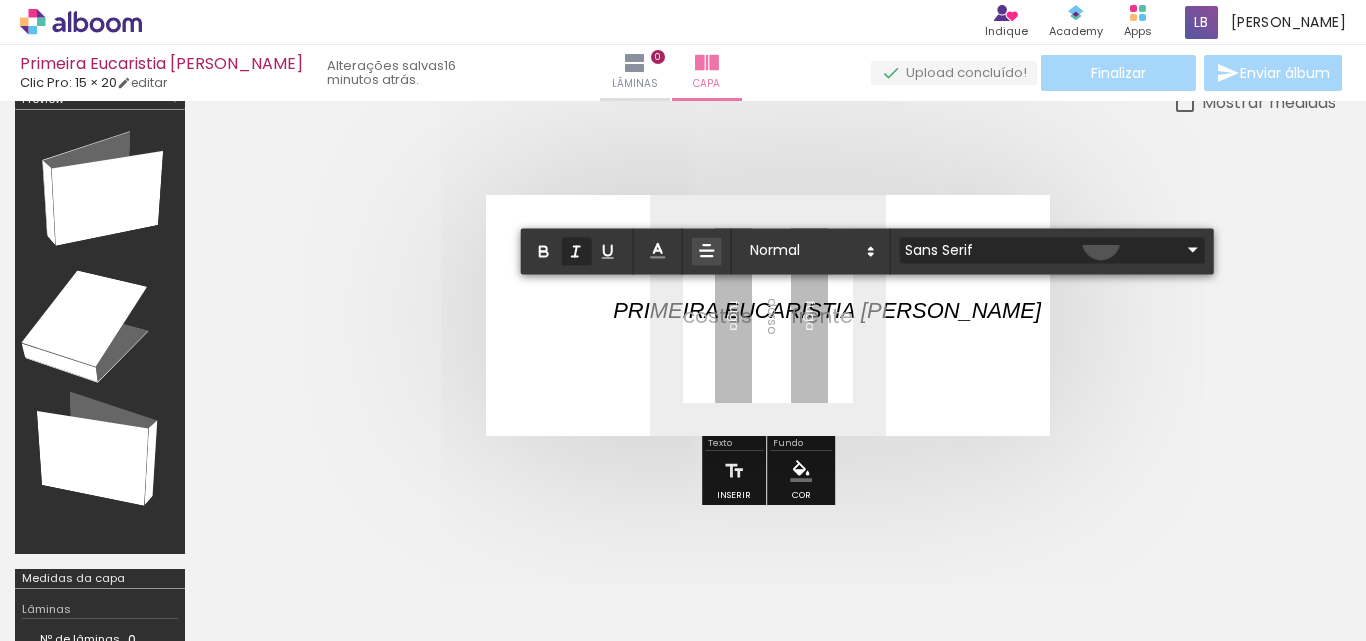 click 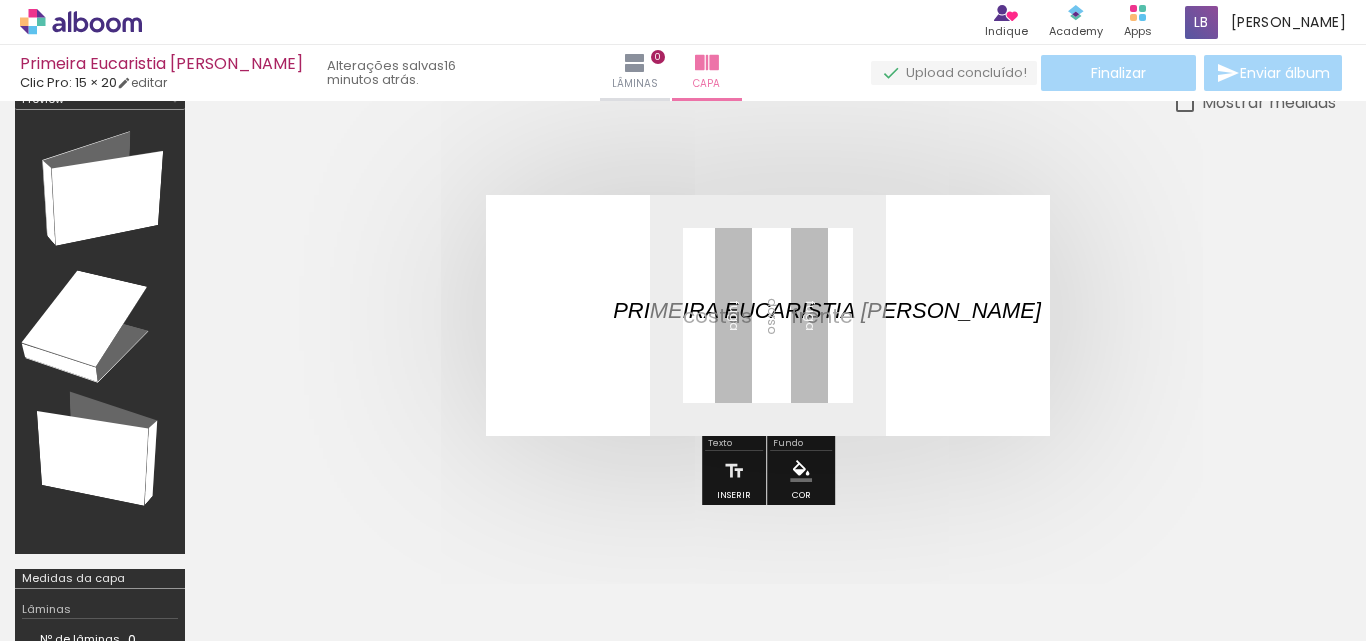 click at bounding box center [768, 422] 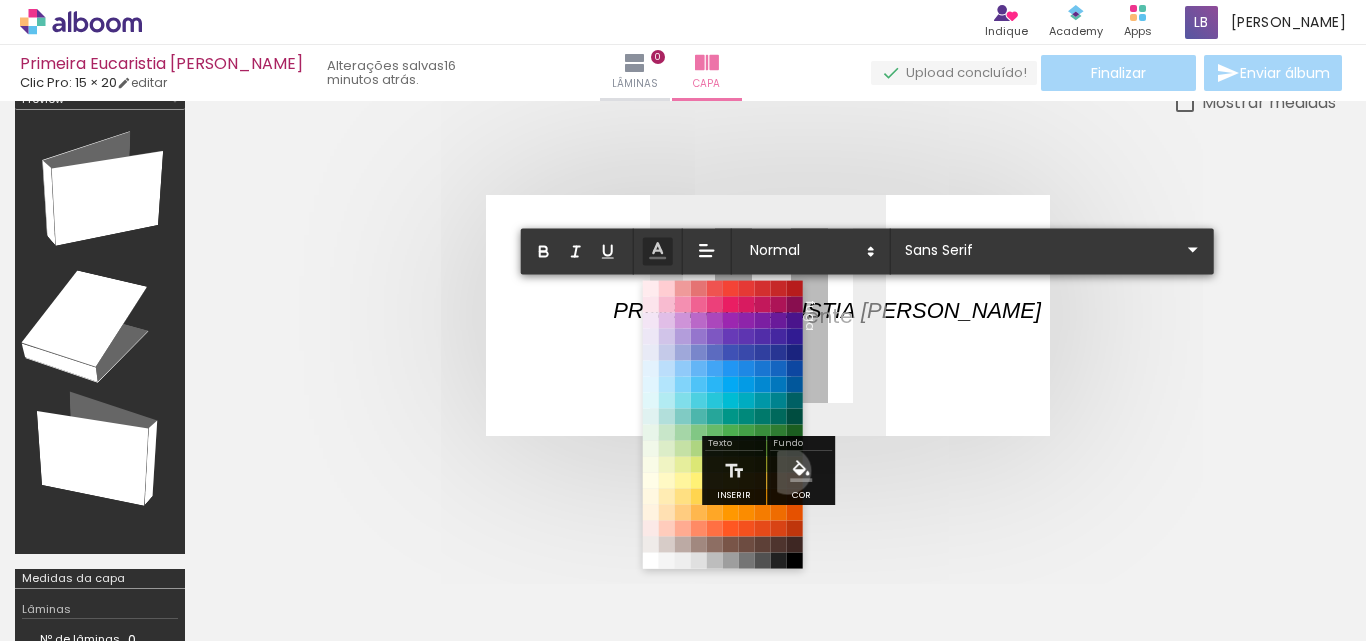 click on "#ffebee #ffcdd2 #ef9a9a #e57373 #ef5350 #f44336 #e53935 #d32f2f #c62828 #b71c1c #fce4ec #f8bbd0 #f48fb1 #f06292 #ec407a #e91e63 #d81b60 #c2185b #ad1457 #880e4f #f3e5f5 #e1bee7 #ce93d8 #ba68c8 #ab47bc #9c27b0 #8e24aa #7b1fa2 #6a1b9a #4a148c #ede7f6 #d1c4e9 #b39ddb #9575cd #7e57c2 #673ab7 #5e35b1 #512da8 #4527a0 #311b92 #e8eaf6 #c5cae9 #9fa8da #7986cb #5c6bc0 #3f51b5 #3949ab #303f9f #283593 #1a237e #e3f2fd #bbdefb #90caf9 #64b5f6 #42a5f5 #2196f3 #1e88e5 #1976d2 #1565c0 #0d47a1 #e1f5fe #b3e5fc #81d4fa #4fc3f7 #29b6f6 #03a9f4 #039be5 #0288d1 #0277bd #01579b #e0f7fa #b2ebf2 #80deea #4dd0e1 #26c6da #00bcd4 #00acc1 #0097a7 #00838f #006064 #e0f2f1 #b2dfdb #80cbc4 #4db6ac #26a69a #009688 #00897b #00796b #00695c #004d40 #e8f5e9 #c8e6c9 #a5d6a7 #81c784 #66bb6a #4caf50 #43a047 #388e3c #2e7d32 #1b5e20 #f1f8e9 #dcedc8 #c5e1a5 #aed581 #9ccc65 #8bc34a #7cb342 #689f38 #558b2f #33691e #f9fbe7 #f0f4c3 #e6ee9c #dce775 #d4e157 #cddc39 #c0ca33 #afb42b #9e9d24 #827717 #fffde7 #fff9c4 #fff59d #fff176 #ffee58 #ffeb3b #fdd835 #fbc02d" at bounding box center [801, 471] 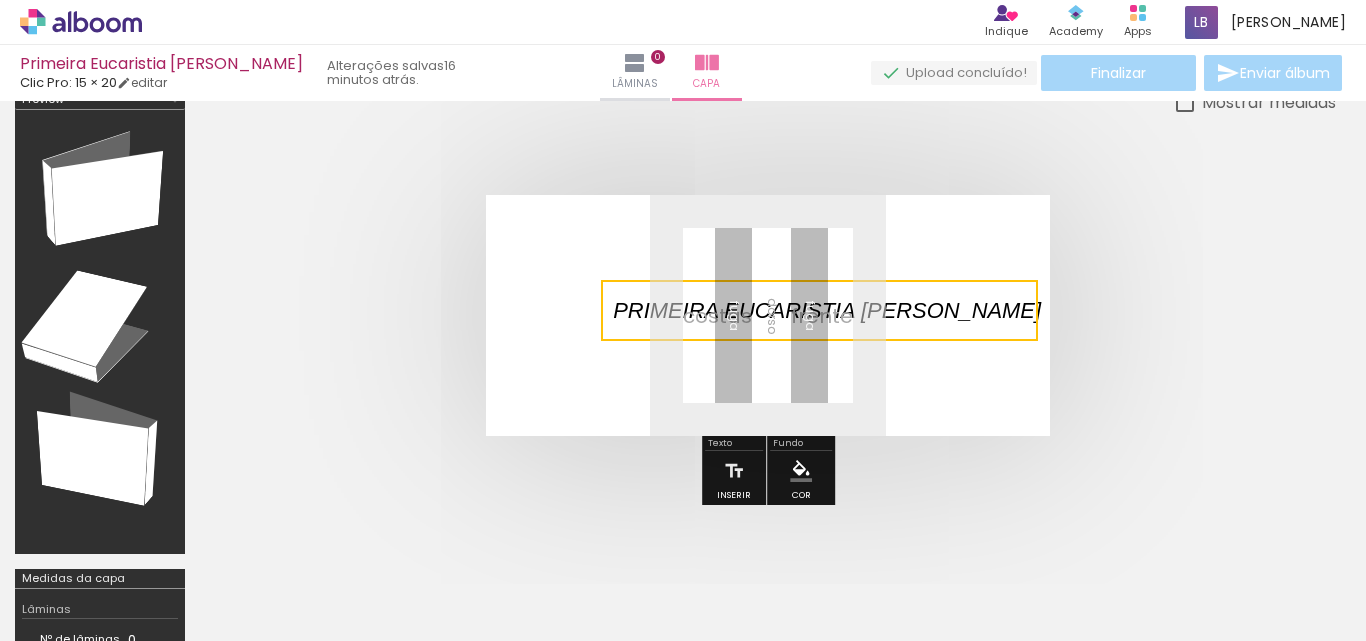 click at bounding box center (819, 310) 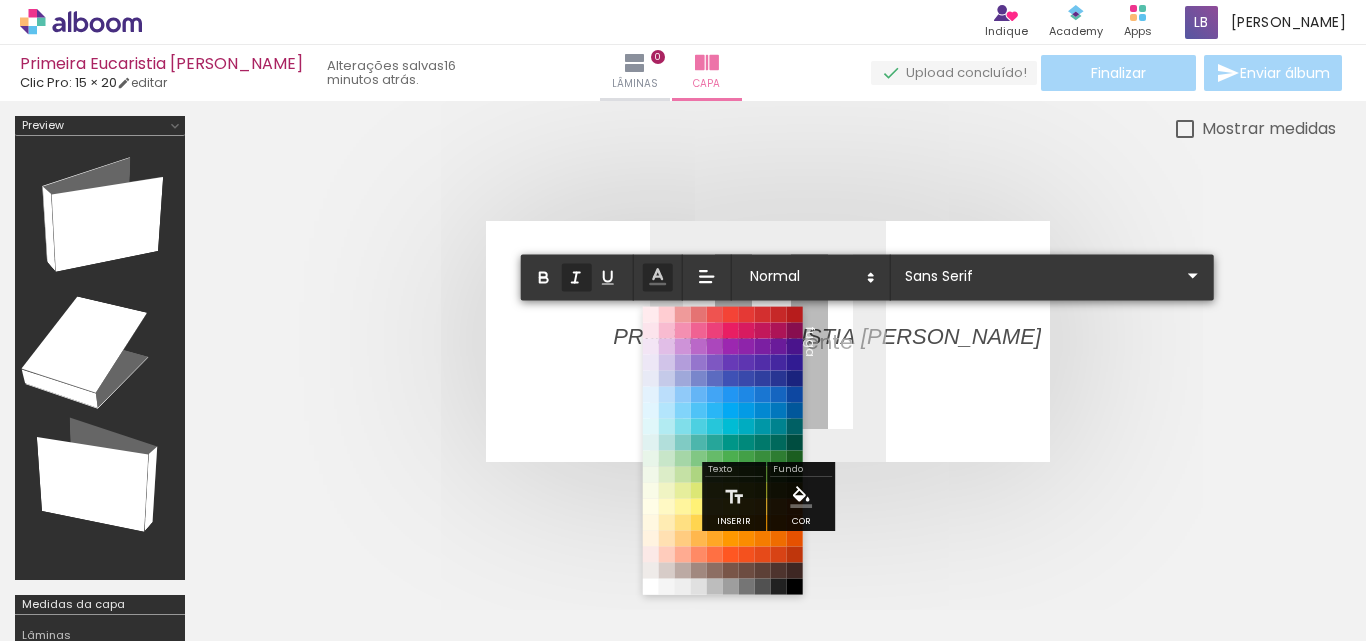 drag, startPoint x: 0, startPoint y: 0, endPoint x: 854, endPoint y: 458, distance: 969.0614 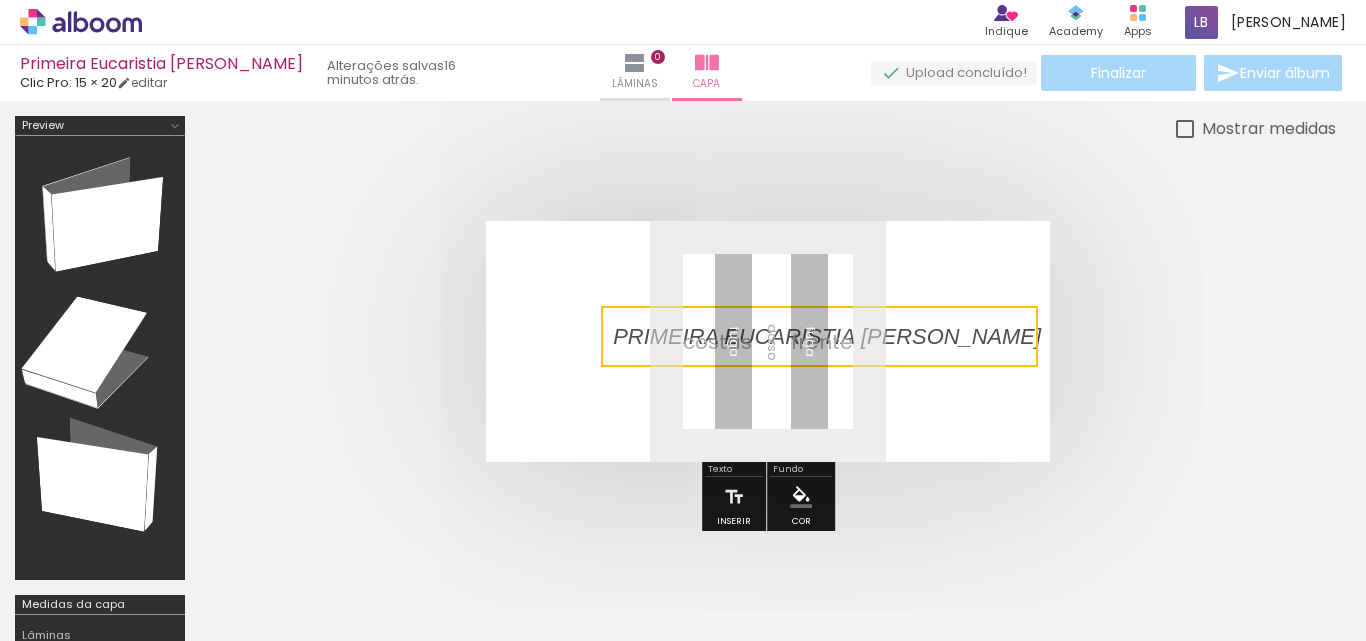 scroll, scrollTop: 0, scrollLeft: 0, axis: both 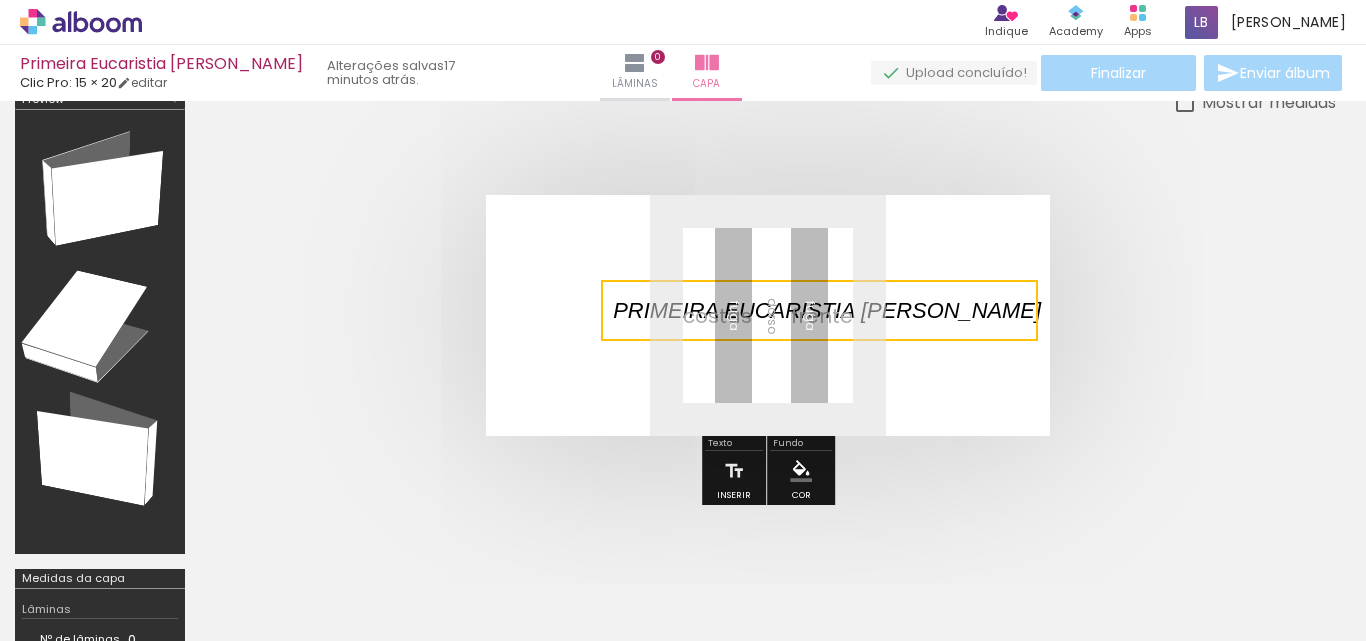 click at bounding box center [801, 471] 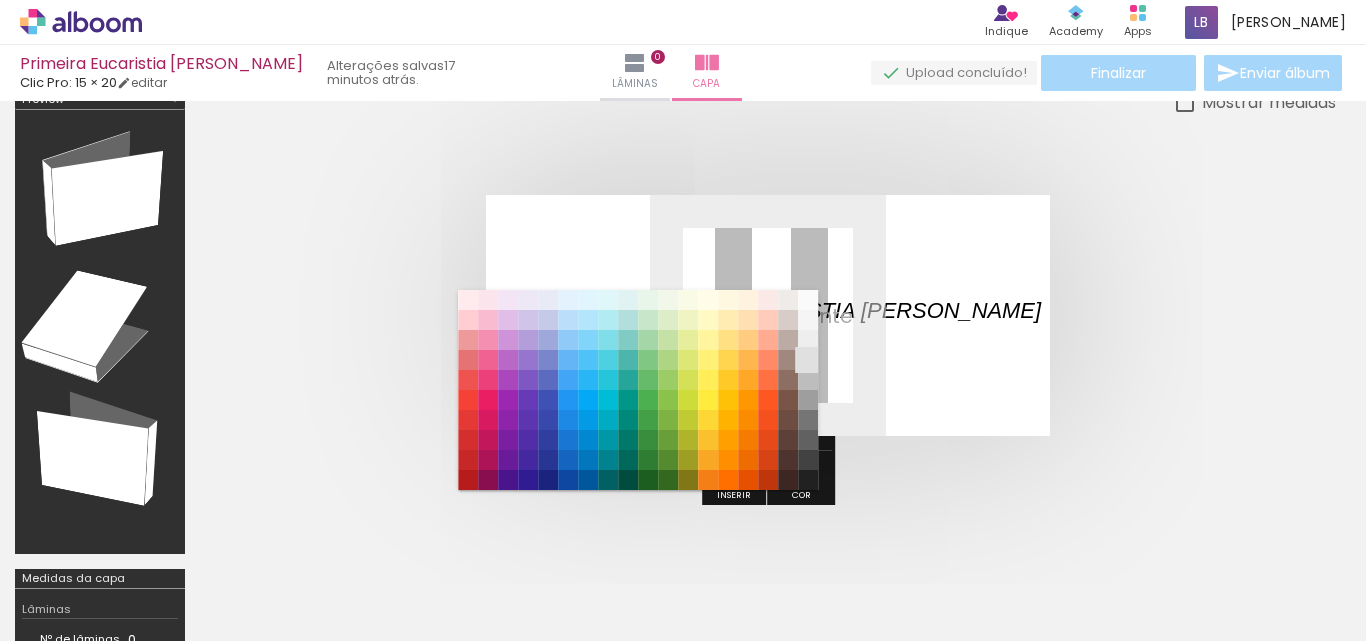 click on "#e0e0e0" at bounding box center (808, 360) 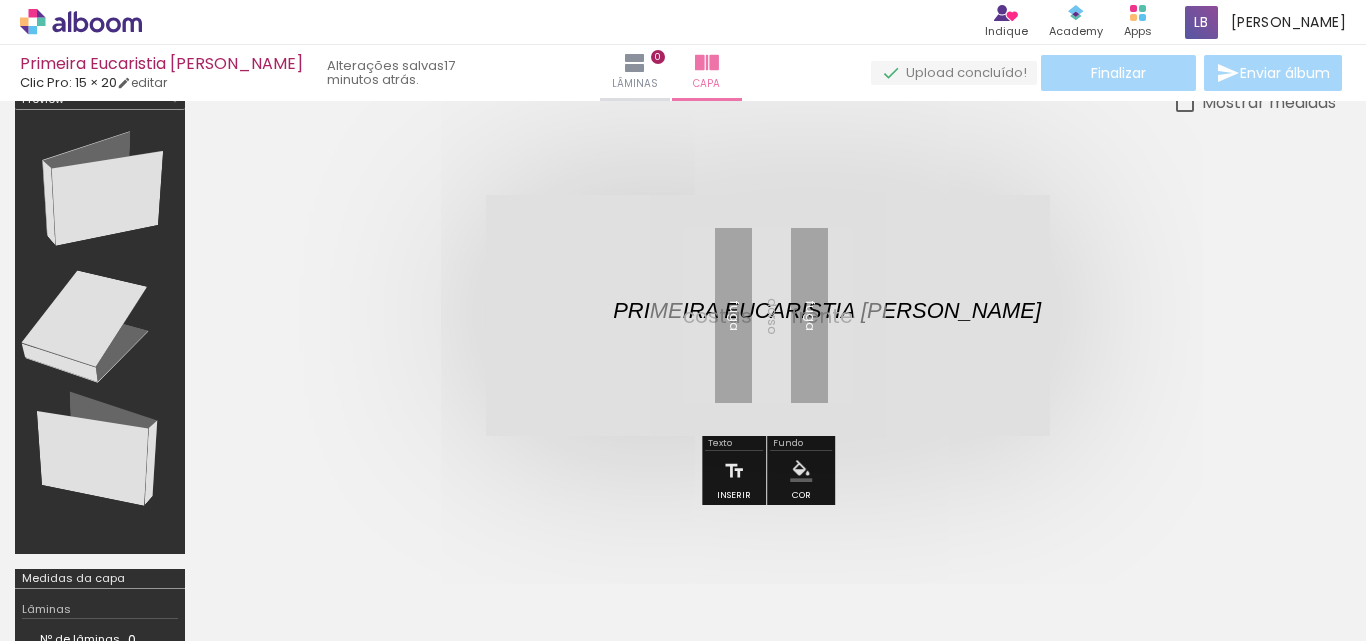 click at bounding box center (768, 315) 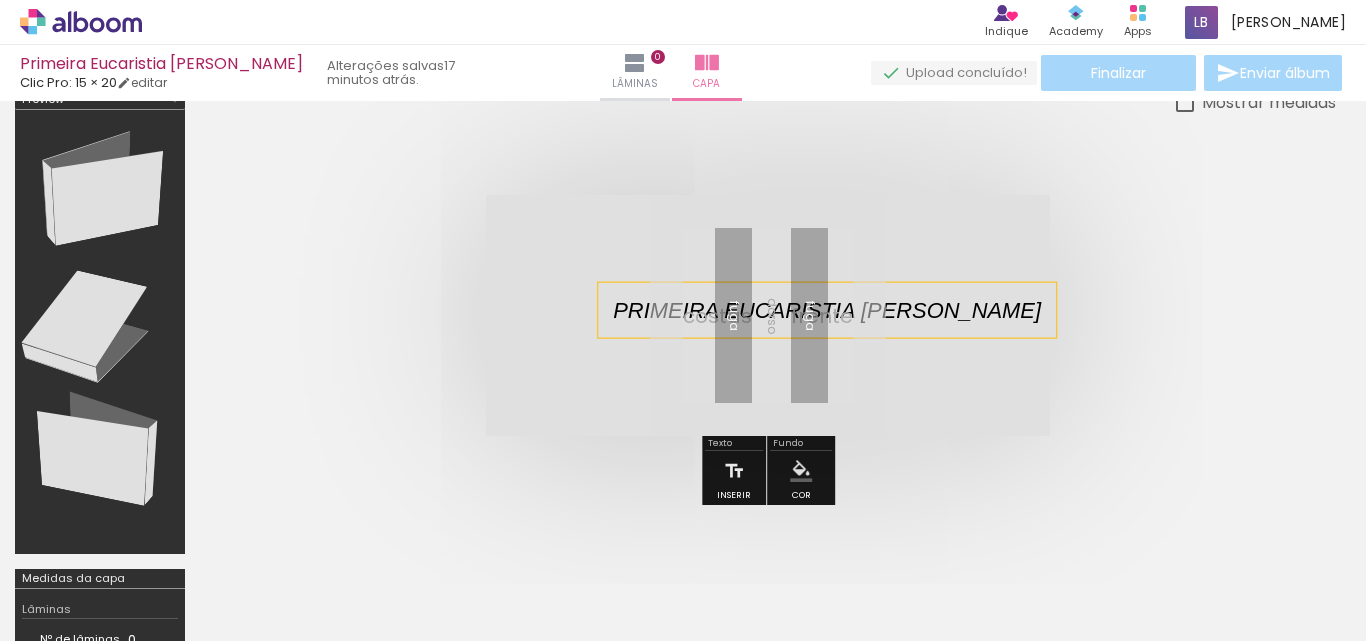 click on "PRIMEIRA EUCARISTIA MARIA CECÍLIA" at bounding box center [827, 310] 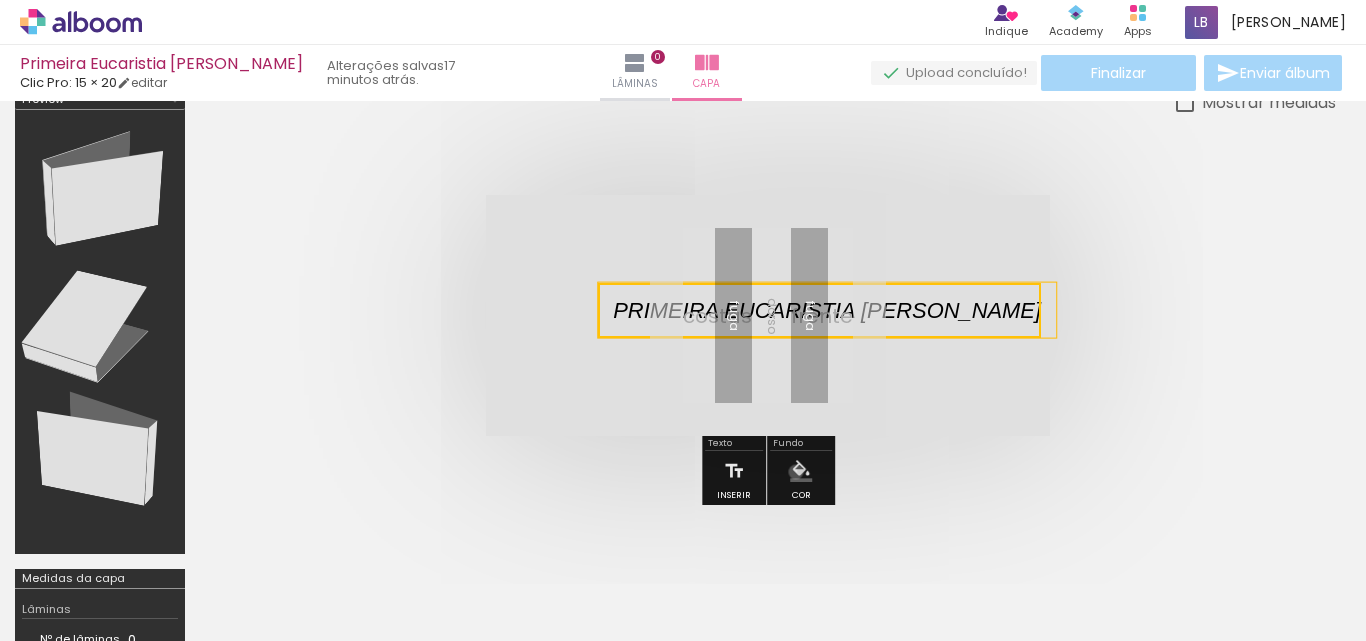 click at bounding box center [801, 471] 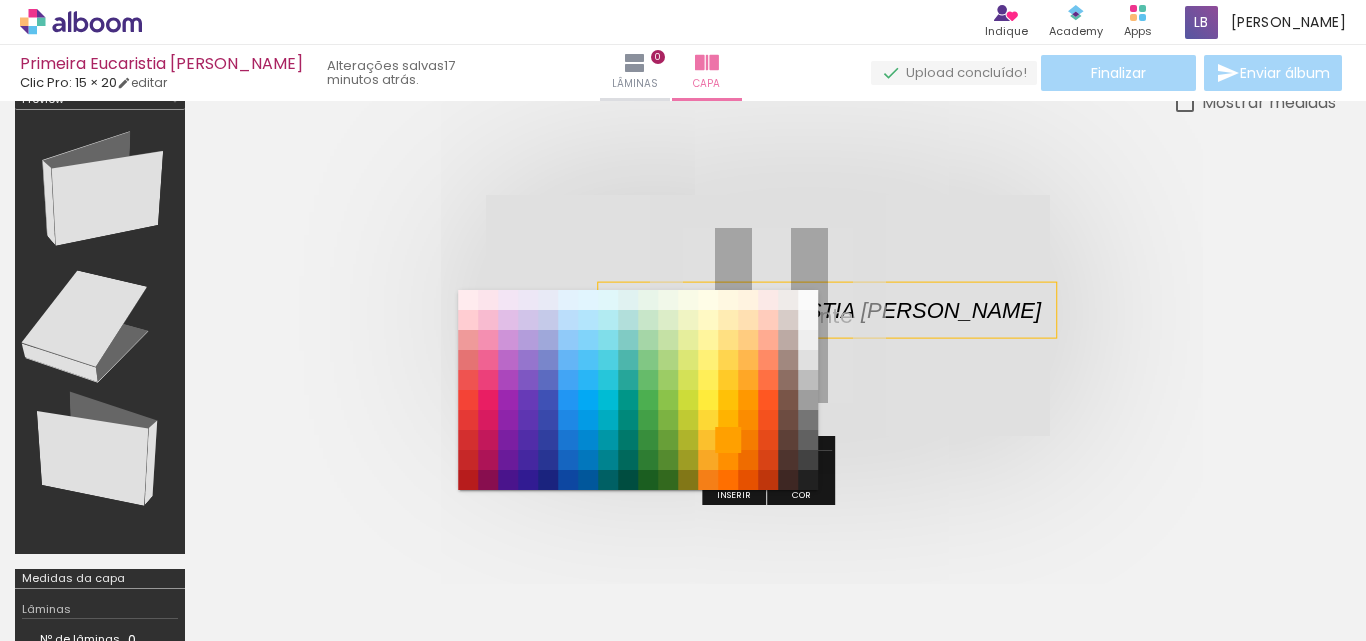 click on "#ffa000" at bounding box center (728, 440) 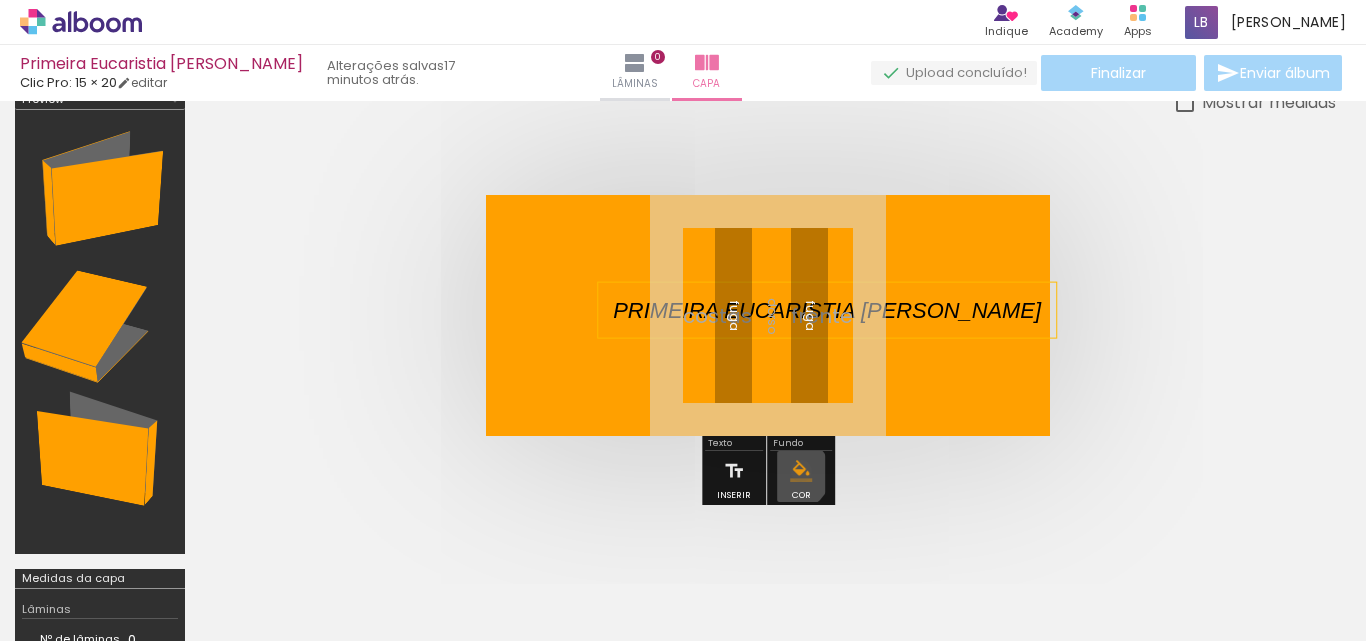 click at bounding box center [801, 471] 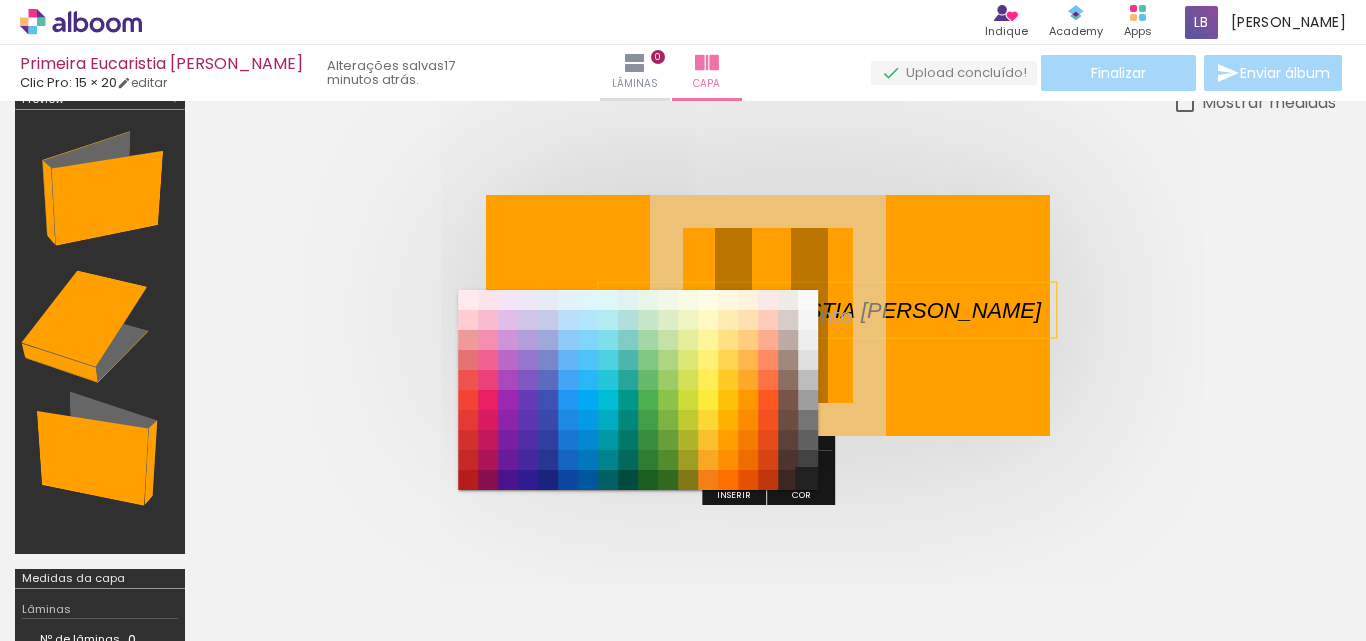 click on "#212121" at bounding box center (808, 480) 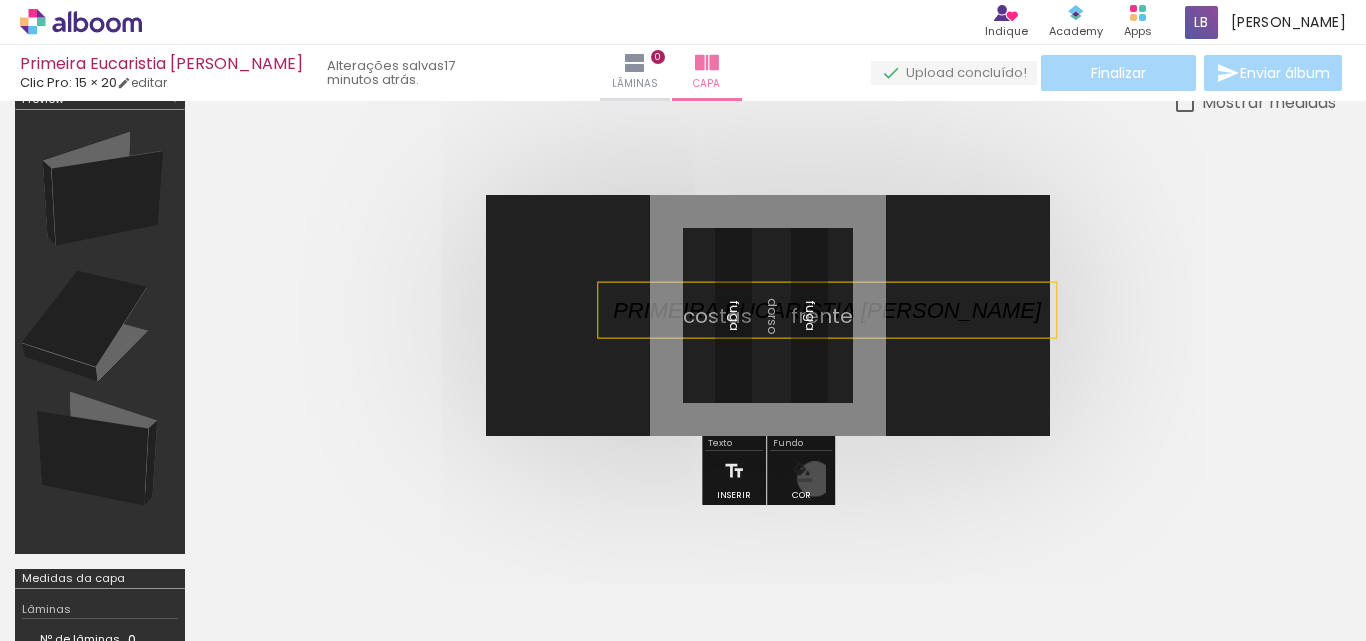 click on "#ffebee #ffcdd2 #ef9a9a #e57373 #ef5350 #f44336 #e53935 #d32f2f #c62828 #b71c1c #fce4ec #f8bbd0 #f48fb1 #f06292 #ec407a #e91e63 #d81b60 #c2185b #ad1457 #880e4f #f3e5f5 #e1bee7 #ce93d8 #ba68c8 #ab47bc #9c27b0 #8e24aa #7b1fa2 #6a1b9a #4a148c #ede7f6 #d1c4e9 #b39ddb #9575cd #7e57c2 #673ab7 #5e35b1 #512da8 #4527a0 #311b92 #e8eaf6 #c5cae9 #9fa8da #7986cb #5c6bc0 #3f51b5 #3949ab #303f9f #283593 #1a237e #e3f2fd #bbdefb #90caf9 #64b5f6 #42a5f5 #2196f3 #1e88e5 #1976d2 #1565c0 #0d47a1 #e1f5fe #b3e5fc #81d4fa #4fc3f7 #29b6f6 #03a9f4 #039be5 #0288d1 #0277bd #01579b #e0f7fa #b2ebf2 #80deea #4dd0e1 #26c6da #00bcd4 #00acc1 #0097a7 #00838f #006064 #e0f2f1 #b2dfdb #80cbc4 #4db6ac #26a69a #009688 #00897b #00796b #00695c #004d40 #e8f5e9 #c8e6c9 #a5d6a7 #81c784 #66bb6a #4caf50 #43a047 #388e3c #2e7d32 #1b5e20 #f1f8e9 #dcedc8 #c5e1a5 #aed581 #9ccc65 #8bc34a #7cb342 #689f38 #558b2f #33691e #f9fbe7 #f0f4c3 #e6ee9c #dce775 #d4e157 #cddc39 #c0ca33 #afb42b #9e9d24 #827717 #fffde7 #fff9c4 #fff59d #fff176 #ffee58 #ffeb3b #fdd835 #fbc02d" at bounding box center (801, 471) 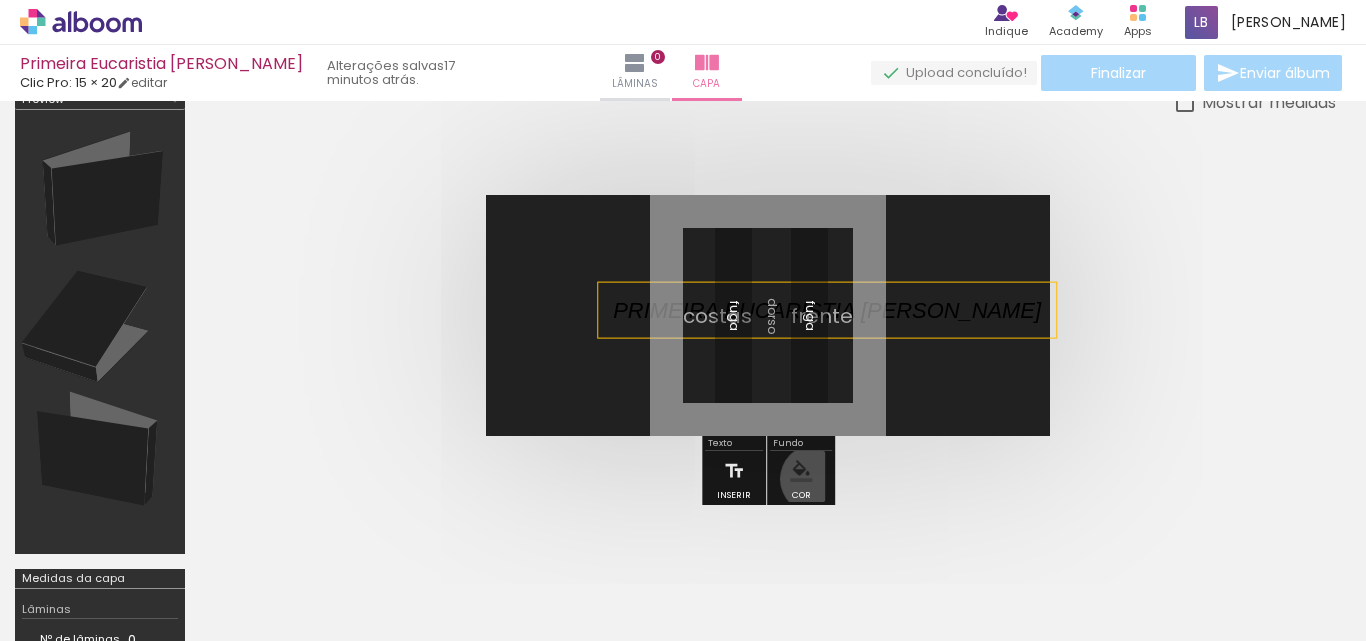click on "#ffebee #ffcdd2 #ef9a9a #e57373 #ef5350 #f44336 #e53935 #d32f2f #c62828 #b71c1c #fce4ec #f8bbd0 #f48fb1 #f06292 #ec407a #e91e63 #d81b60 #c2185b #ad1457 #880e4f #f3e5f5 #e1bee7 #ce93d8 #ba68c8 #ab47bc #9c27b0 #8e24aa #7b1fa2 #6a1b9a #4a148c #ede7f6 #d1c4e9 #b39ddb #9575cd #7e57c2 #673ab7 #5e35b1 #512da8 #4527a0 #311b92 #e8eaf6 #c5cae9 #9fa8da #7986cb #5c6bc0 #3f51b5 #3949ab #303f9f #283593 #1a237e #e3f2fd #bbdefb #90caf9 #64b5f6 #42a5f5 #2196f3 #1e88e5 #1976d2 #1565c0 #0d47a1 #e1f5fe #b3e5fc #81d4fa #4fc3f7 #29b6f6 #03a9f4 #039be5 #0288d1 #0277bd #01579b #e0f7fa #b2ebf2 #80deea #4dd0e1 #26c6da #00bcd4 #00acc1 #0097a7 #00838f #006064 #e0f2f1 #b2dfdb #80cbc4 #4db6ac #26a69a #009688 #00897b #00796b #00695c #004d40 #e8f5e9 #c8e6c9 #a5d6a7 #81c784 #66bb6a #4caf50 #43a047 #388e3c #2e7d32 #1b5e20 #f1f8e9 #dcedc8 #c5e1a5 #aed581 #9ccc65 #8bc34a #7cb342 #689f38 #558b2f #33691e #f9fbe7 #f0f4c3 #e6ee9c #dce775 #d4e157 #cddc39 #c0ca33 #afb42b #9e9d24 #827717 #fffde7 #fff9c4 #fff59d #fff176 #ffee58 #ffeb3b #fdd835 #fbc02d" at bounding box center [801, 471] 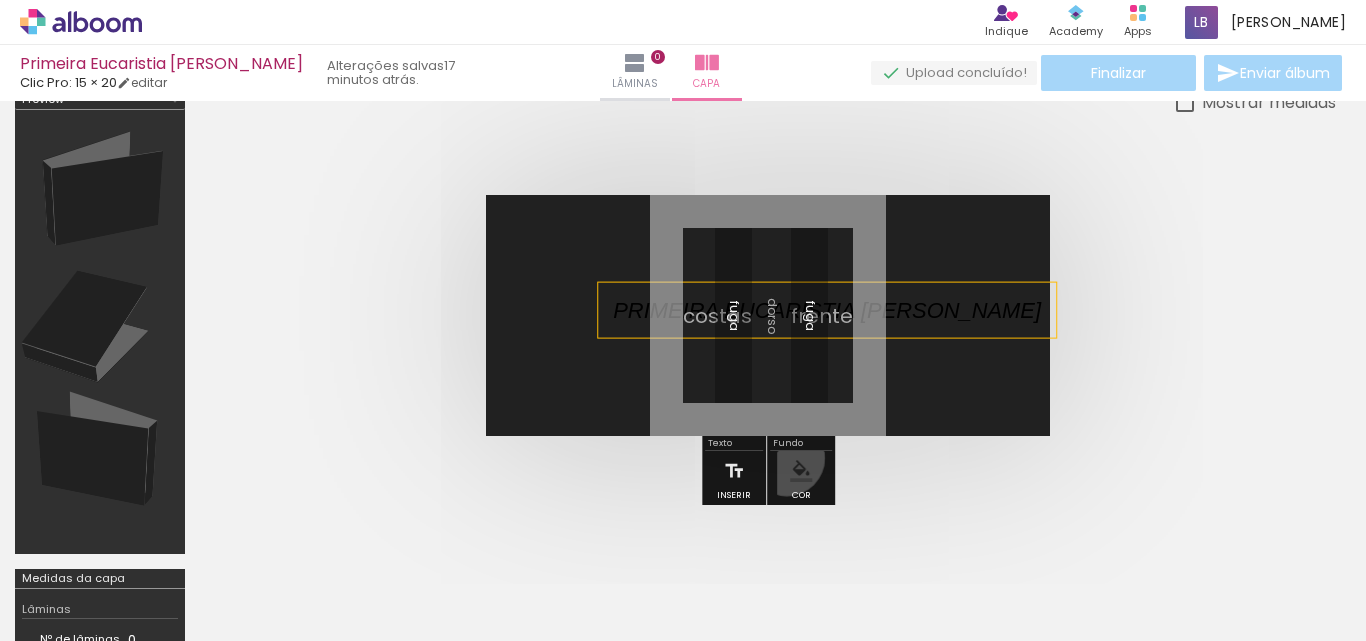 click on "#ffebee #ffcdd2 #ef9a9a #e57373 #ef5350 #f44336 #e53935 #d32f2f #c62828 #b71c1c #fce4ec #f8bbd0 #f48fb1 #f06292 #ec407a #e91e63 #d81b60 #c2185b #ad1457 #880e4f #f3e5f5 #e1bee7 #ce93d8 #ba68c8 #ab47bc #9c27b0 #8e24aa #7b1fa2 #6a1b9a #4a148c #ede7f6 #d1c4e9 #b39ddb #9575cd #7e57c2 #673ab7 #5e35b1 #512da8 #4527a0 #311b92 #e8eaf6 #c5cae9 #9fa8da #7986cb #5c6bc0 #3f51b5 #3949ab #303f9f #283593 #1a237e #e3f2fd #bbdefb #90caf9 #64b5f6 #42a5f5 #2196f3 #1e88e5 #1976d2 #1565c0 #0d47a1 #e1f5fe #b3e5fc #81d4fa #4fc3f7 #29b6f6 #03a9f4 #039be5 #0288d1 #0277bd #01579b #e0f7fa #b2ebf2 #80deea #4dd0e1 #26c6da #00bcd4 #00acc1 #0097a7 #00838f #006064 #e0f2f1 #b2dfdb #80cbc4 #4db6ac #26a69a #009688 #00897b #00796b #00695c #004d40 #e8f5e9 #c8e6c9 #a5d6a7 #81c784 #66bb6a #4caf50 #43a047 #388e3c #2e7d32 #1b5e20 #f1f8e9 #dcedc8 #c5e1a5 #aed581 #9ccc65 #8bc34a #7cb342 #689f38 #558b2f #33691e #f9fbe7 #f0f4c3 #e6ee9c #dce775 #d4e157 #cddc39 #c0ca33 #afb42b #9e9d24 #827717 #fffde7 #fff9c4 #fff59d #fff176 #ffee58 #ffeb3b #fdd835 #fbc02d" at bounding box center [801, 471] 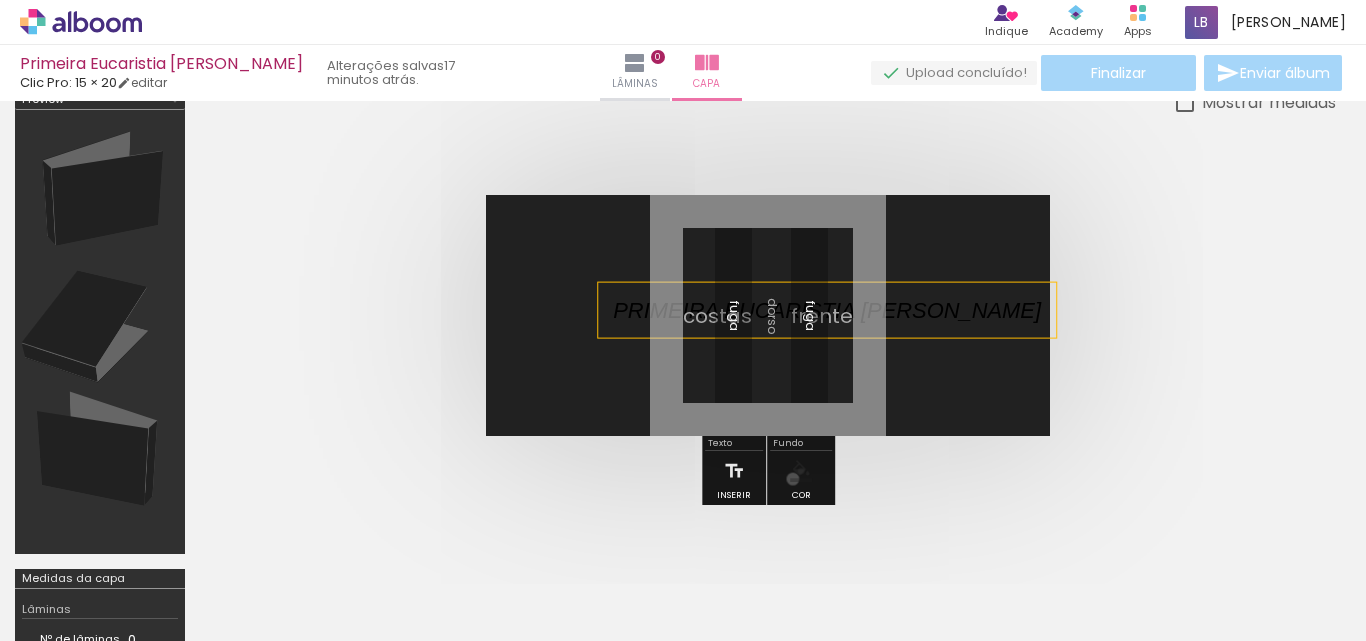 click at bounding box center (801, 471) 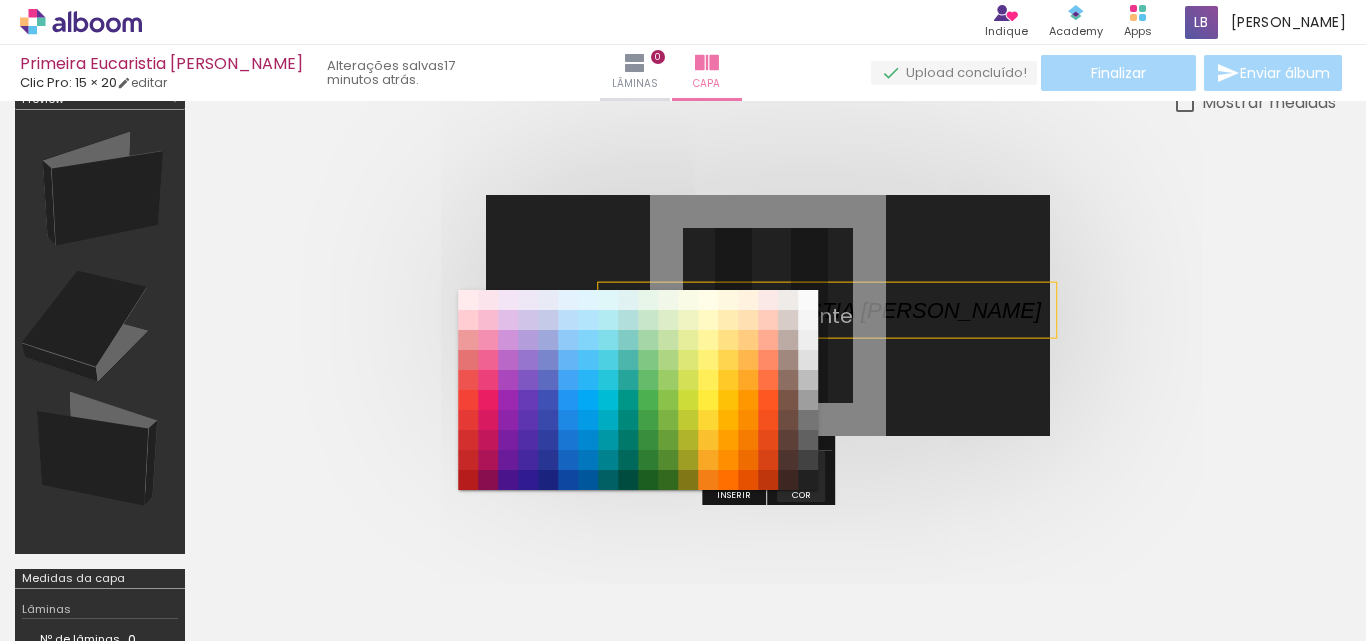 click at bounding box center (801, 471) 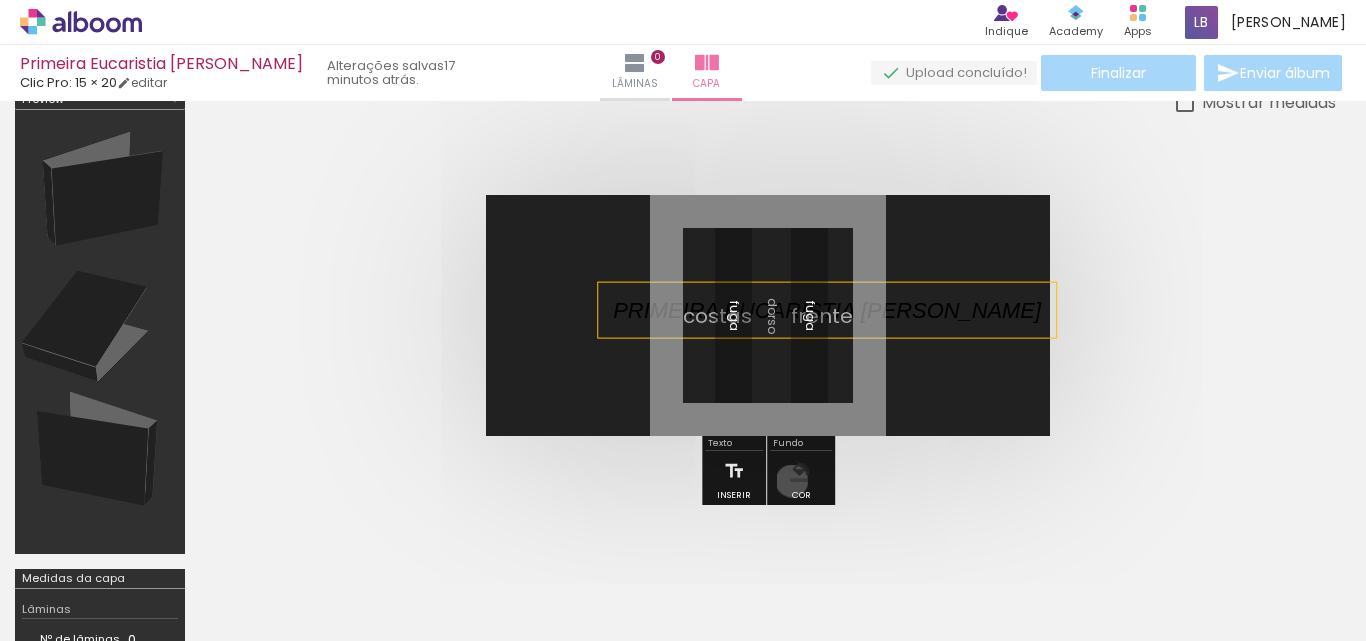 click at bounding box center (801, 471) 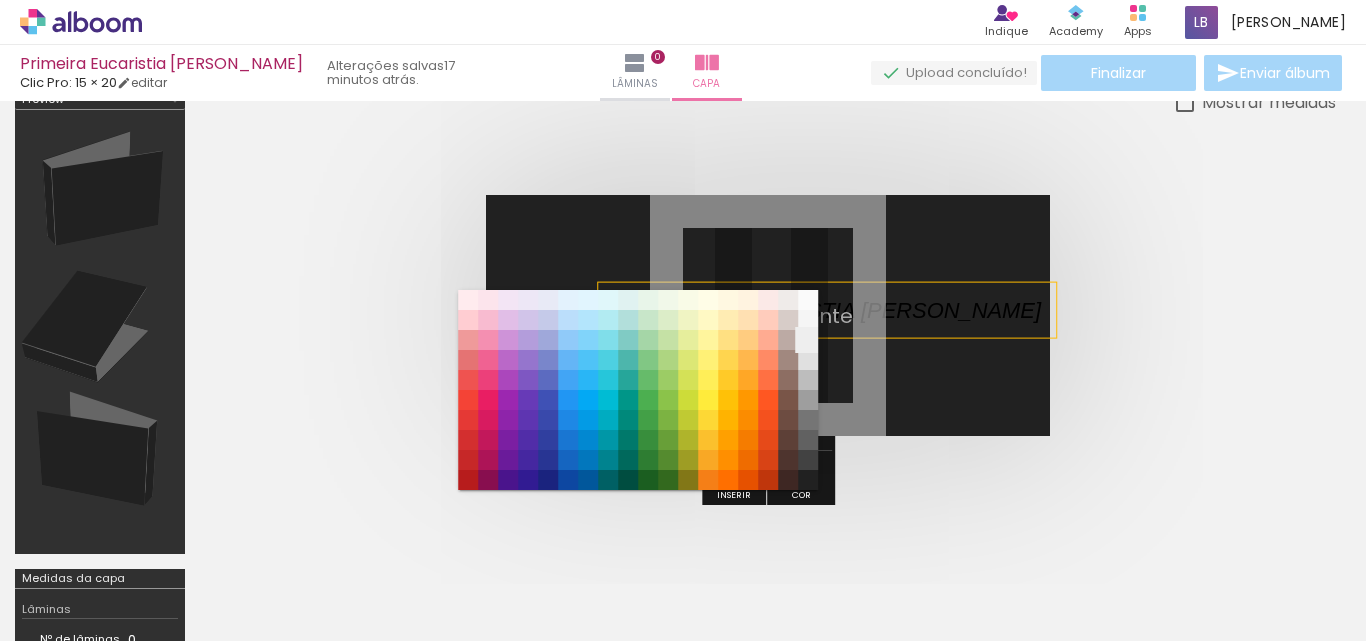 click on "#eeeeee" at bounding box center (808, 340) 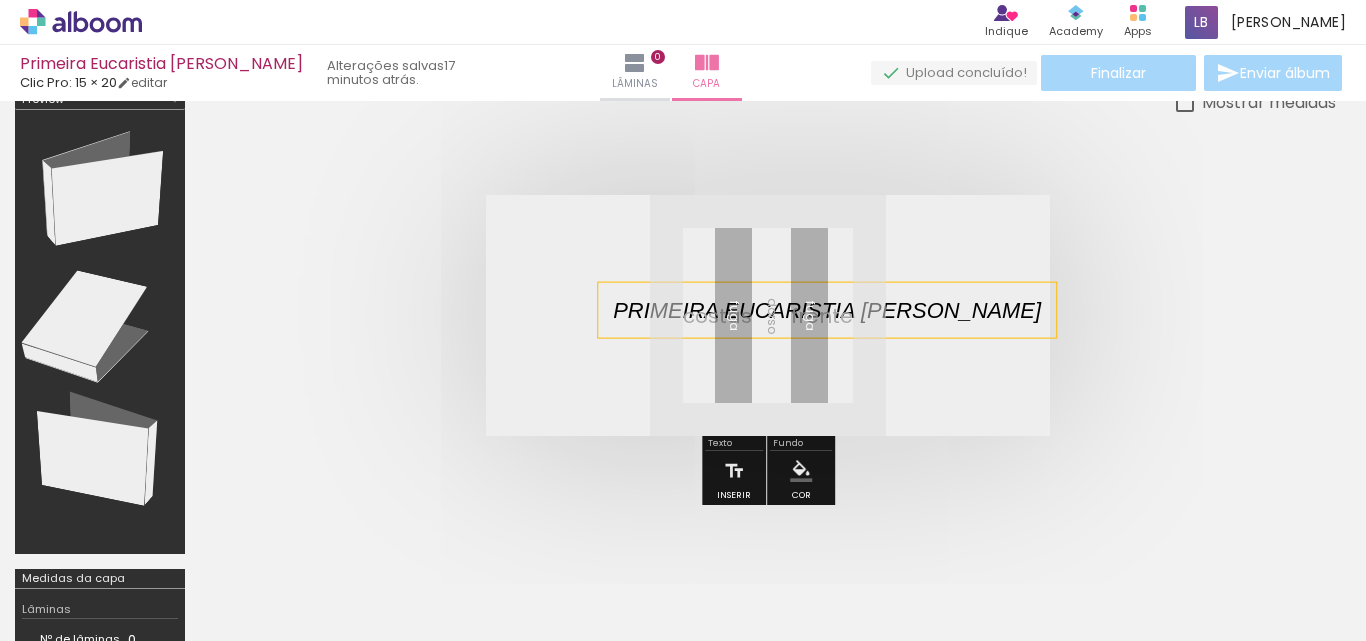 click on "PRIMEIRA EUCARISTIA MARIA CECÍLIA" at bounding box center [827, 310] 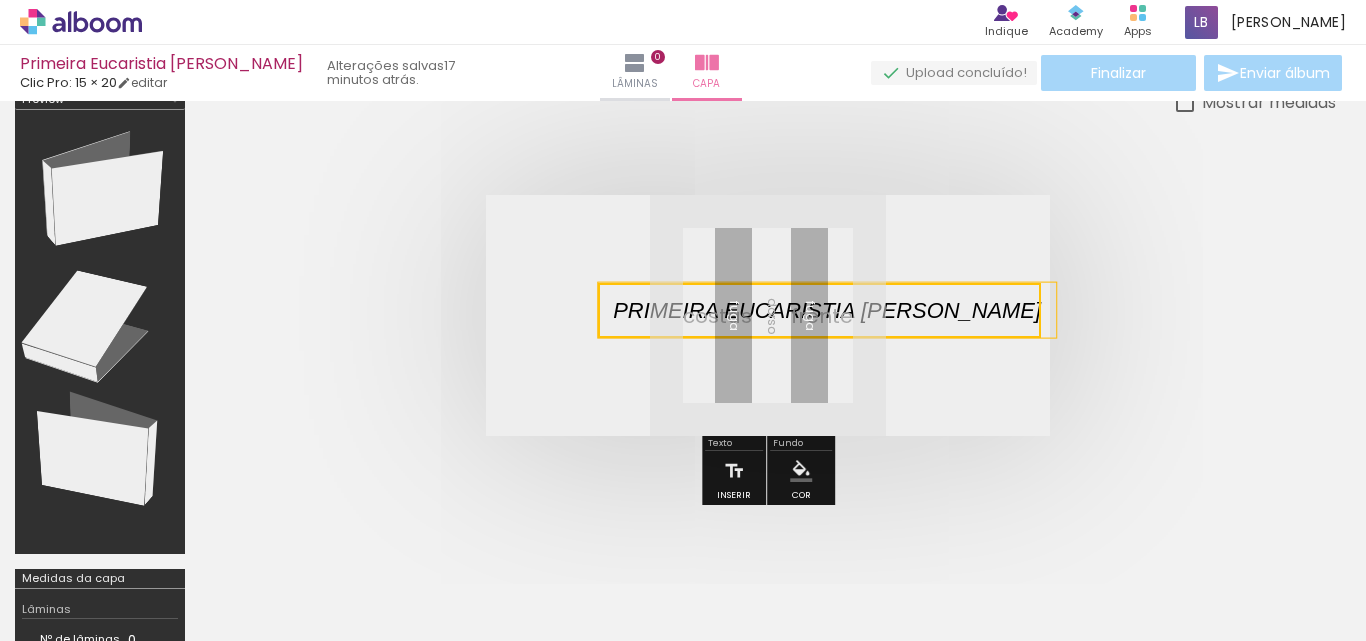click at bounding box center (819, 310) 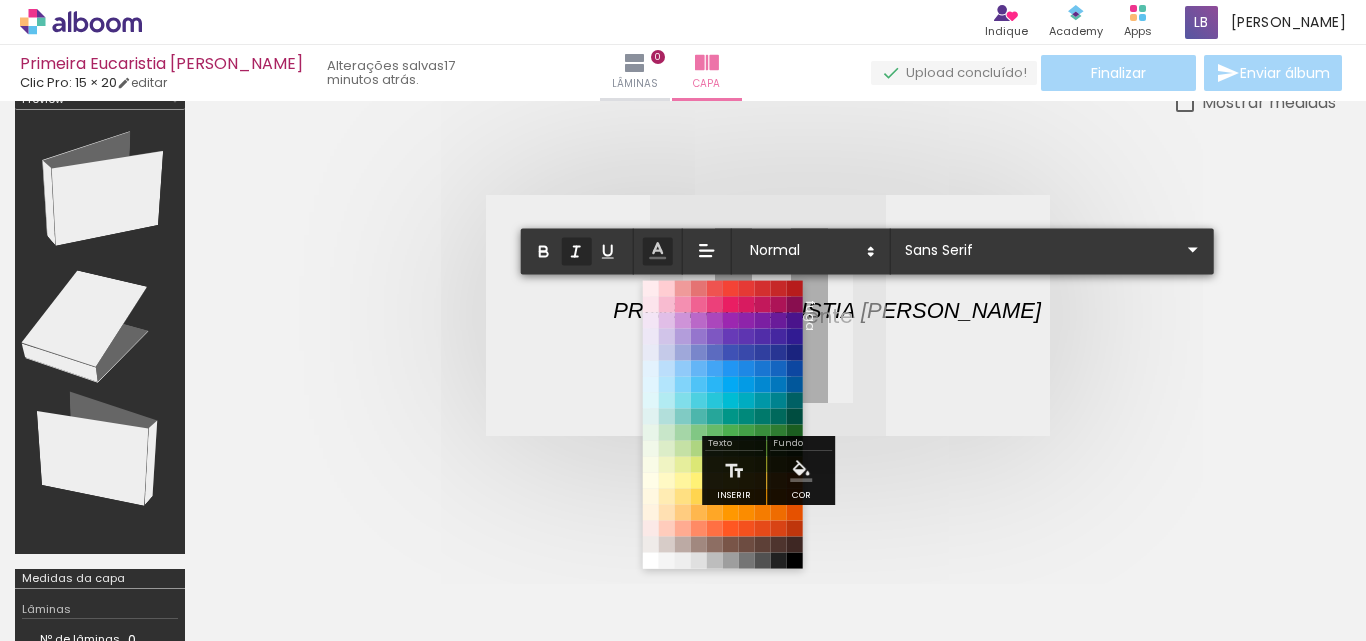 click on "PRIMEIRA EUCARISTIA MARIA CECÍLIA" at bounding box center [827, 310] 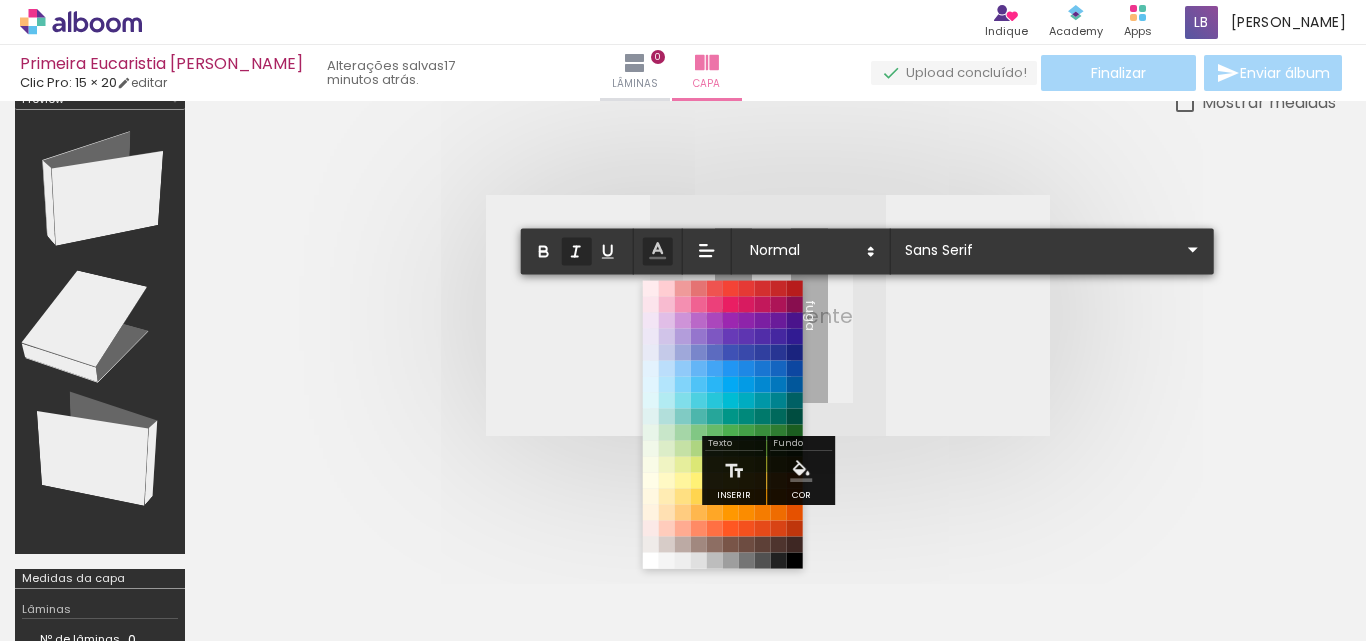 click at bounding box center [768, 315] 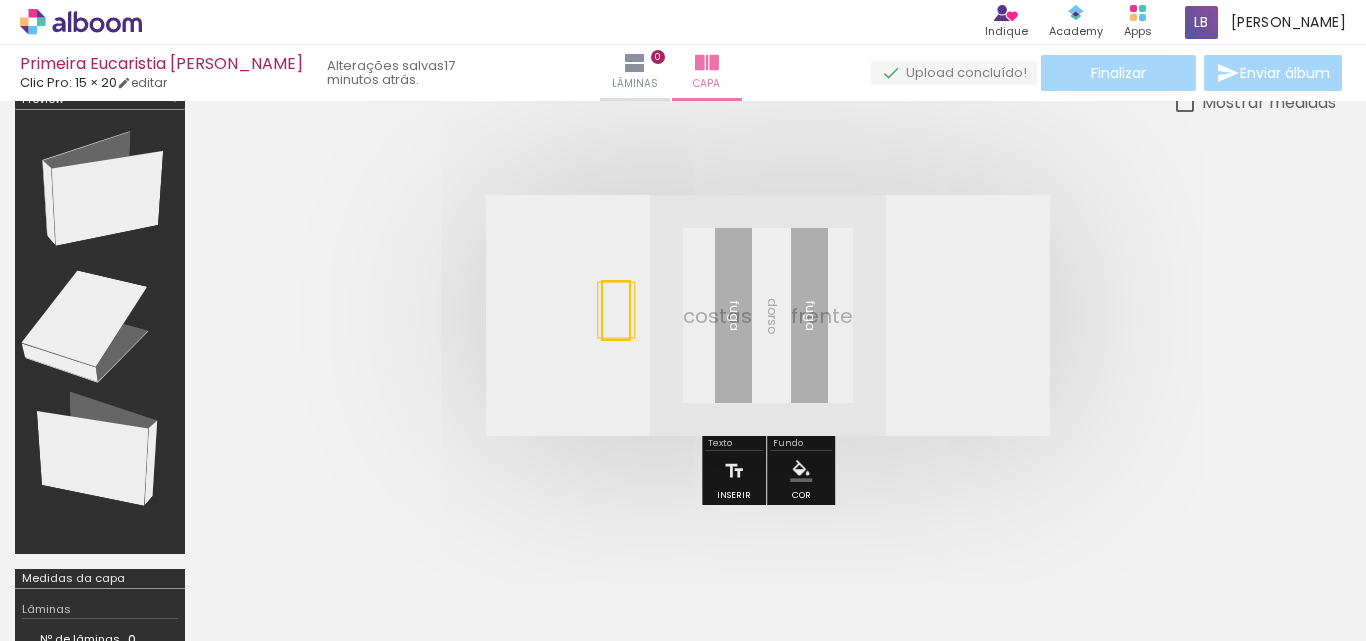 click at bounding box center [768, 315] 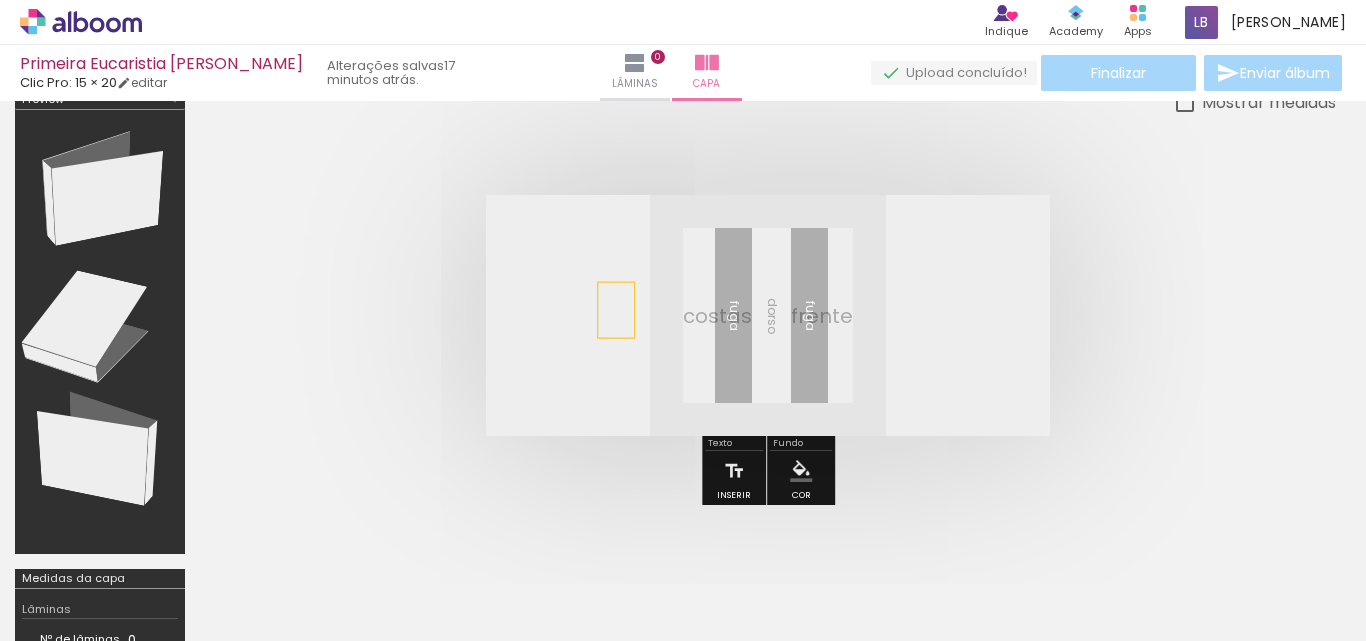 click at bounding box center (768, 315) 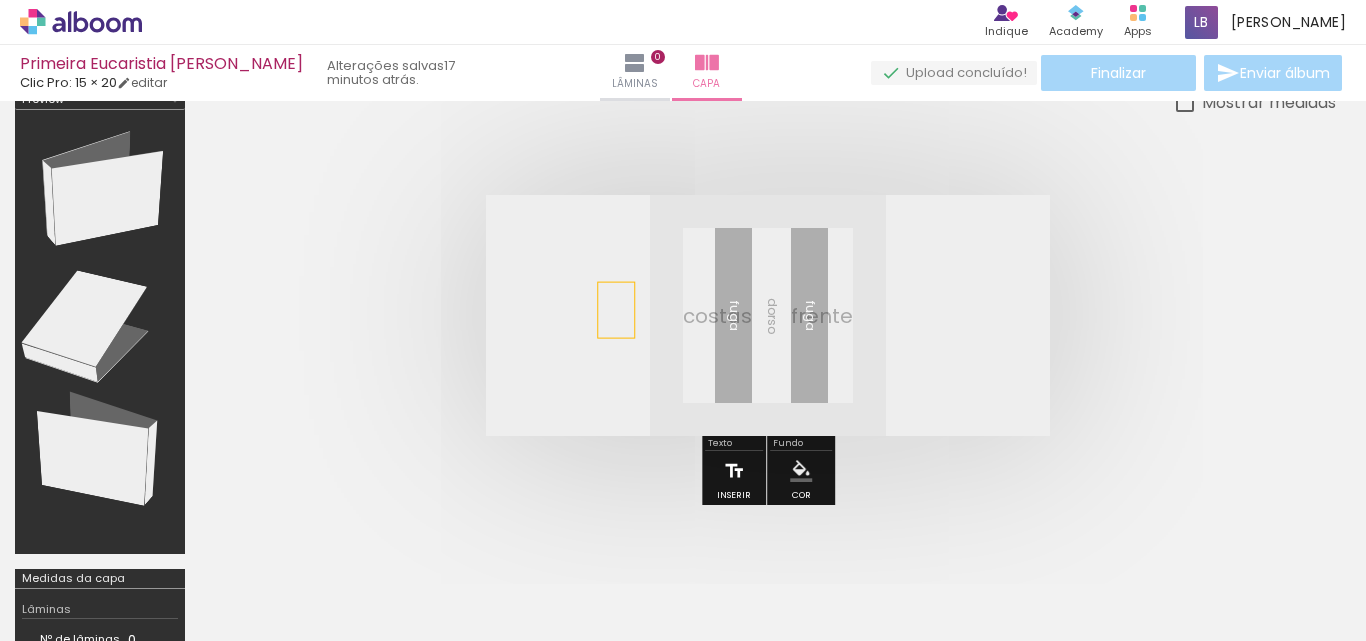 click at bounding box center (734, 471) 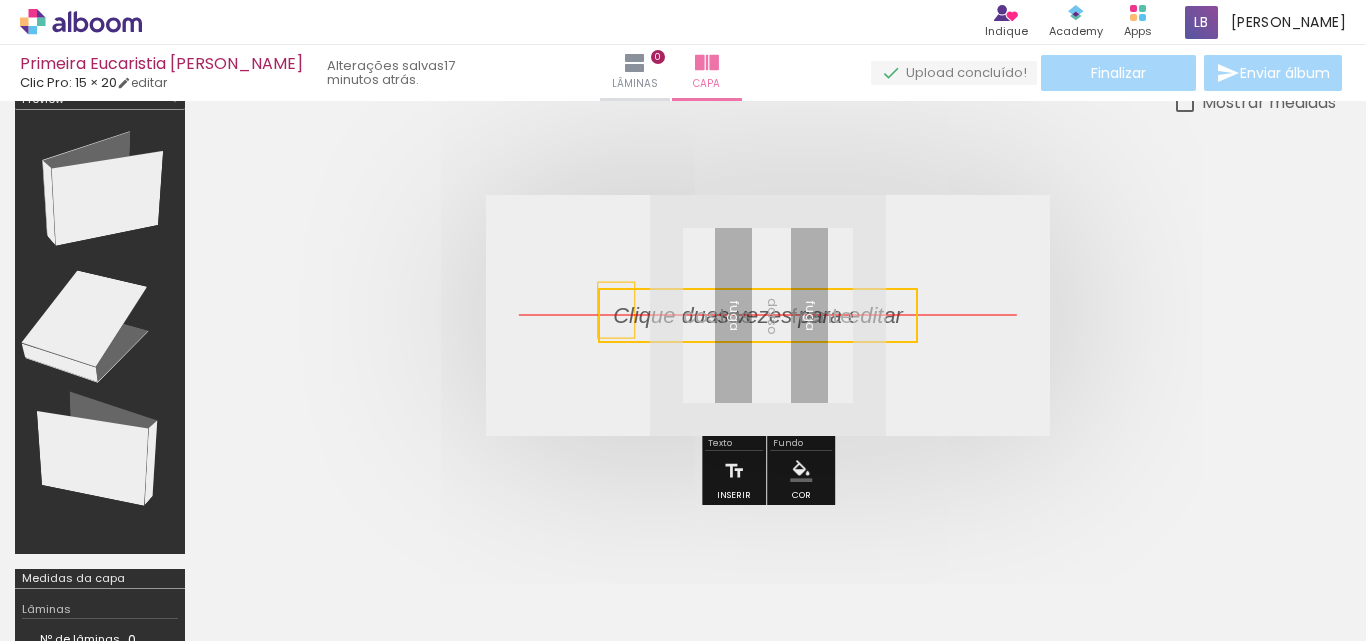 click at bounding box center [758, 315] 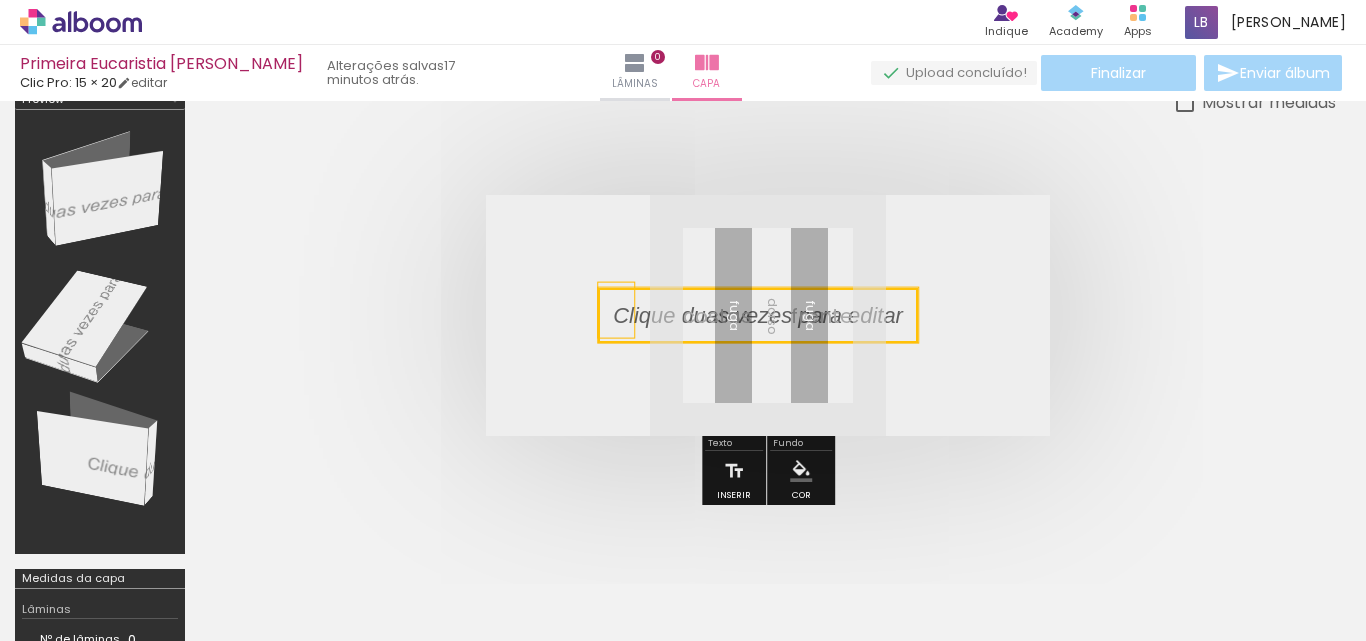 click at bounding box center [758, 315] 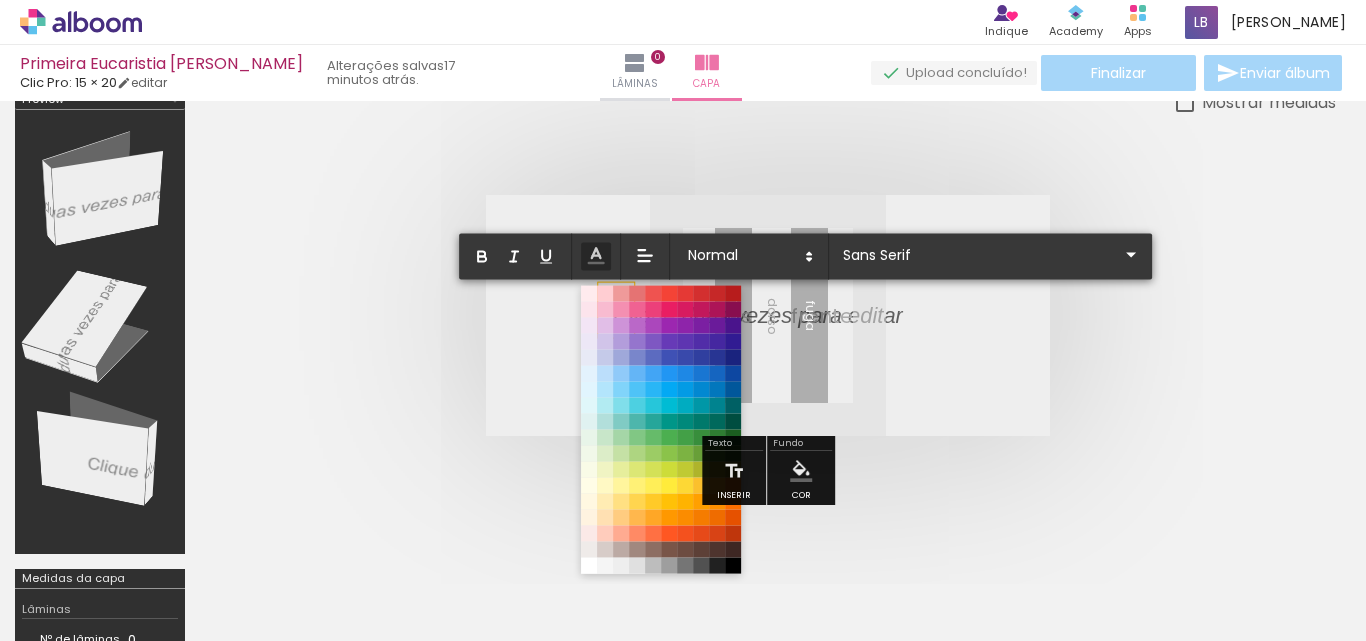 click at bounding box center [758, 327] 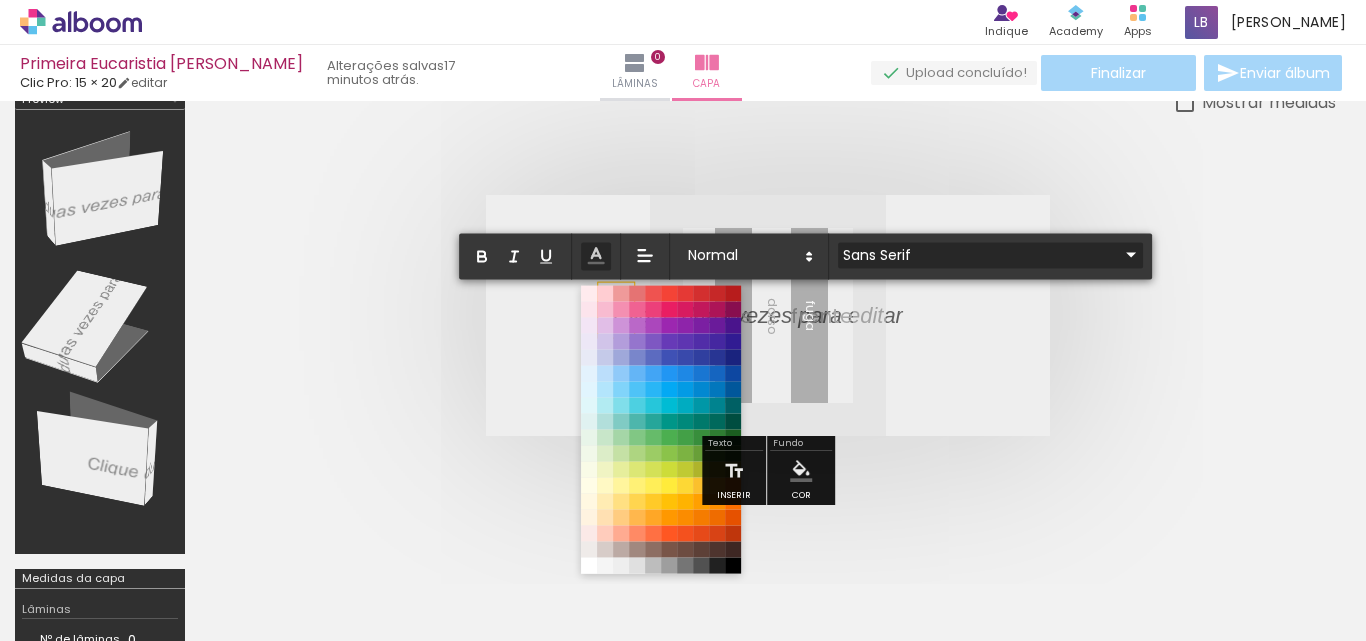 click on "Sans Serif" at bounding box center (978, 254) 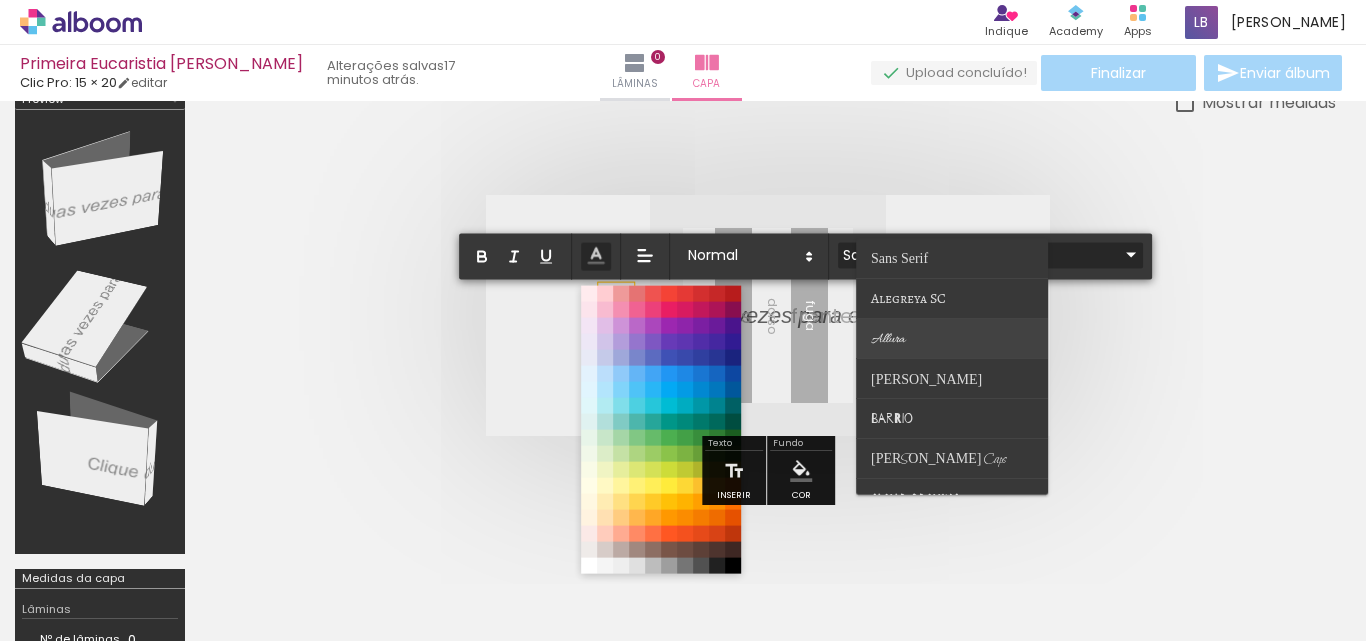 click at bounding box center (952, 339) 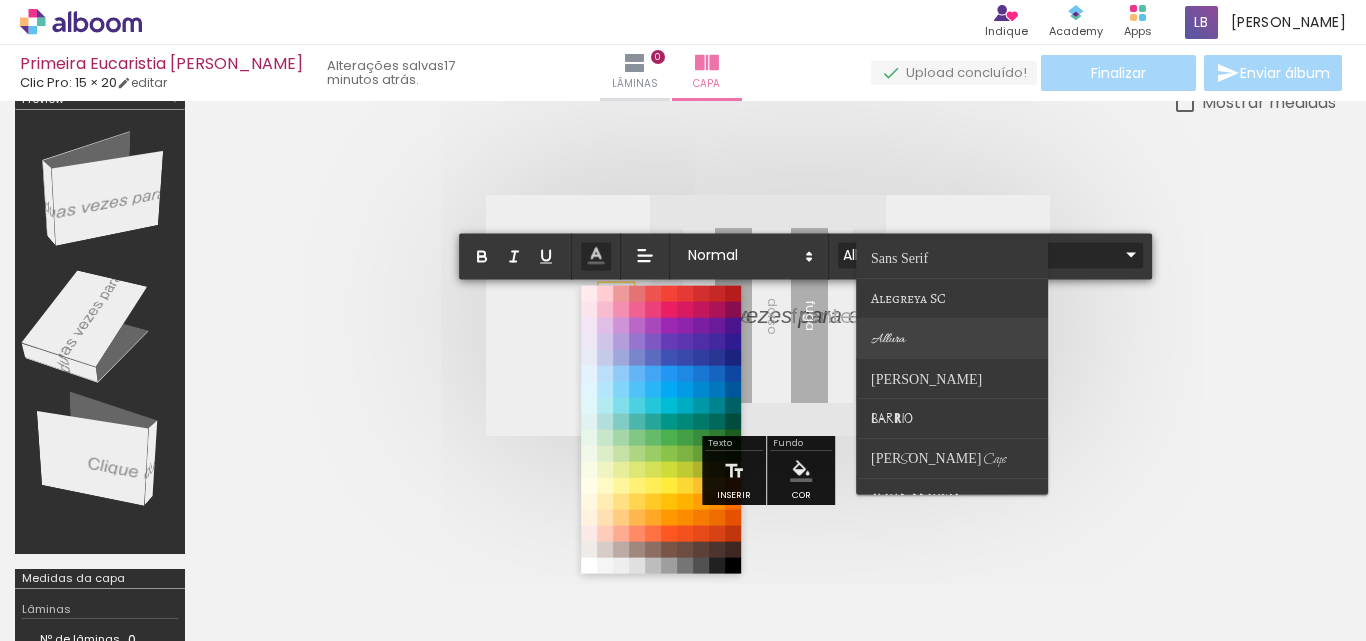 scroll, scrollTop: 9, scrollLeft: 0, axis: vertical 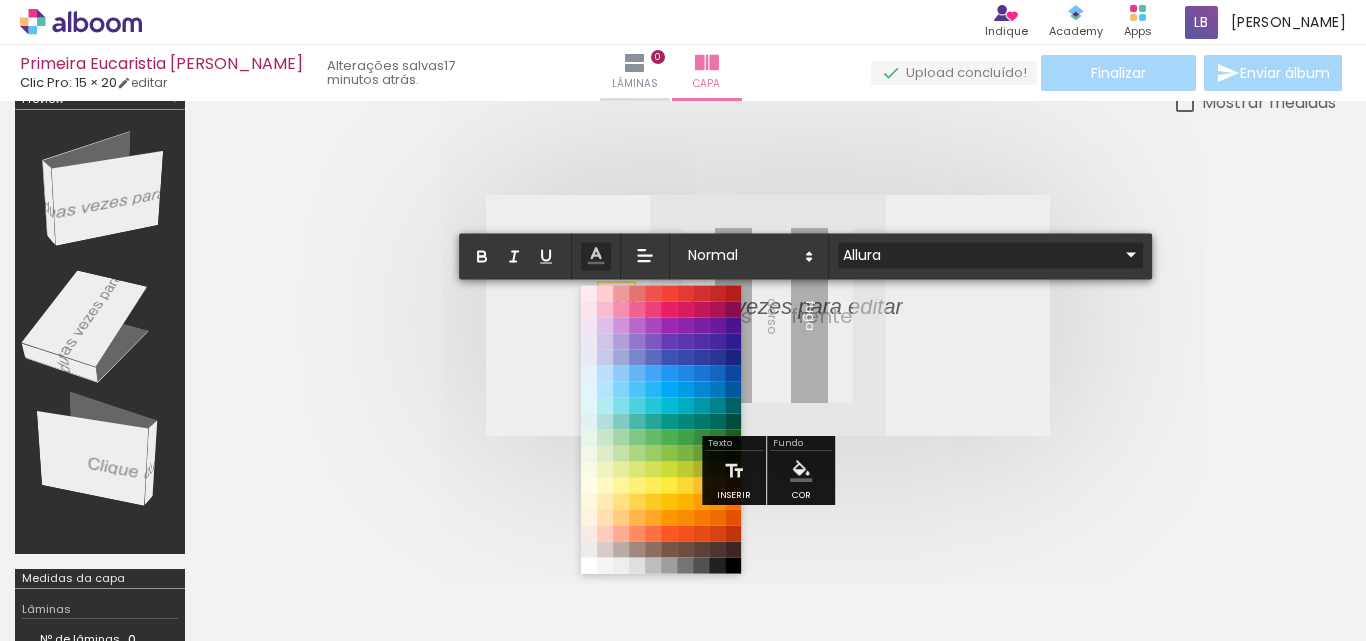 type 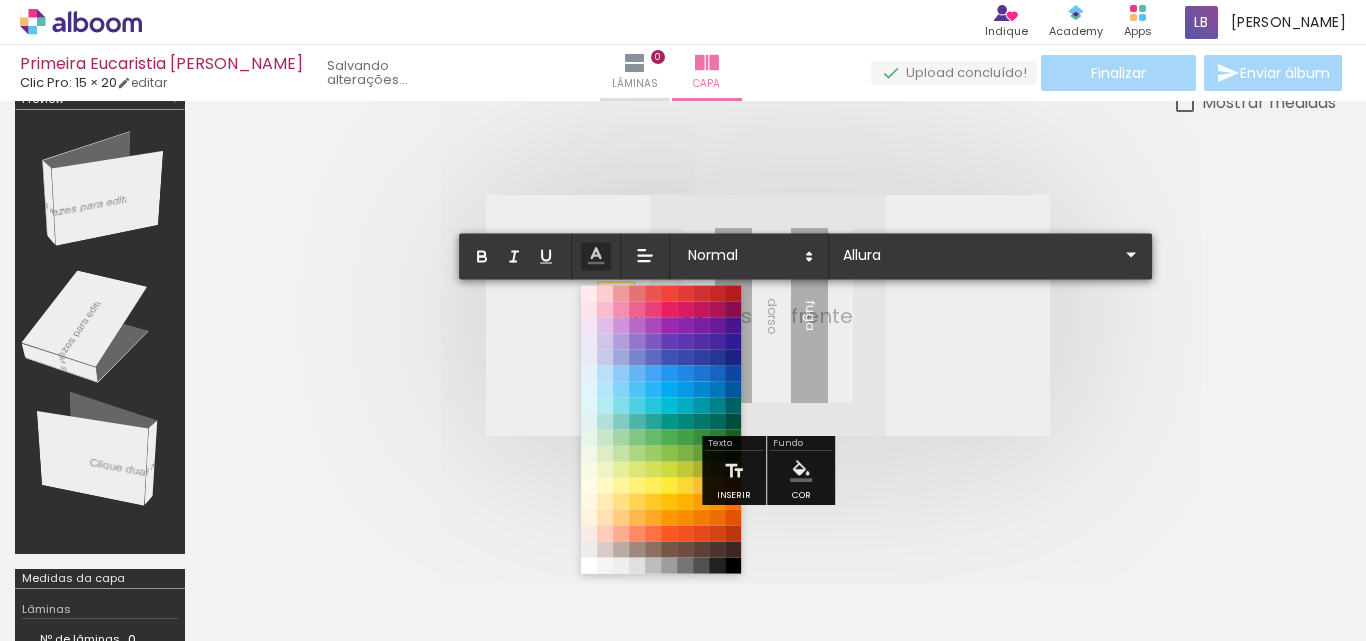 click at bounding box center (768, 315) 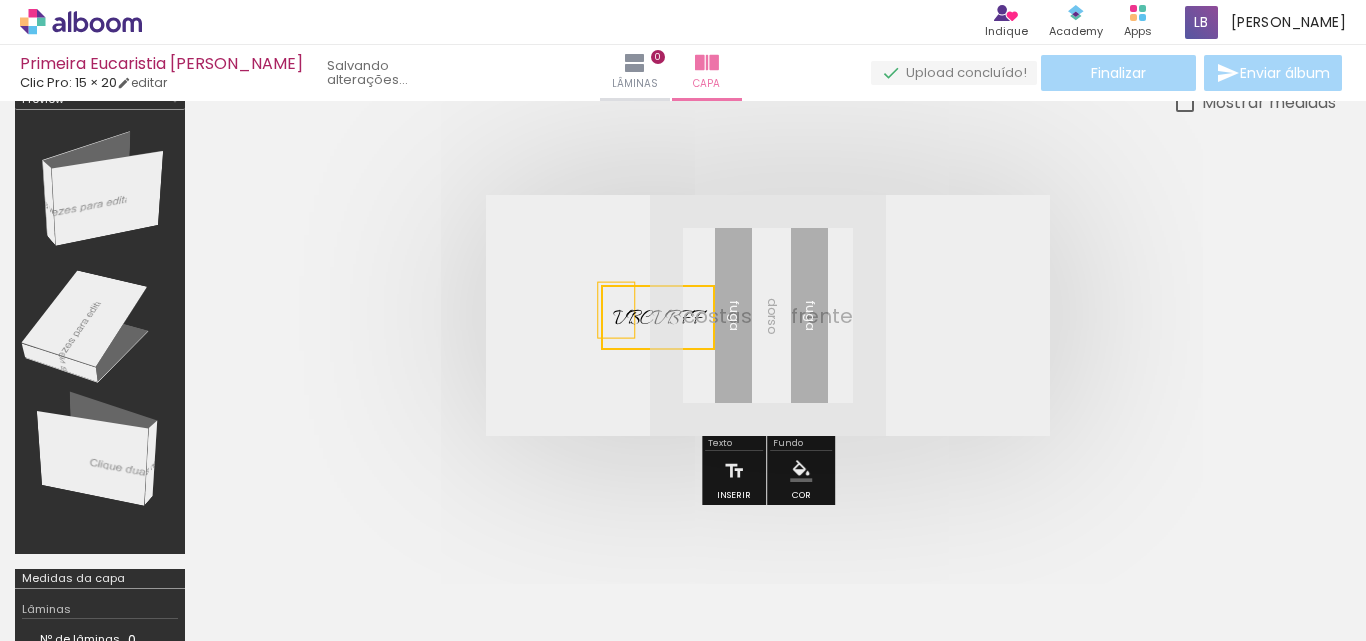 click at bounding box center [768, 315] 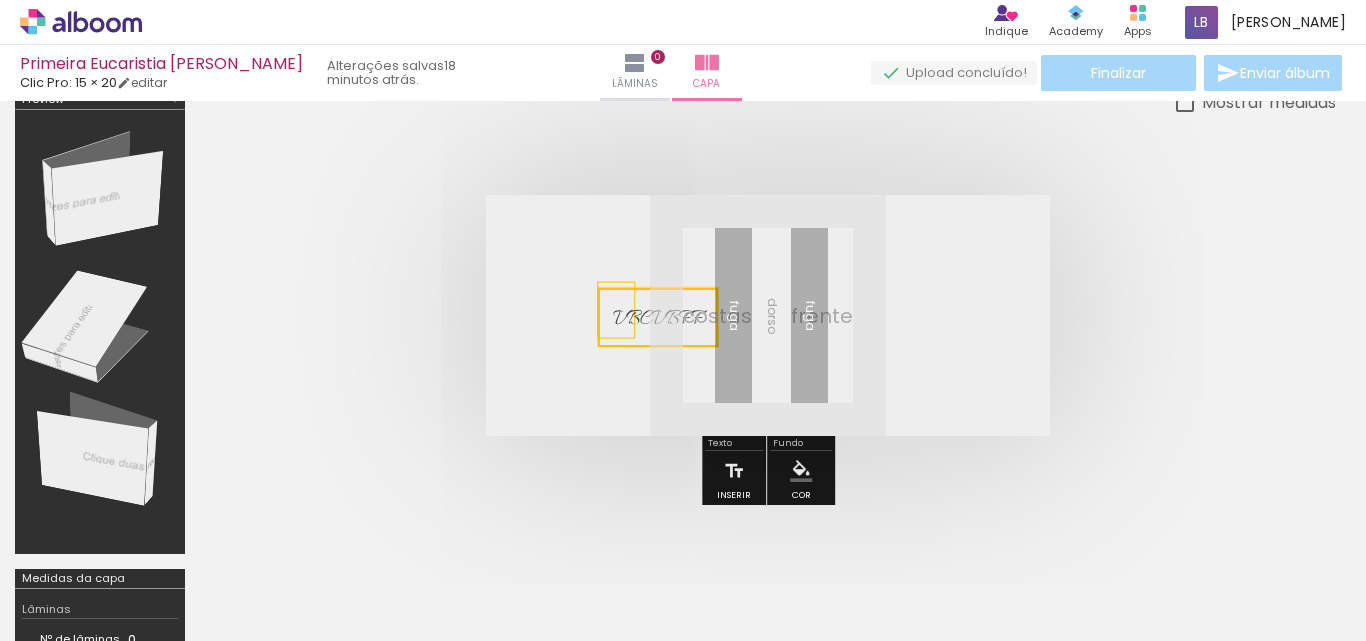 click at bounding box center [658, 317] 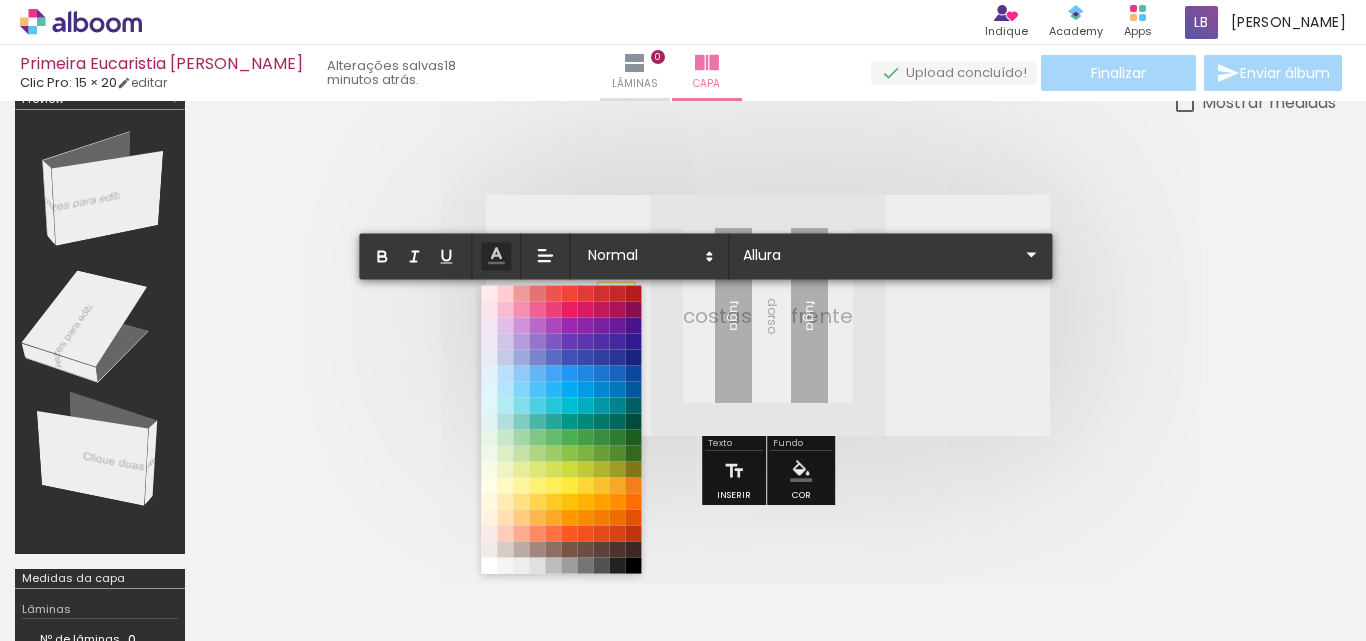 type on "Sans Serif" 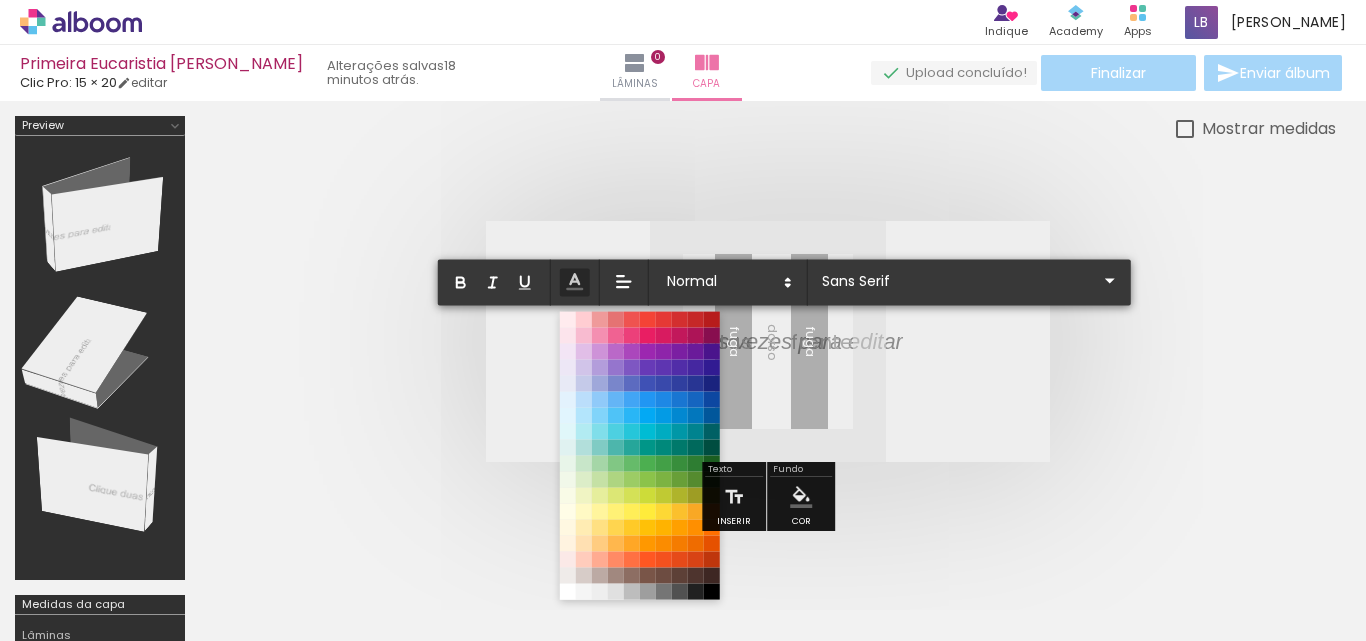 scroll, scrollTop: 0, scrollLeft: 0, axis: both 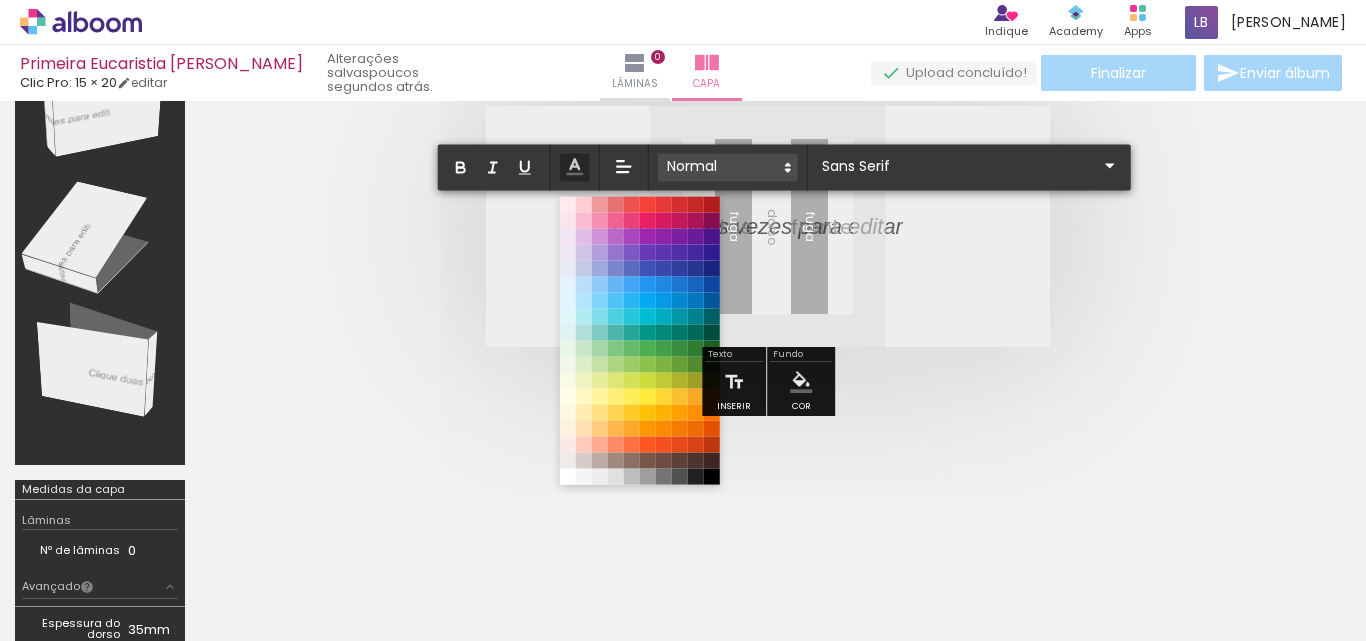 click 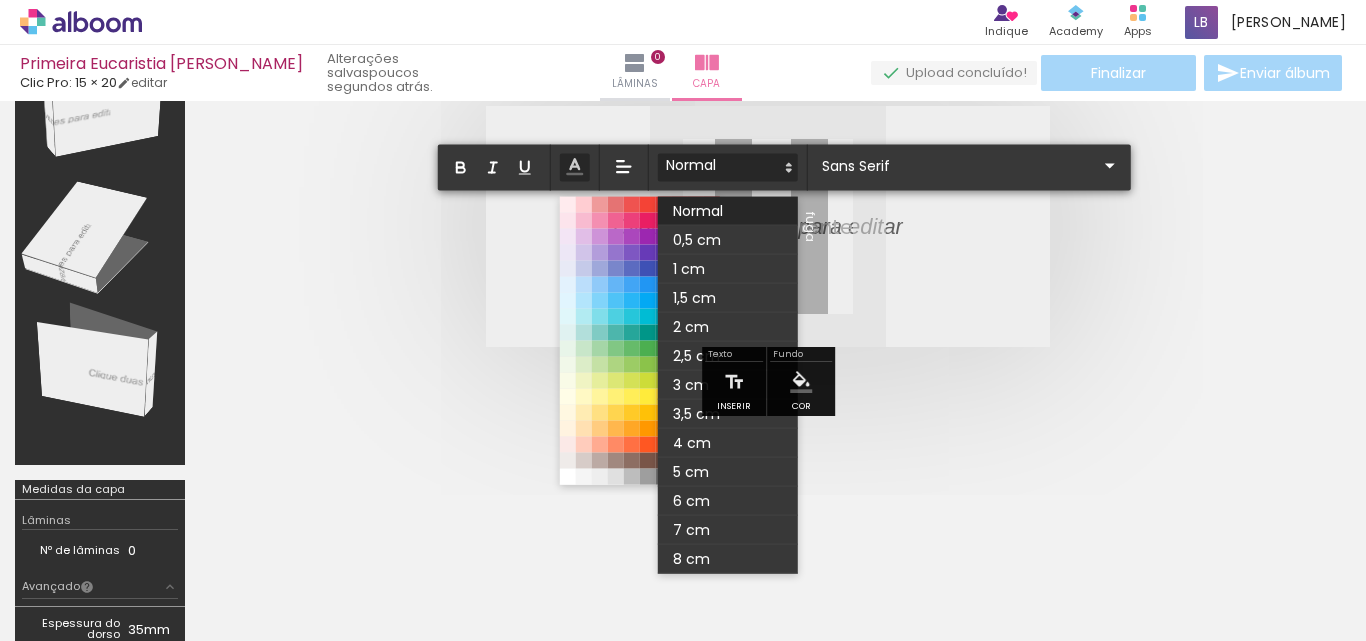 click at bounding box center (728, 385) 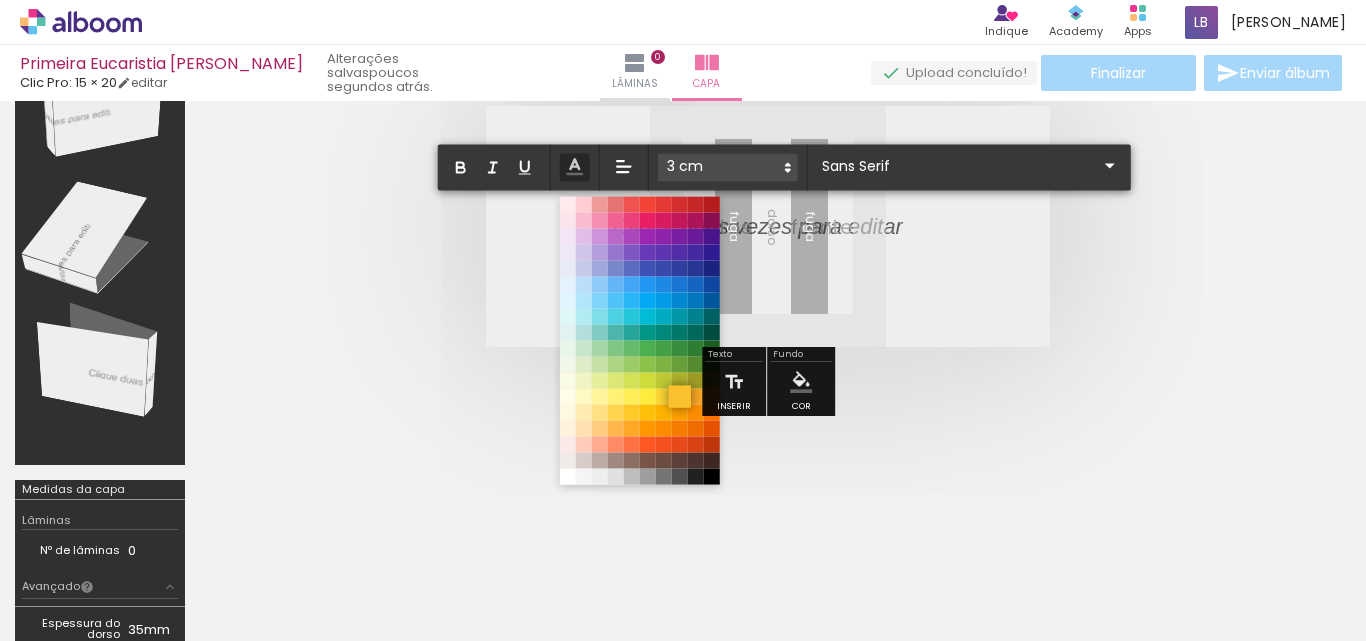 scroll, scrollTop: 9, scrollLeft: 0, axis: vertical 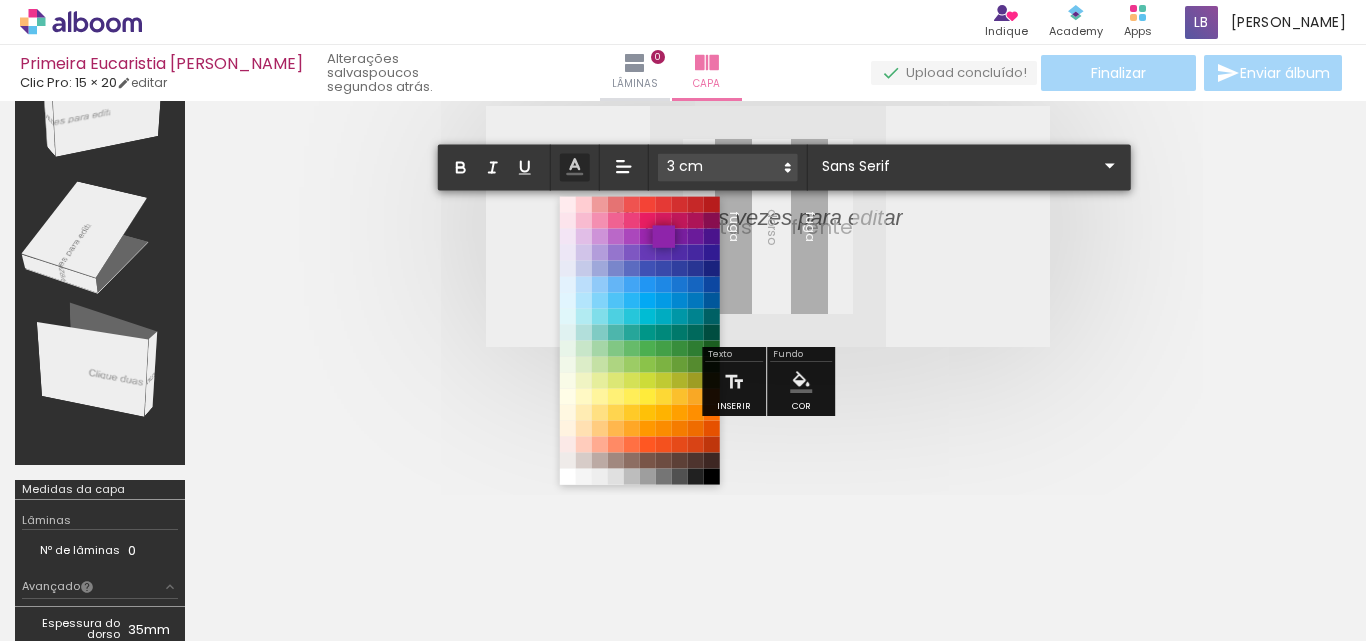click at bounding box center [664, 236] 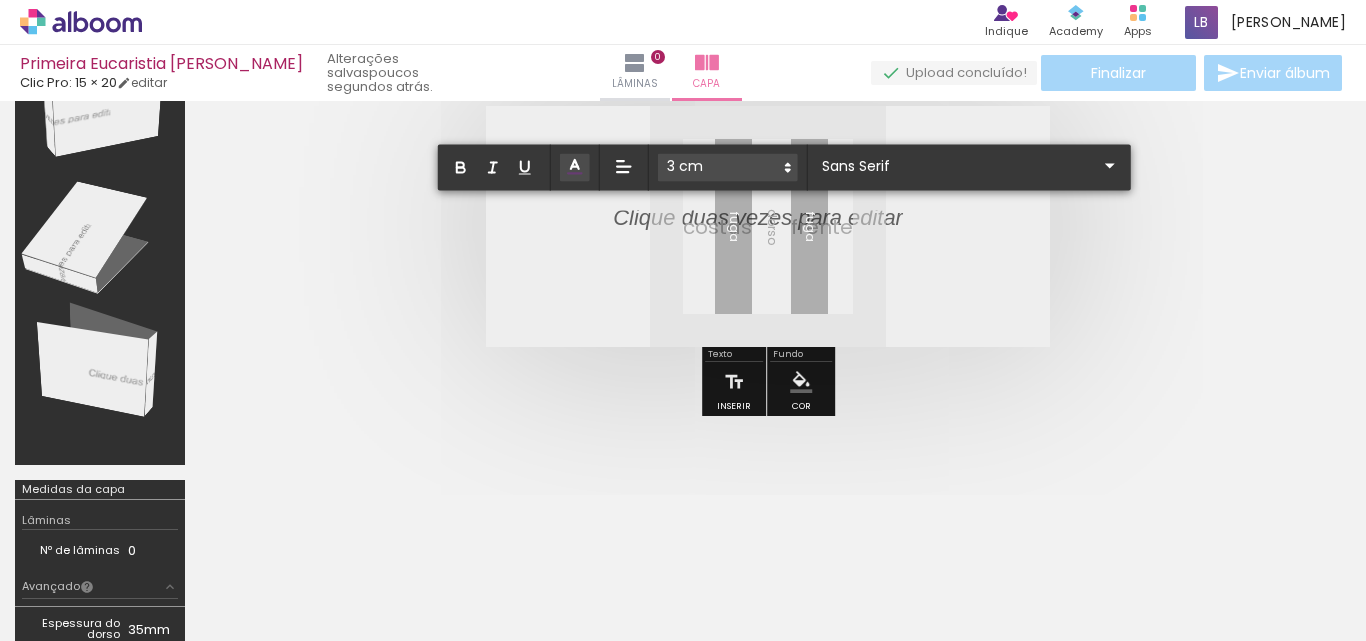 scroll, scrollTop: 15, scrollLeft: 0, axis: vertical 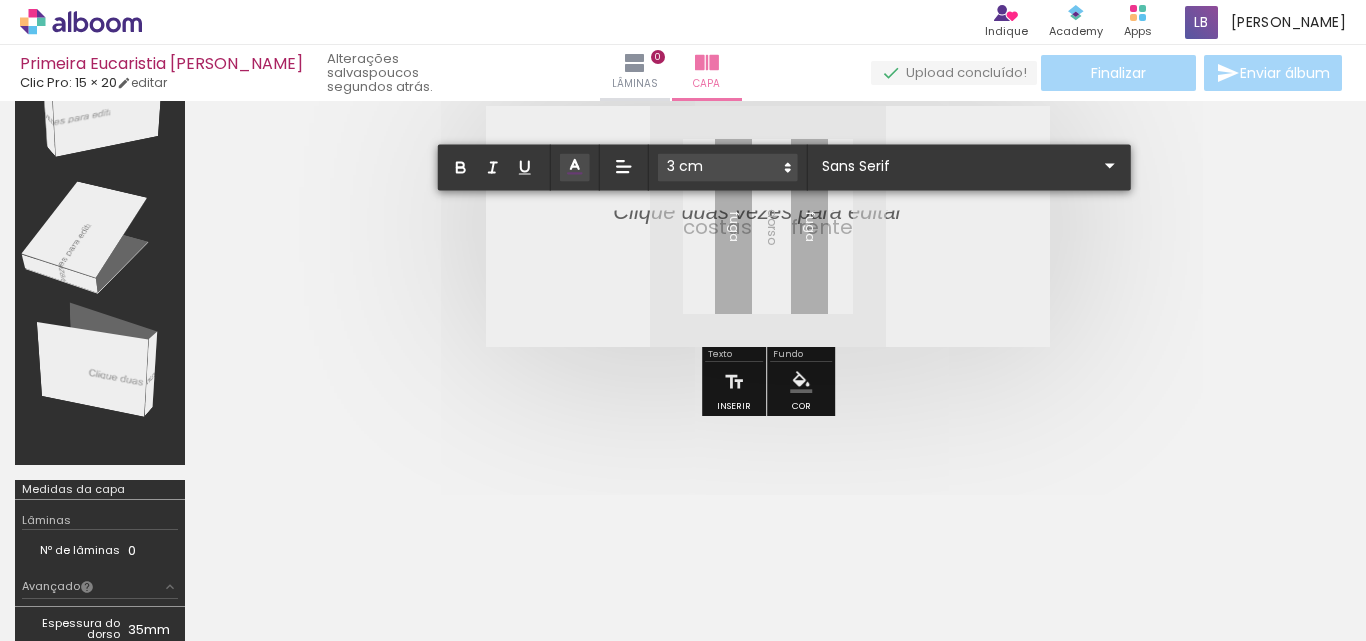 type 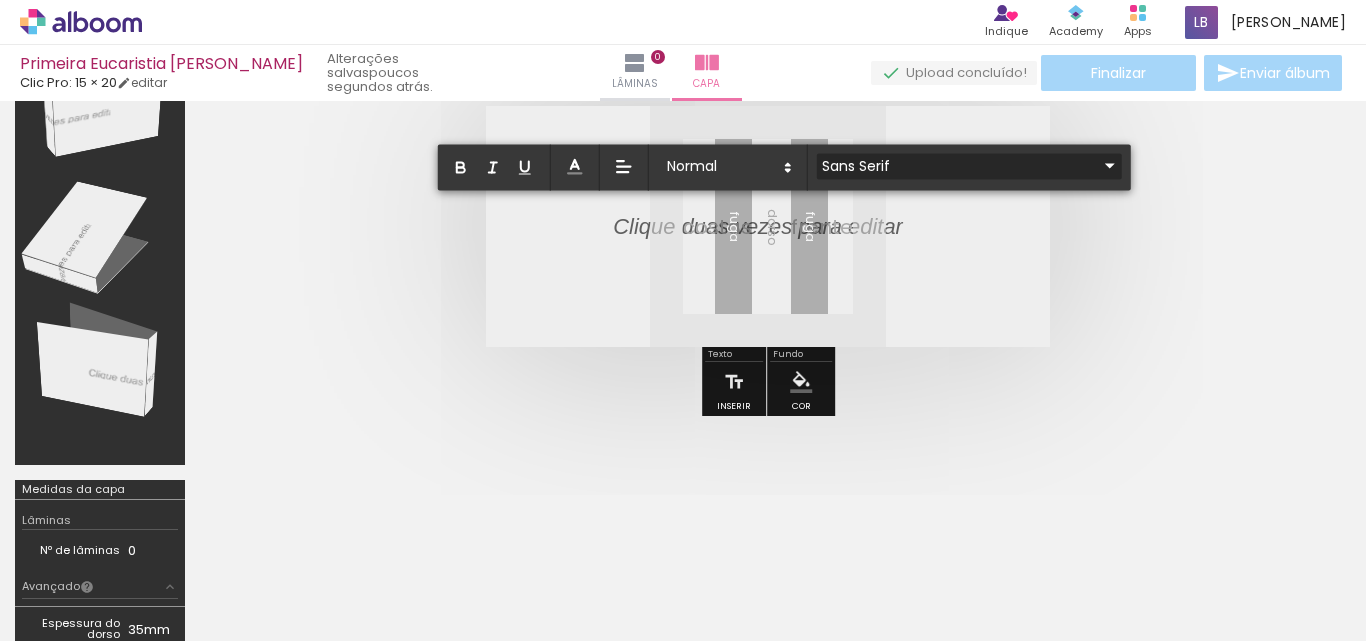 click on "Sans Serif" at bounding box center [957, 165] 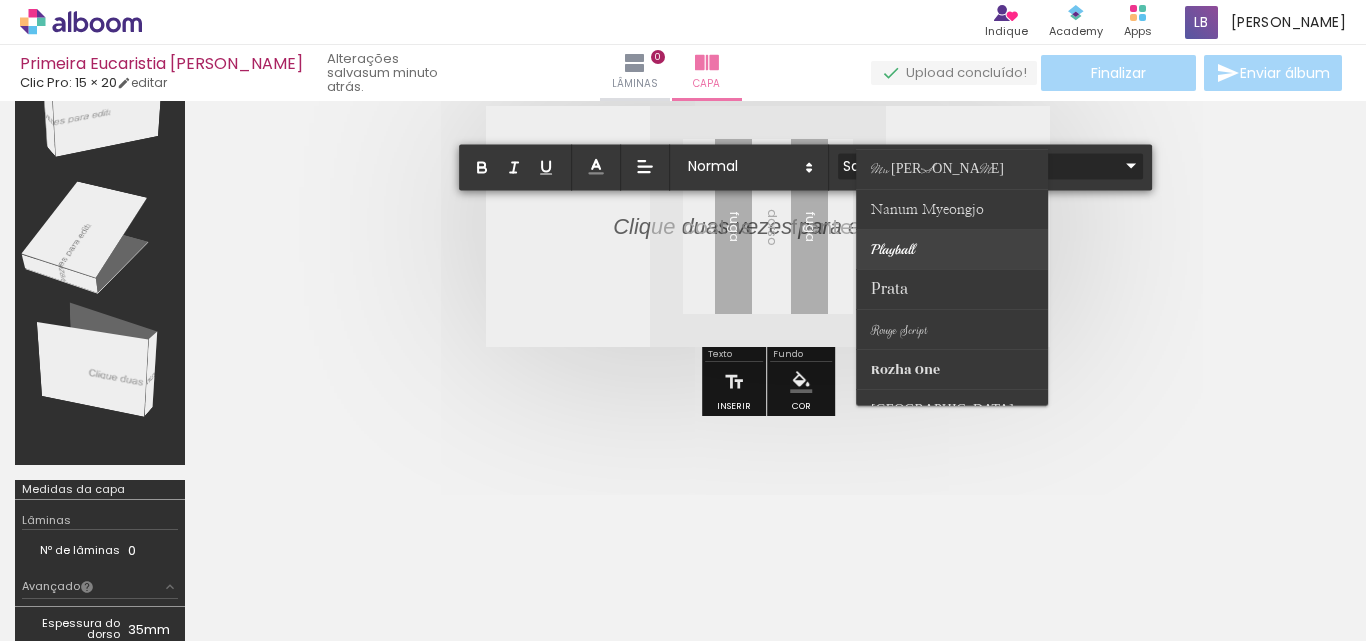 scroll, scrollTop: 784, scrollLeft: 0, axis: vertical 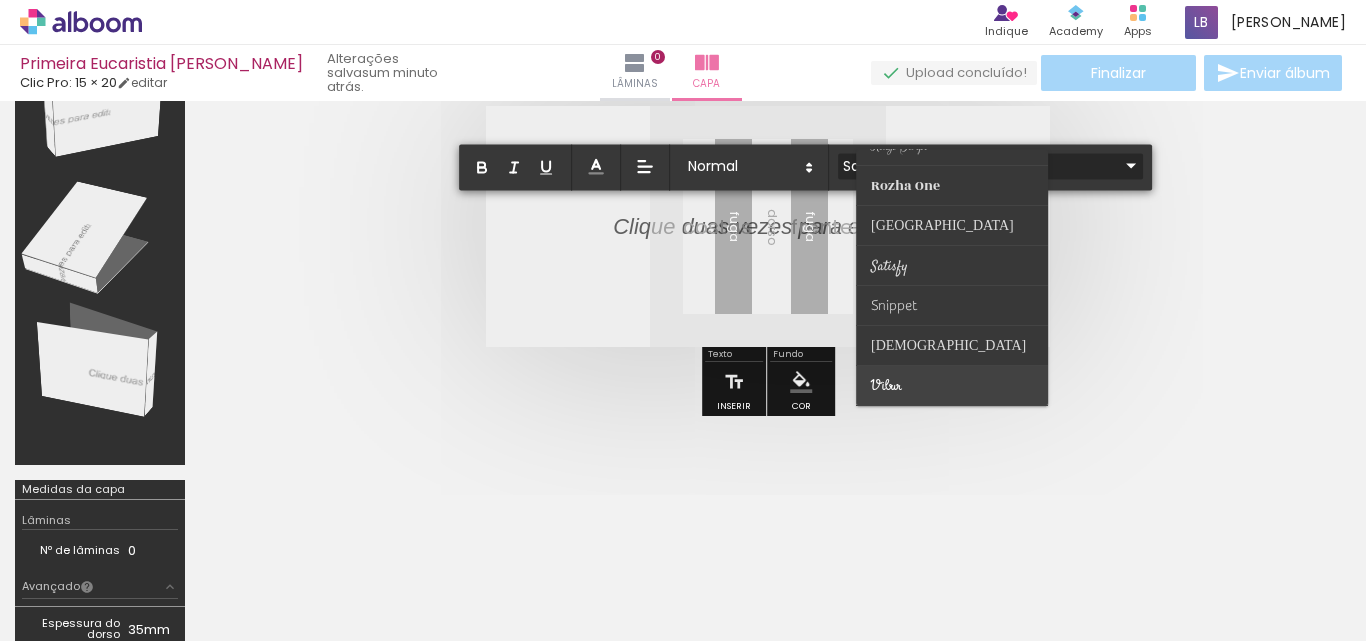 click at bounding box center [952, 386] 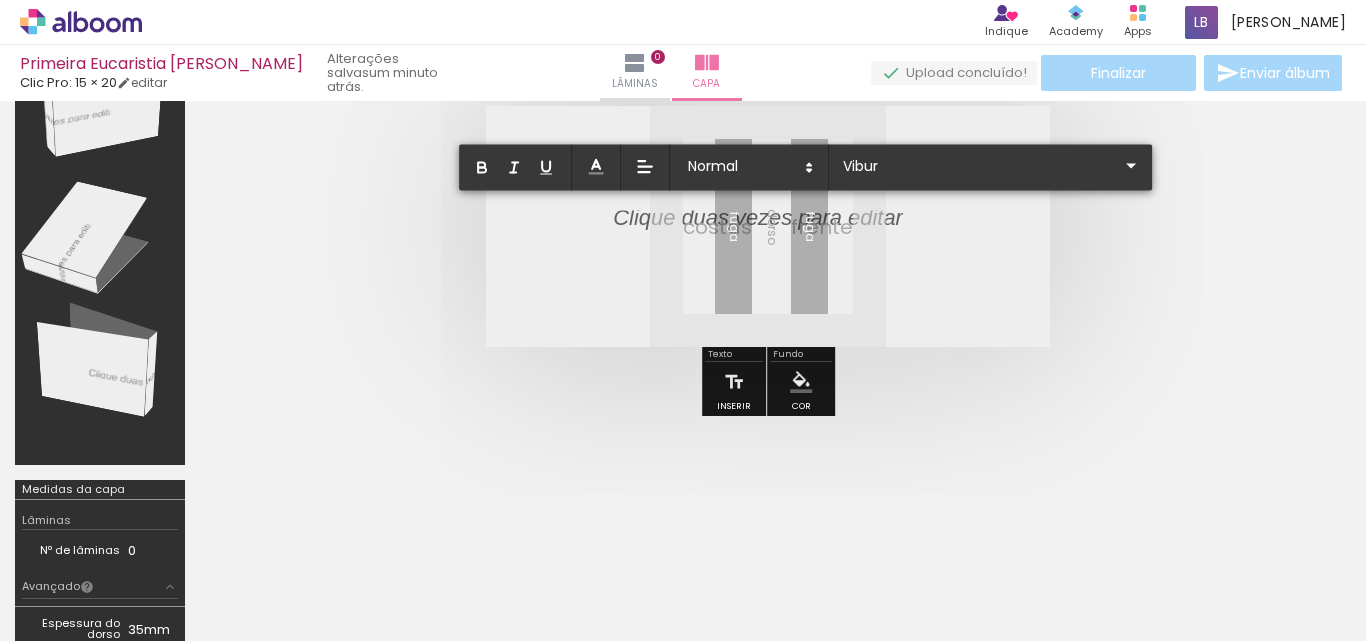 scroll, scrollTop: 0, scrollLeft: 0, axis: both 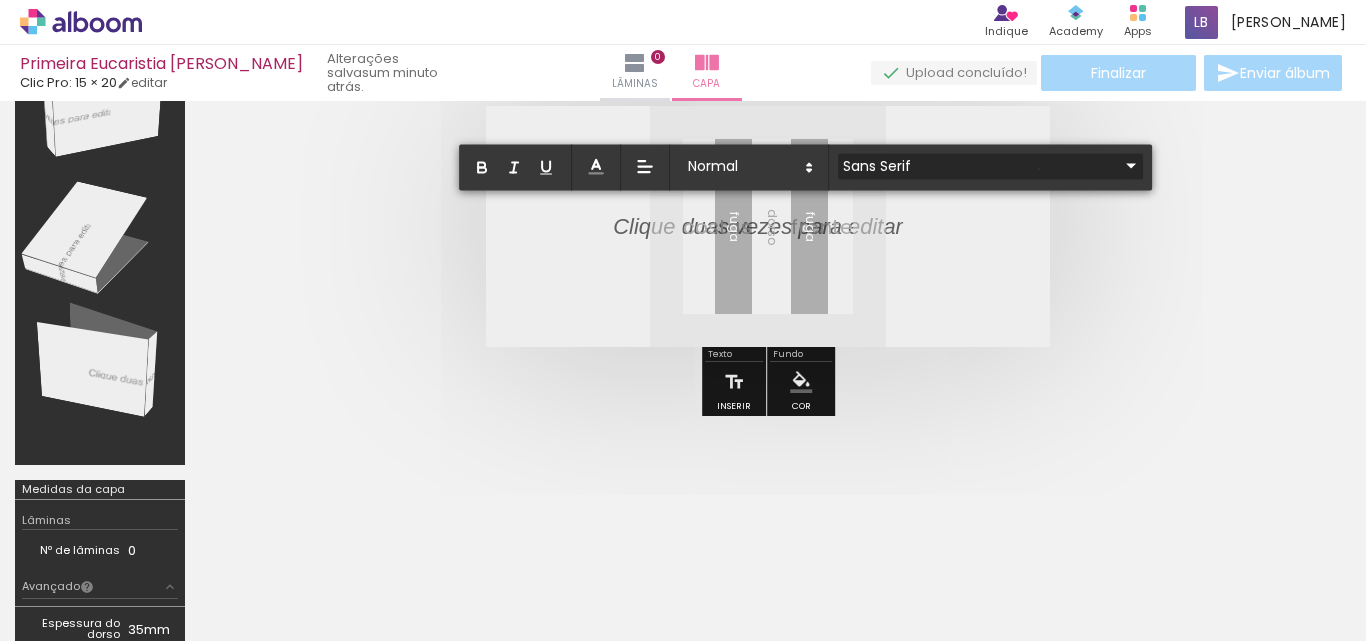 click 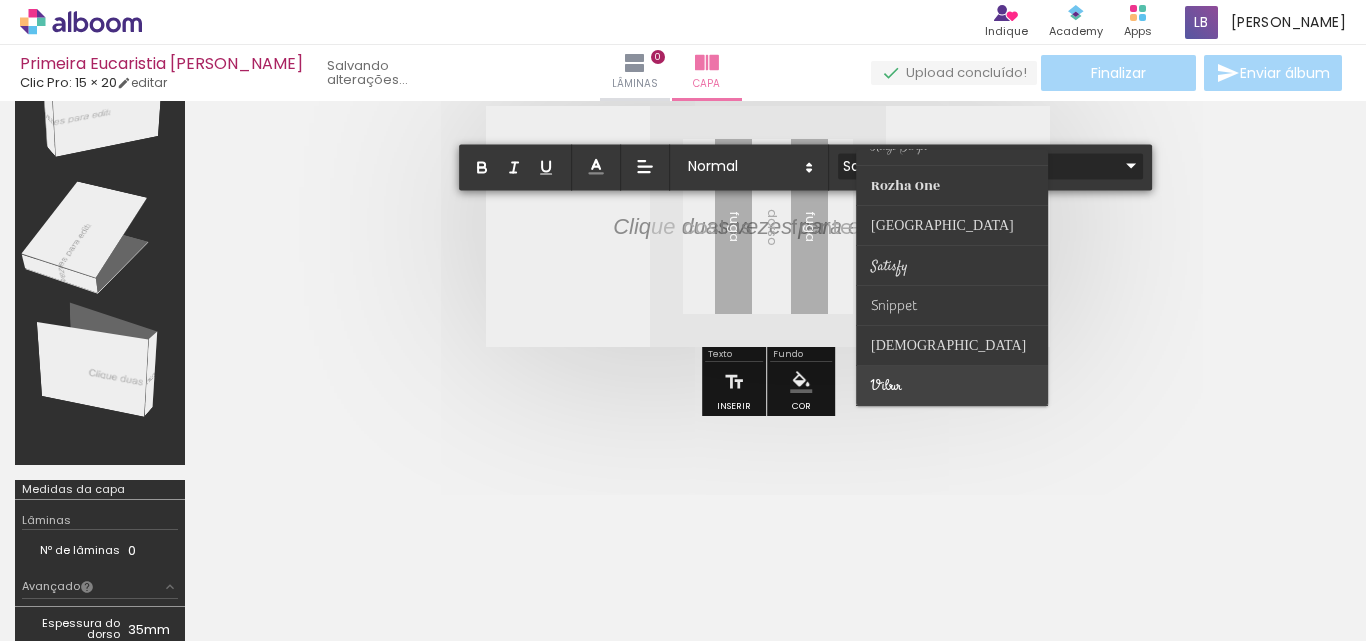 click at bounding box center [952, 386] 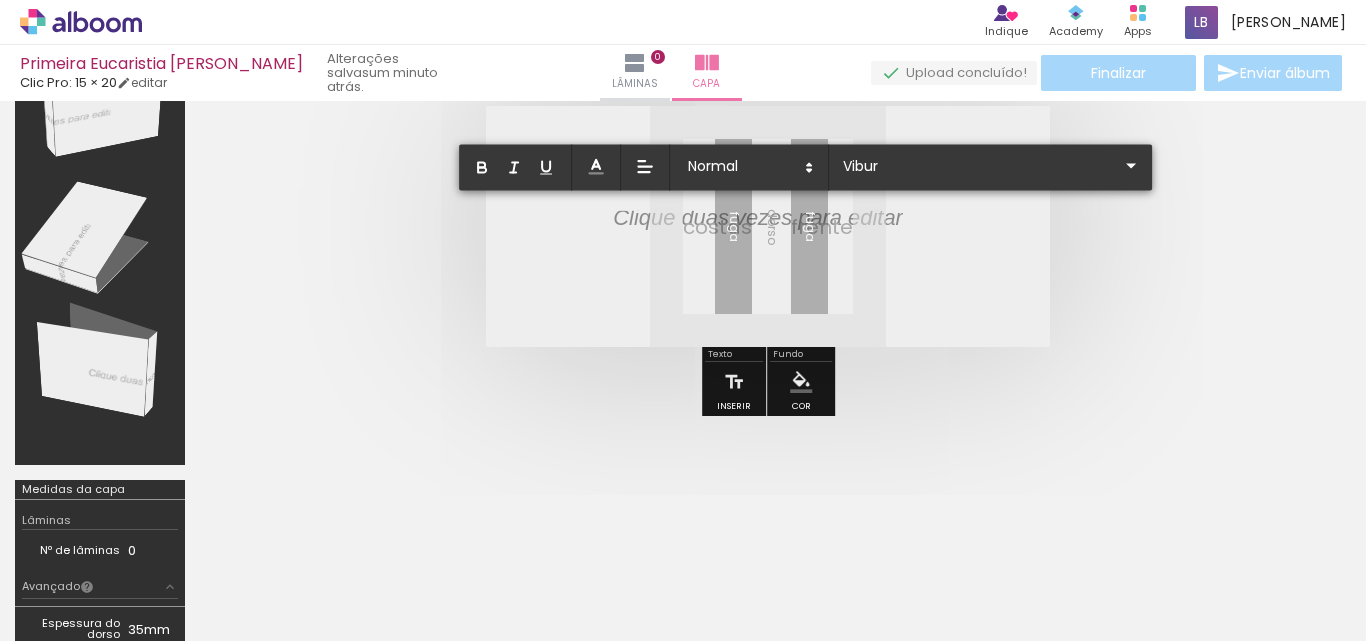 scroll, scrollTop: 0, scrollLeft: 0, axis: both 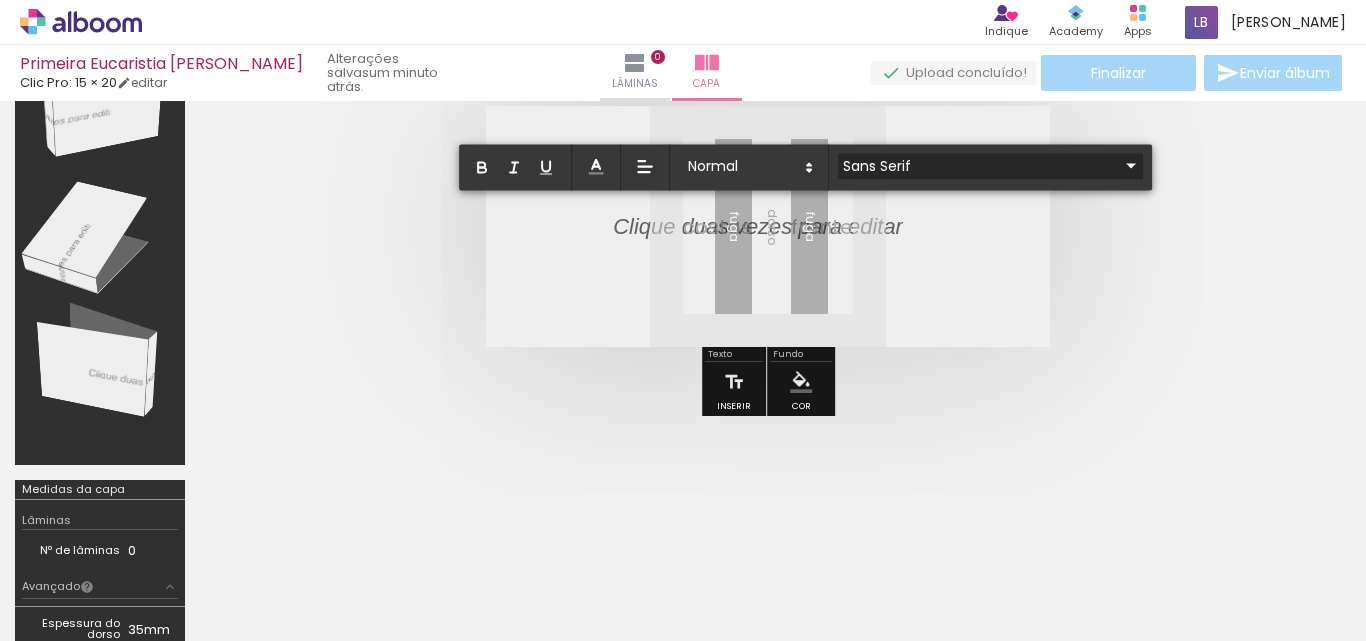 click at bounding box center [768, 333] 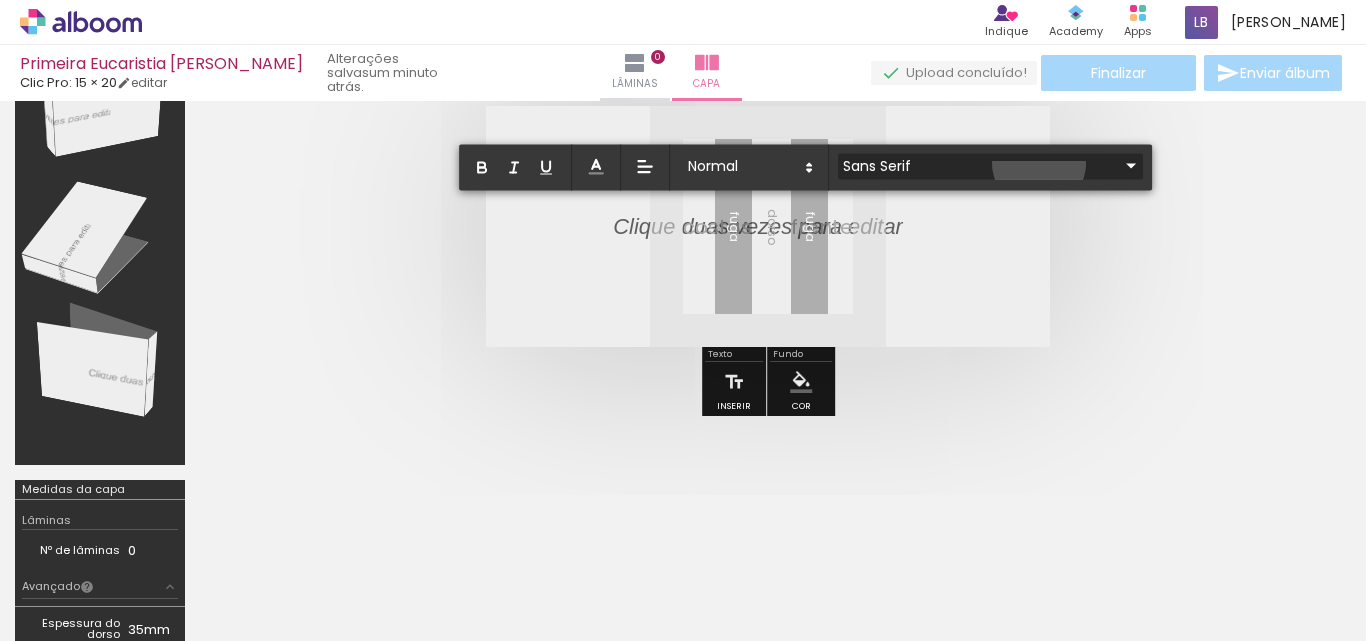 click 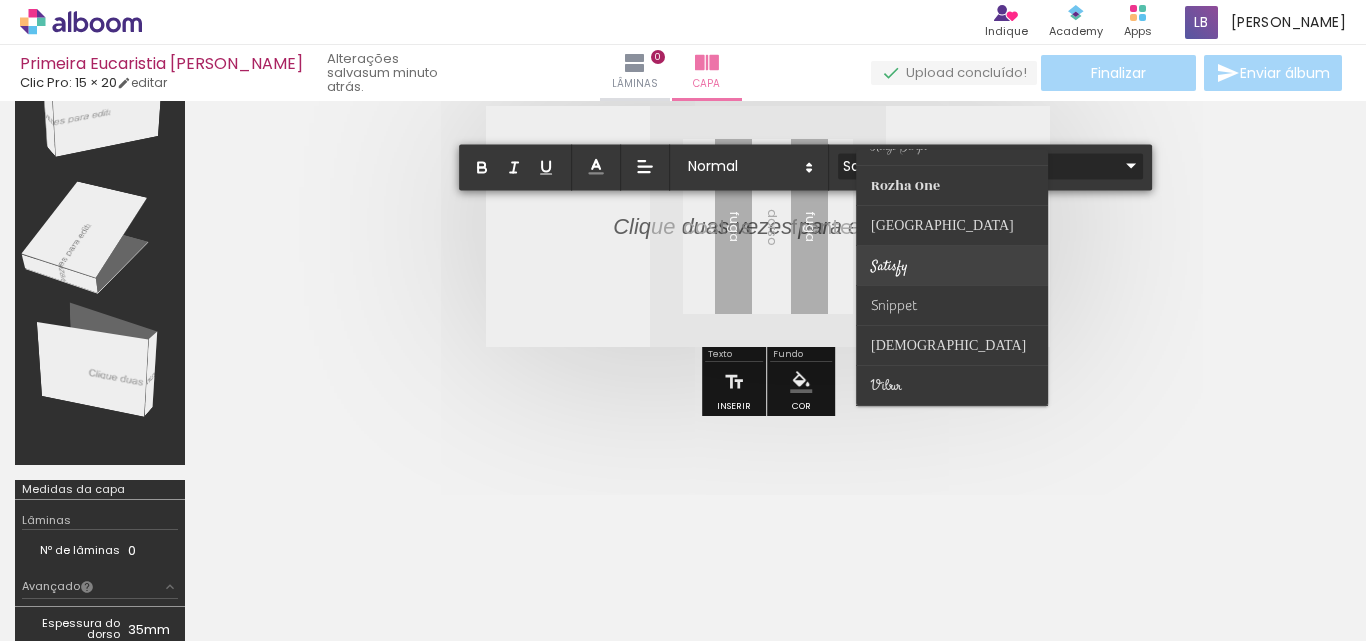 click at bounding box center (952, 266) 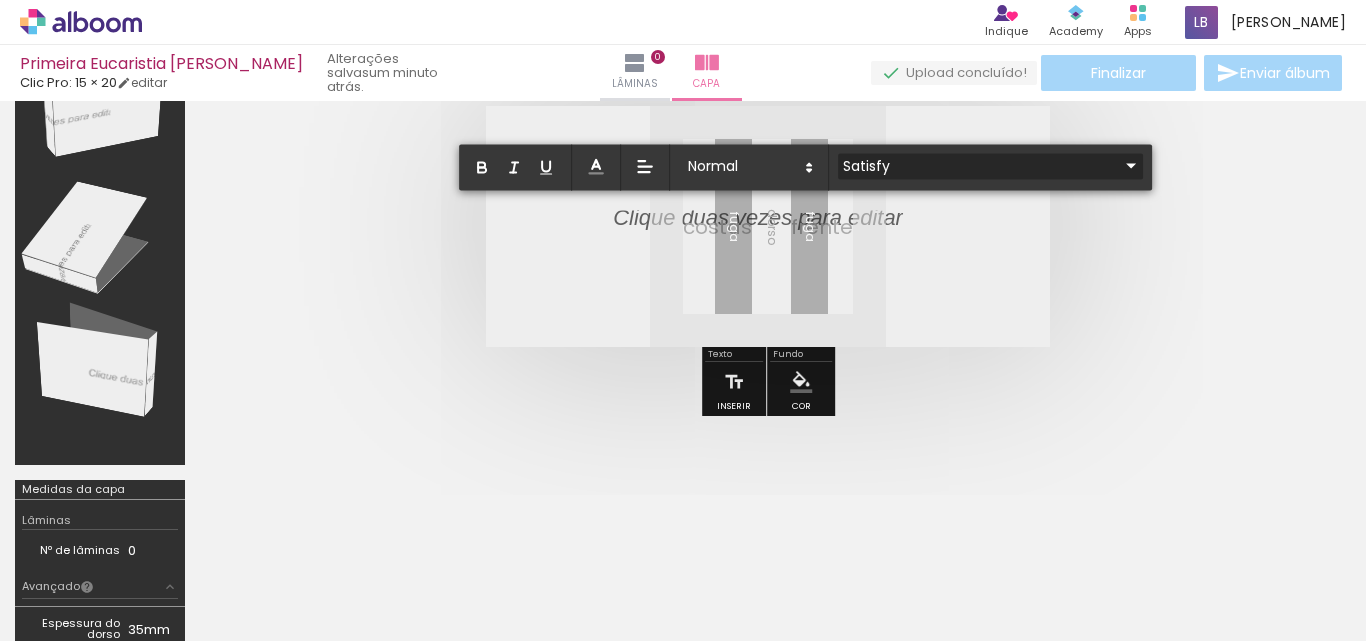 scroll, scrollTop: 0, scrollLeft: 0, axis: both 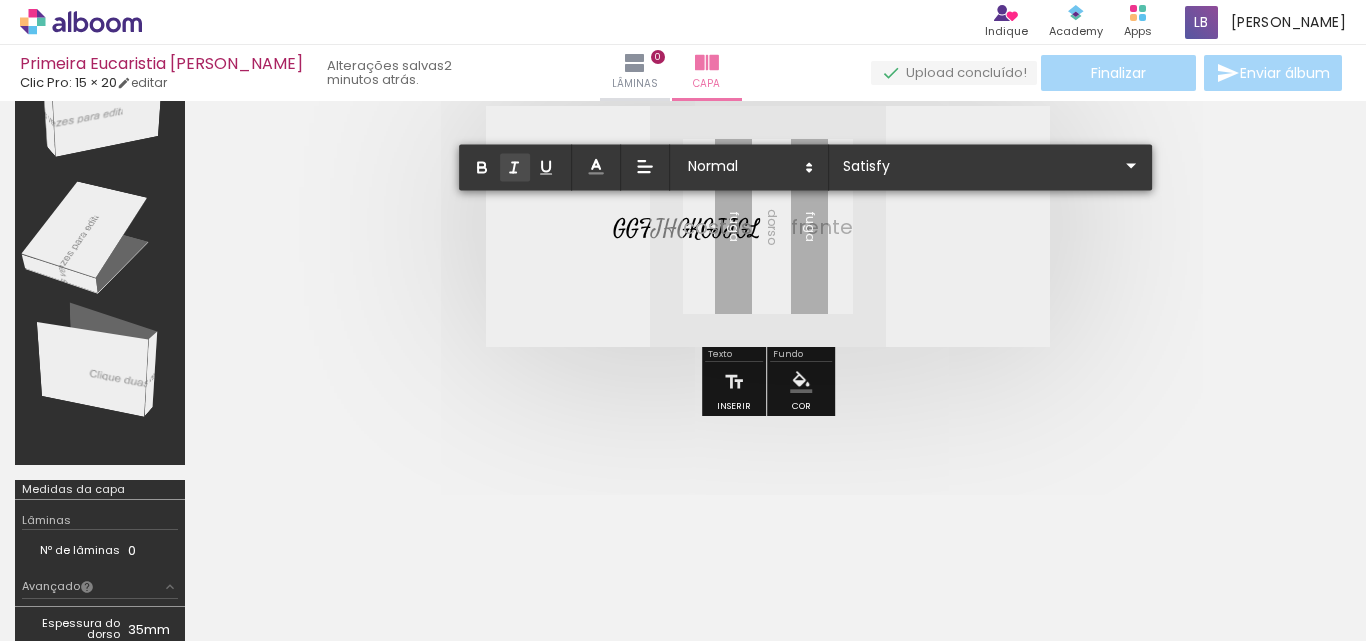 click 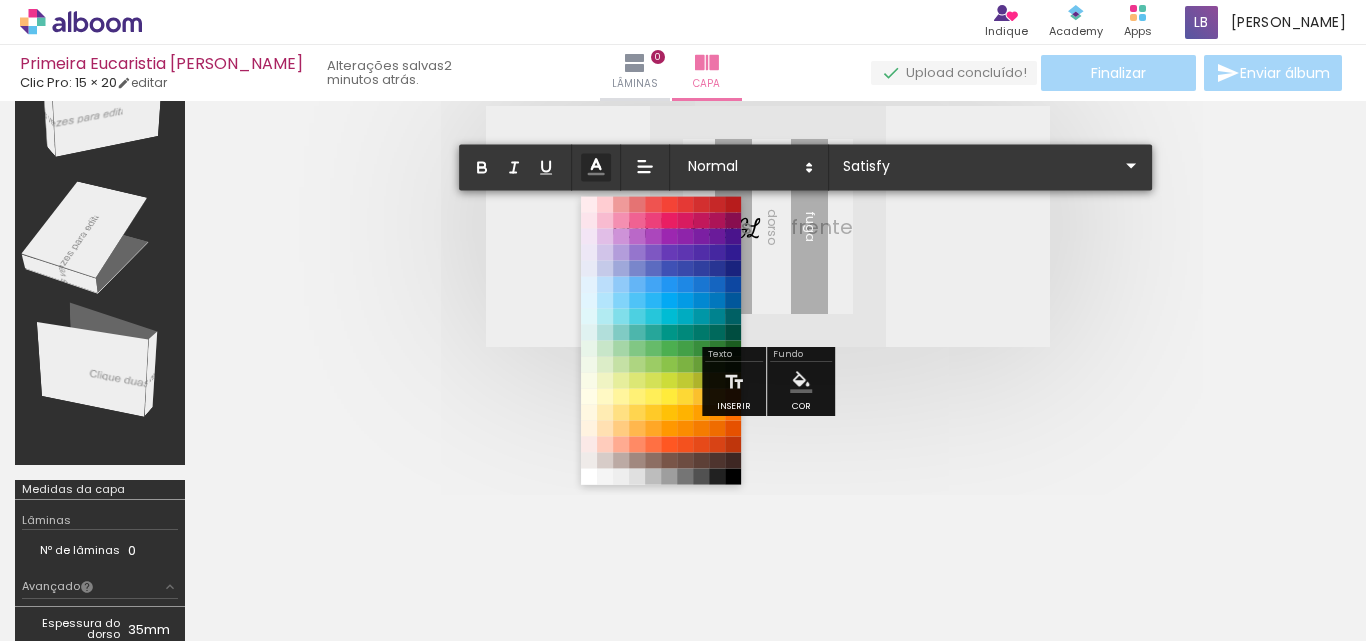 click 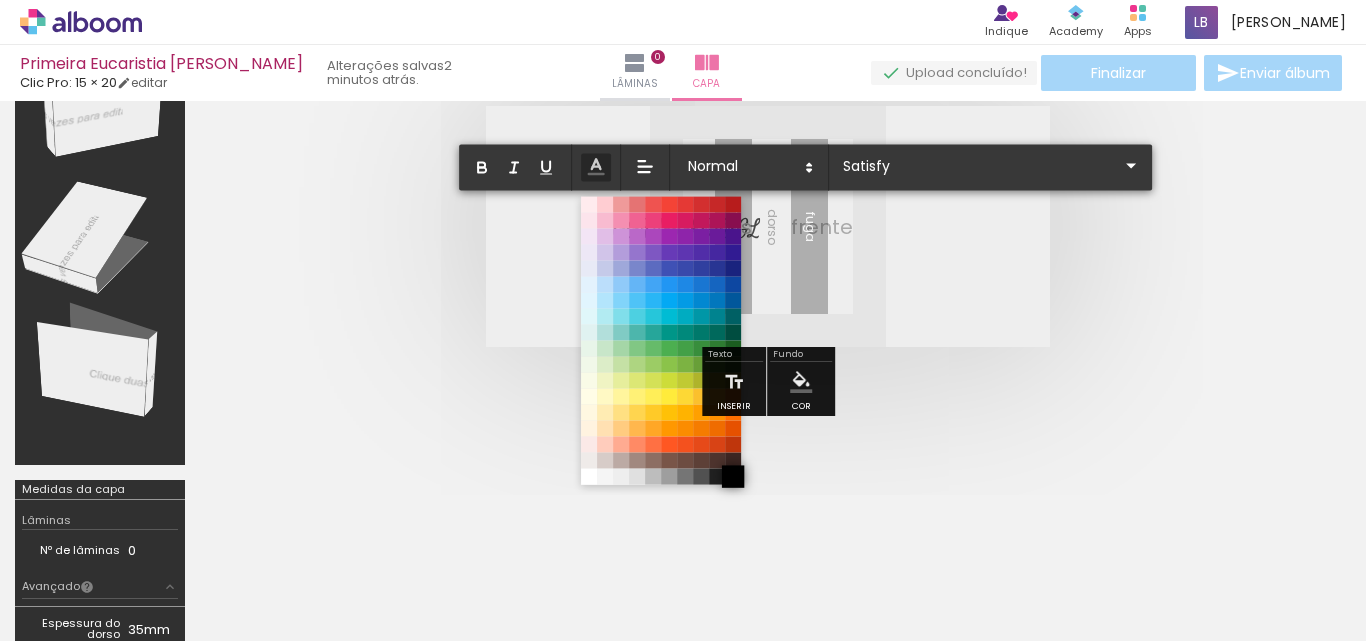 click at bounding box center [733, 476] 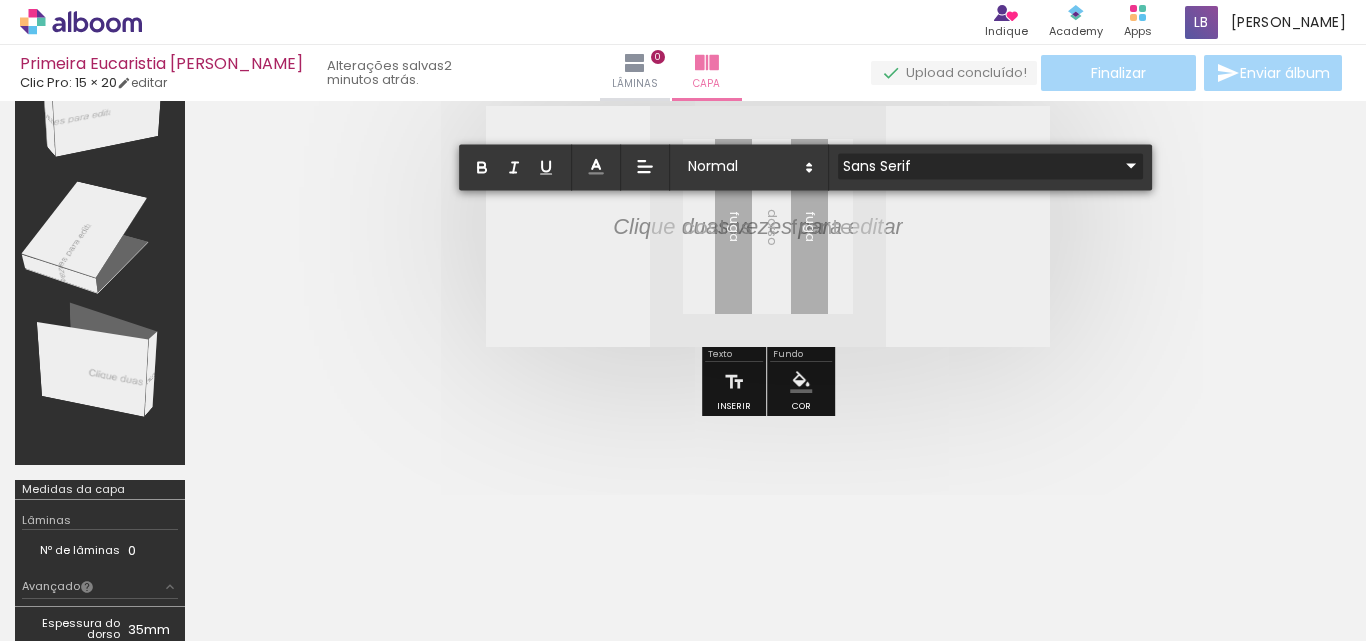 click 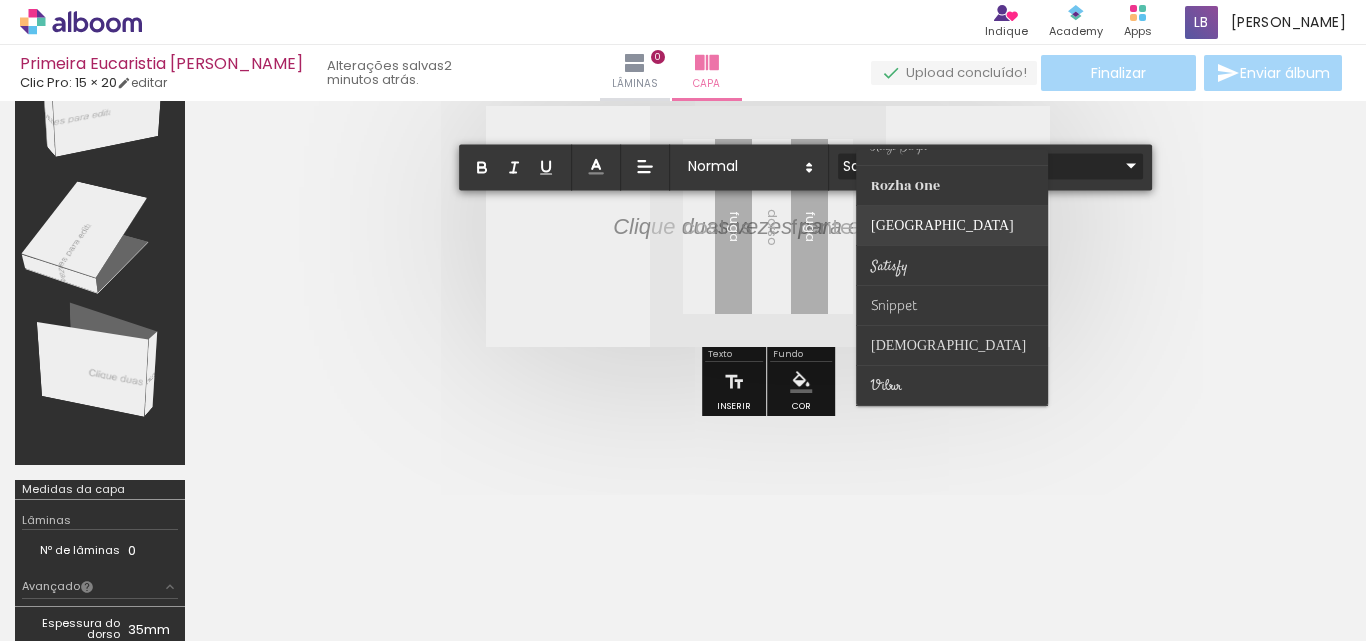 click on "Sacramento" at bounding box center (889, 105) 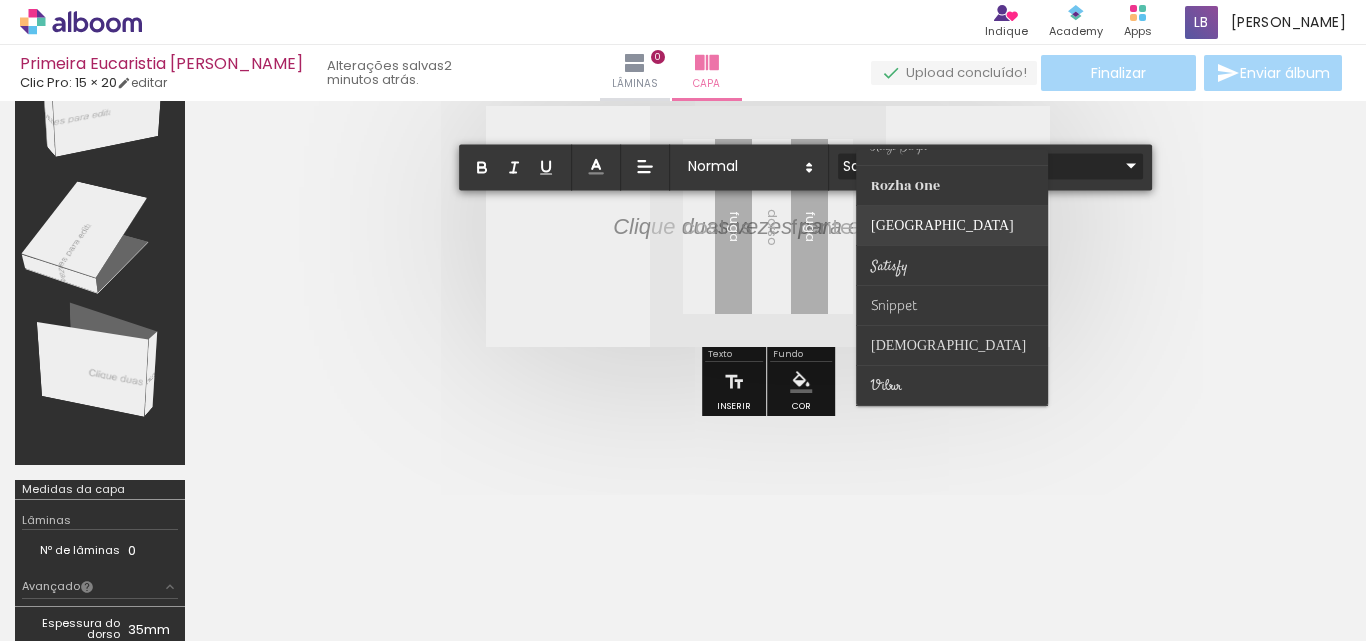 type on "Sacramento" 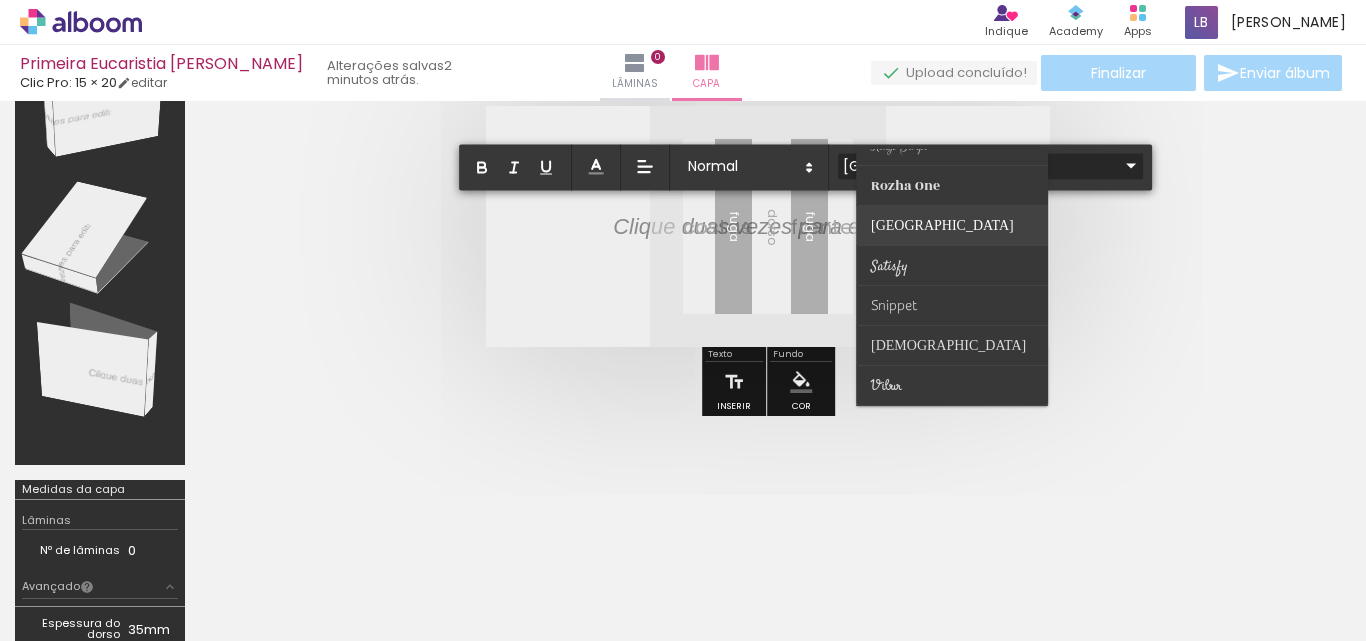 scroll, scrollTop: 9, scrollLeft: 0, axis: vertical 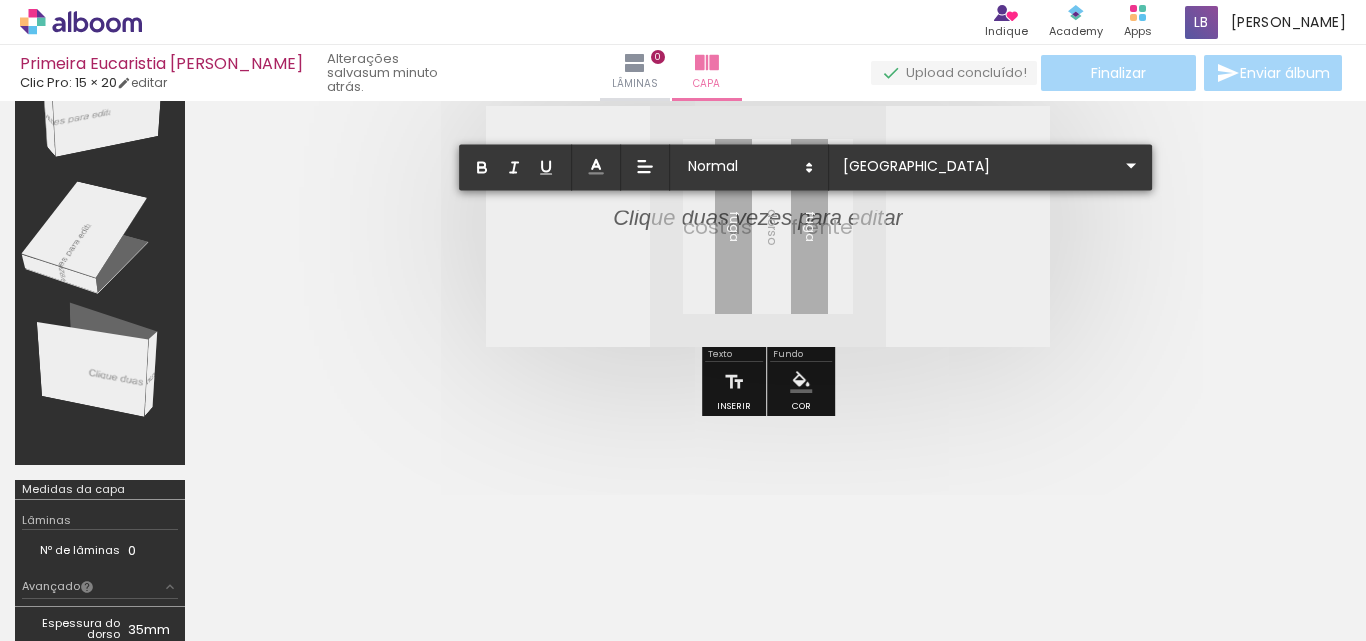 click on "﻿" at bounding box center [758, 231] 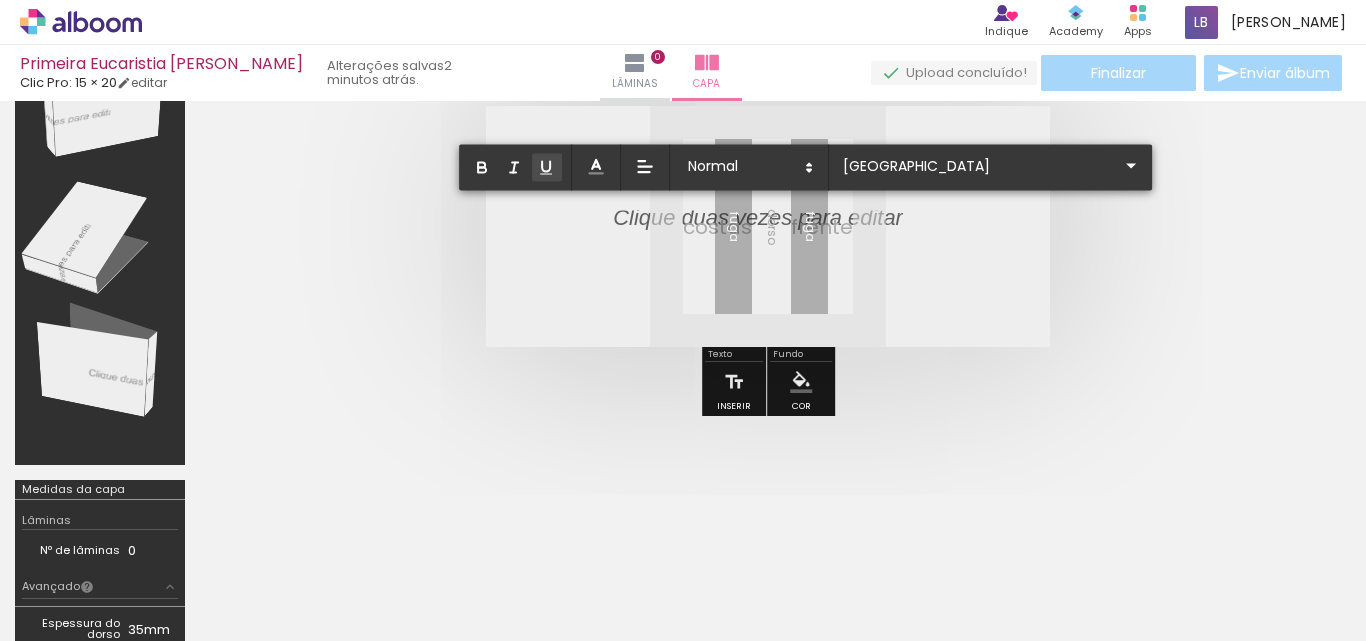 click at bounding box center [547, 168] 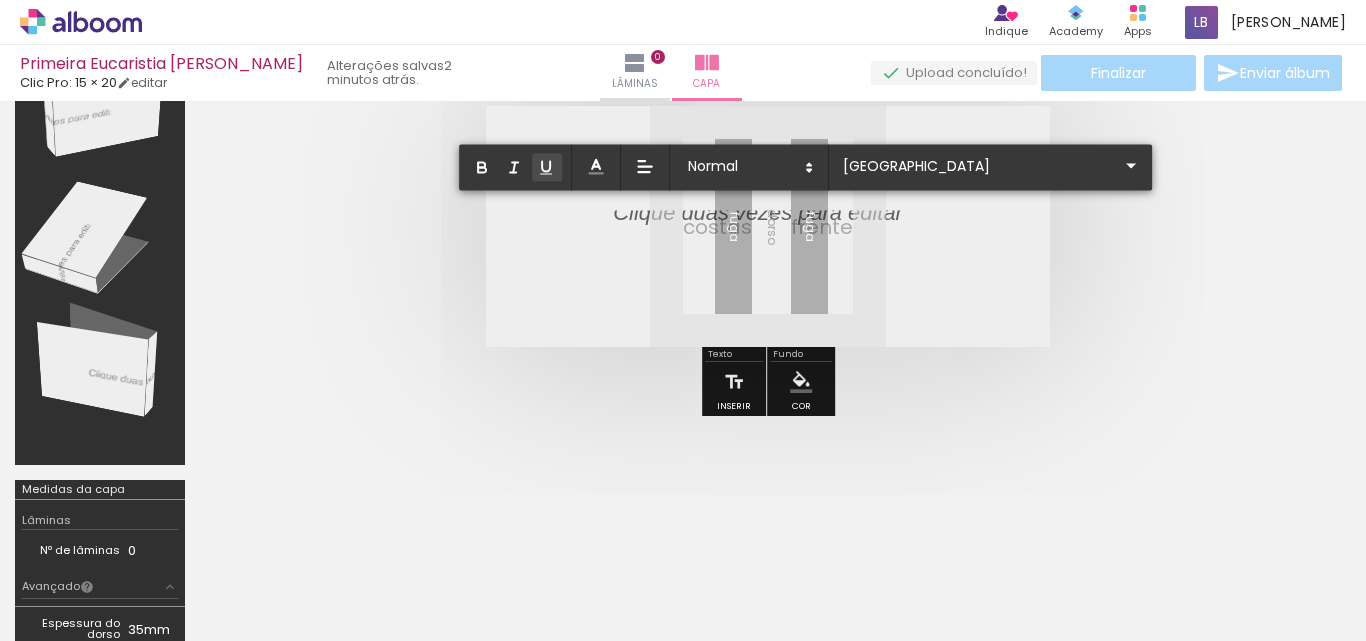 click at bounding box center [547, 168] 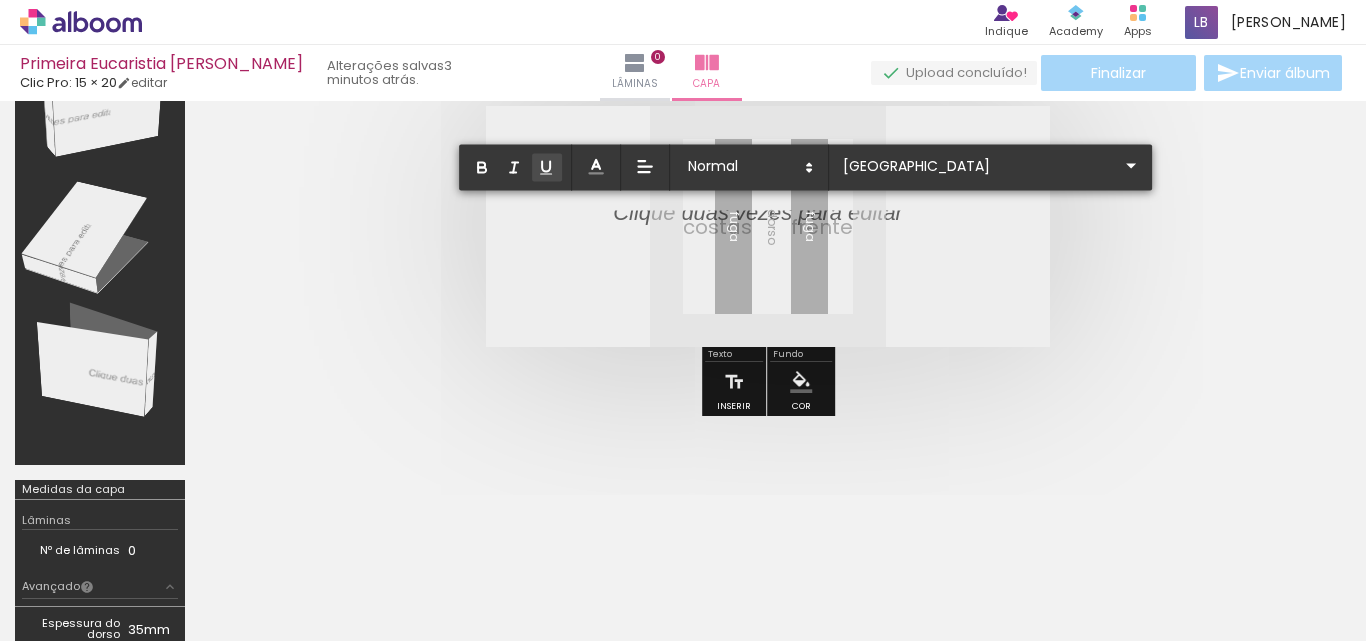 click at bounding box center (547, 168) 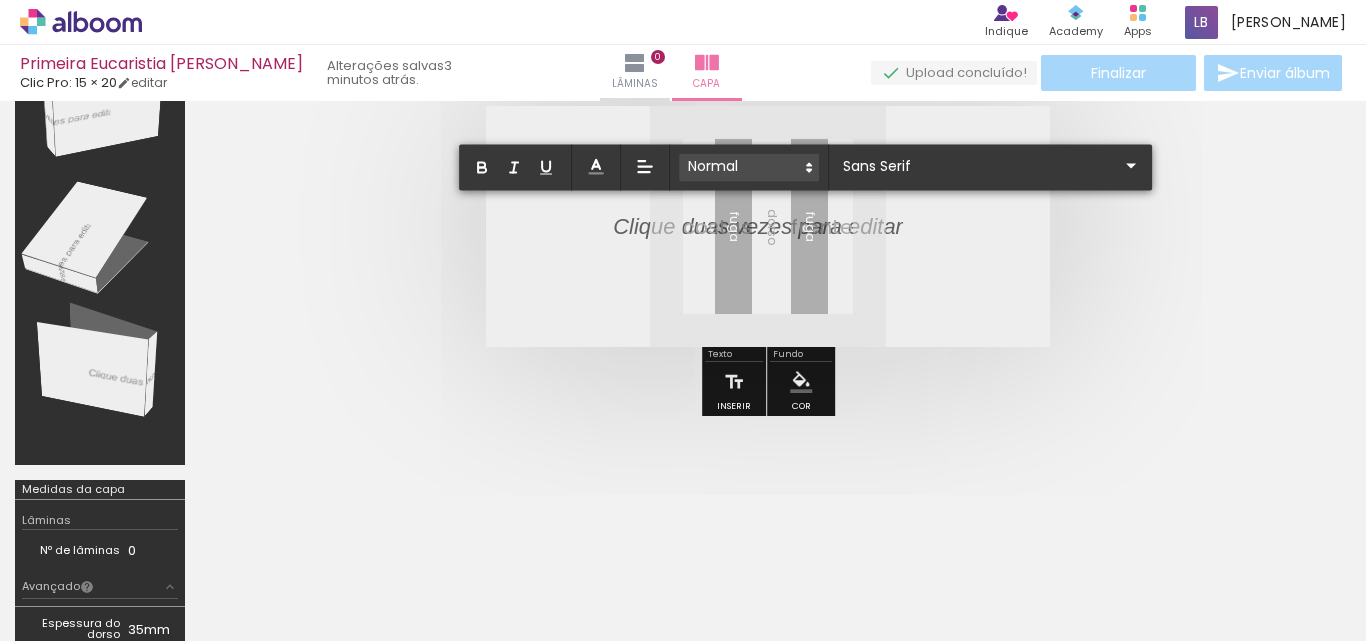 click 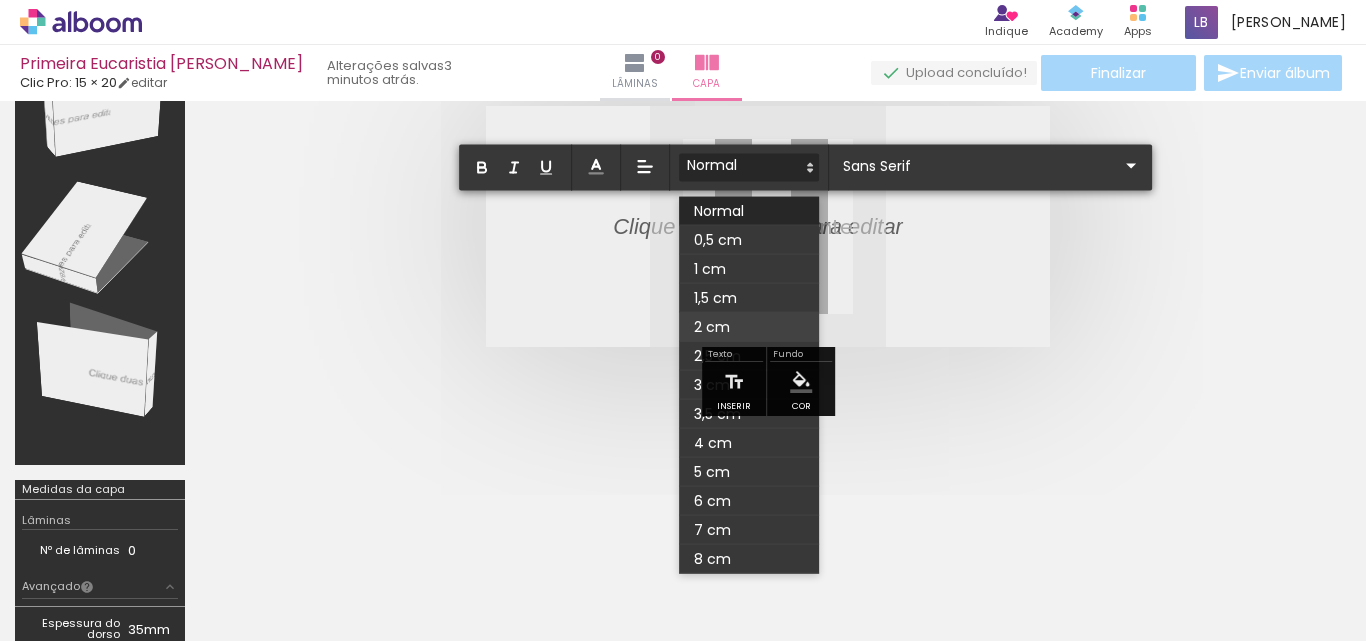 click at bounding box center (749, 327) 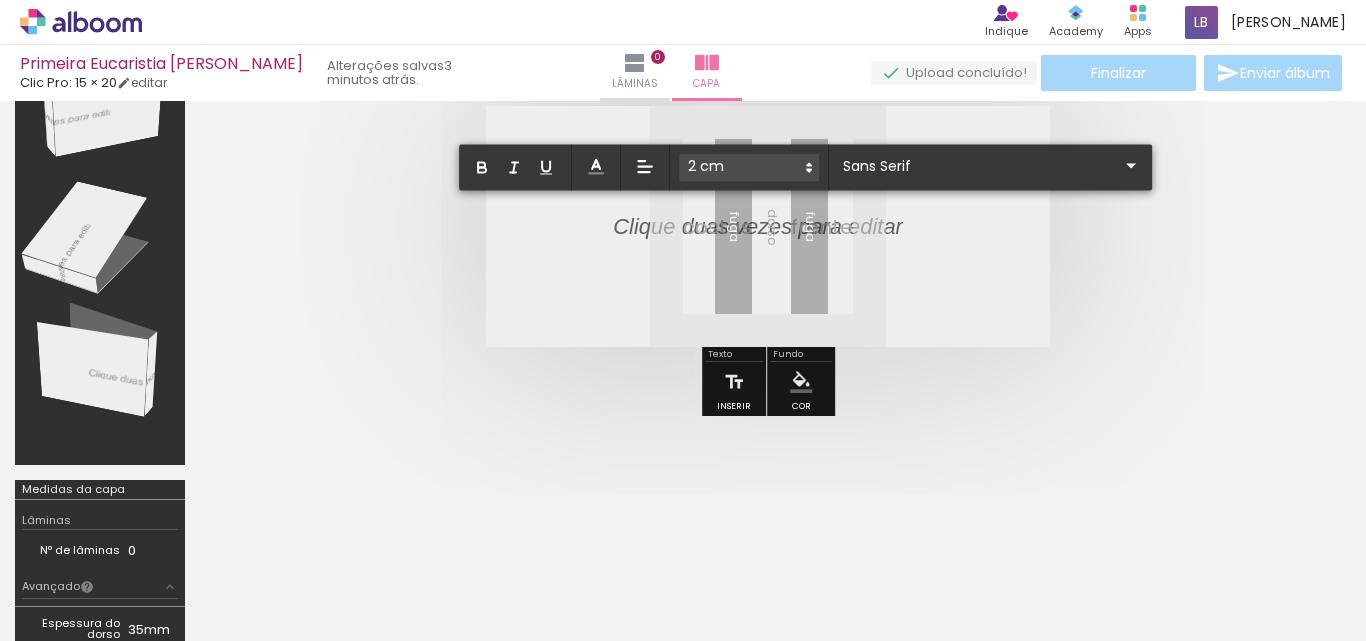 scroll, scrollTop: 9, scrollLeft: 0, axis: vertical 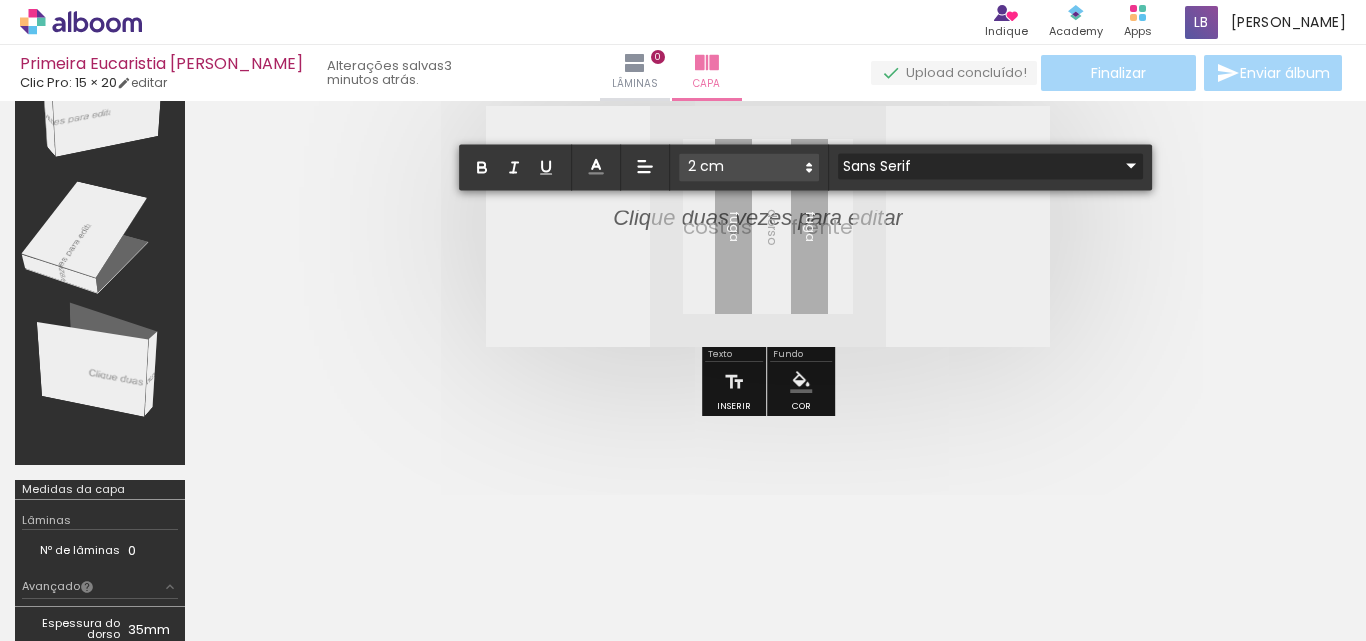 click 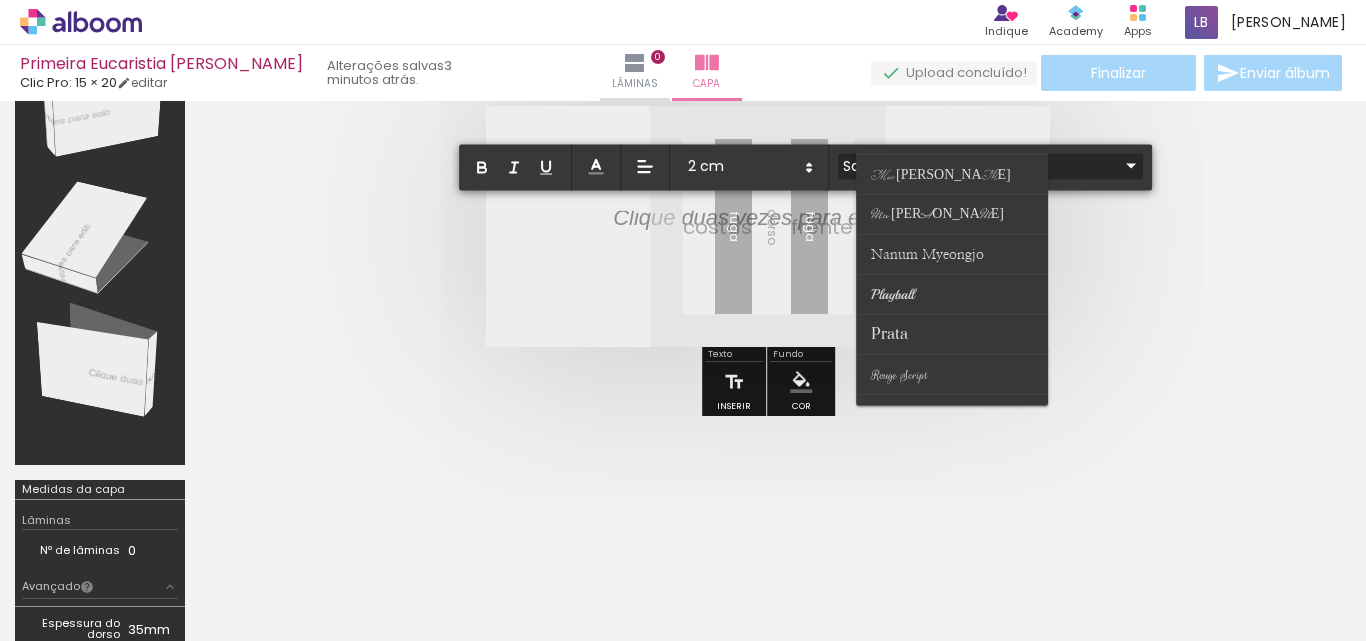 scroll, scrollTop: 484, scrollLeft: 0, axis: vertical 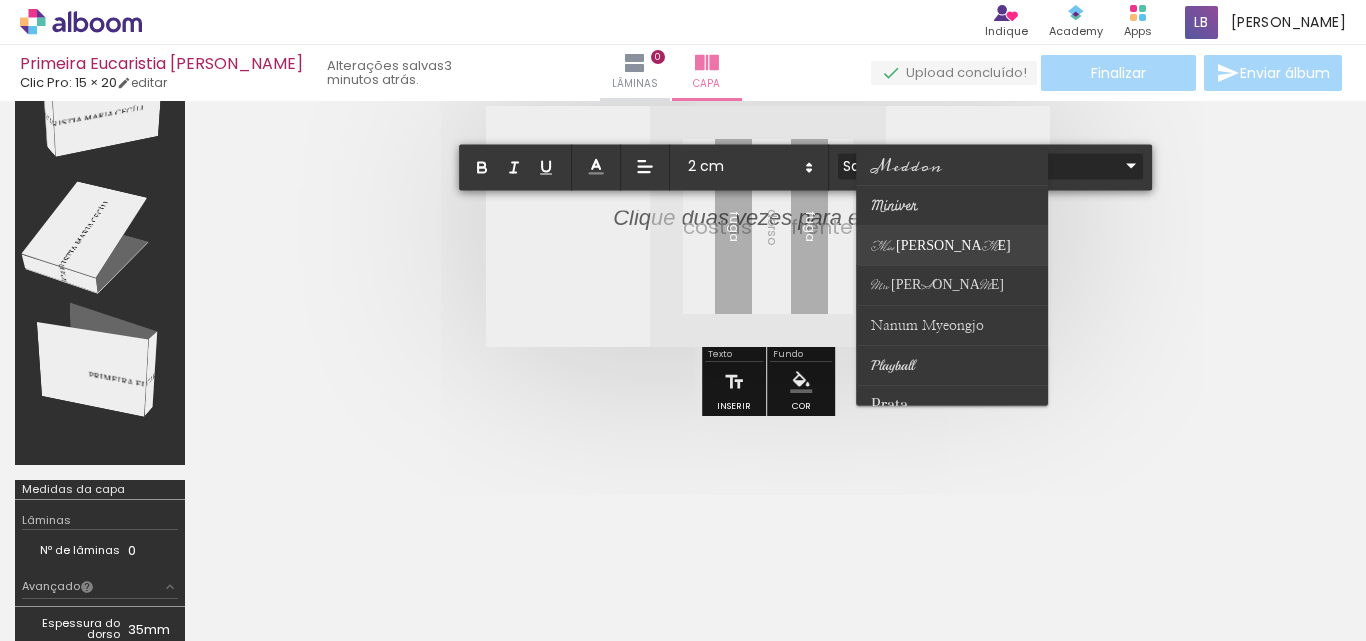 click at bounding box center (952, 246) 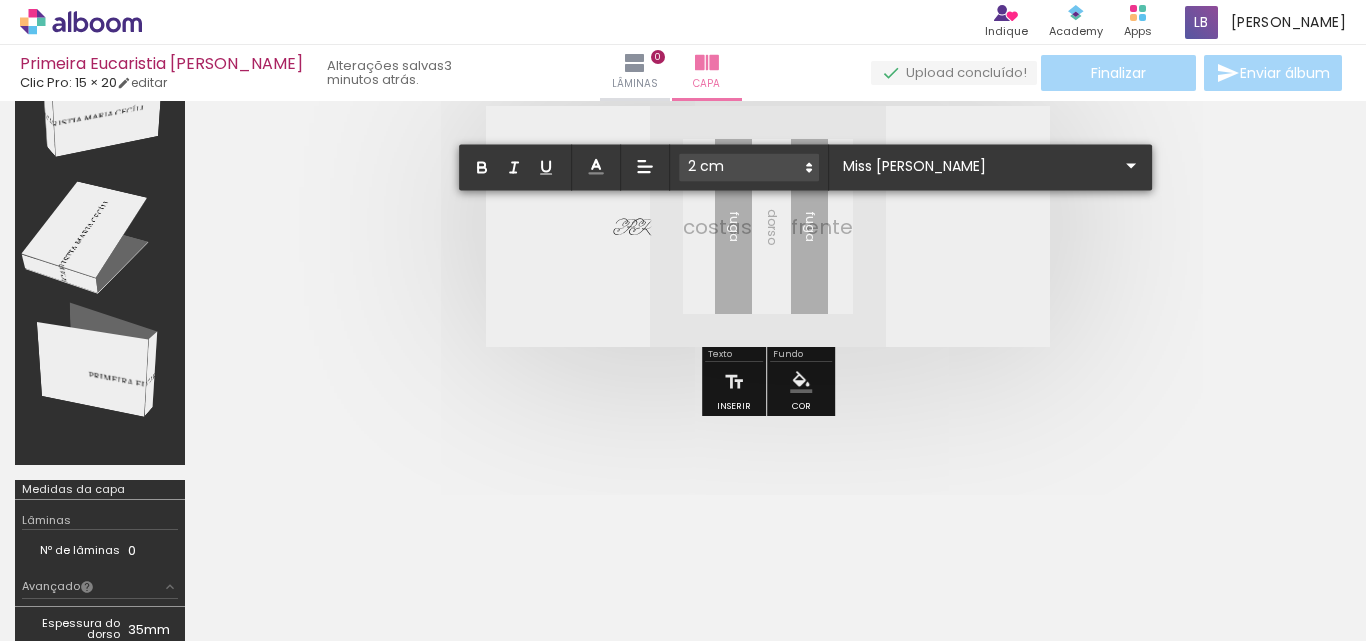 scroll, scrollTop: 0, scrollLeft: 0, axis: both 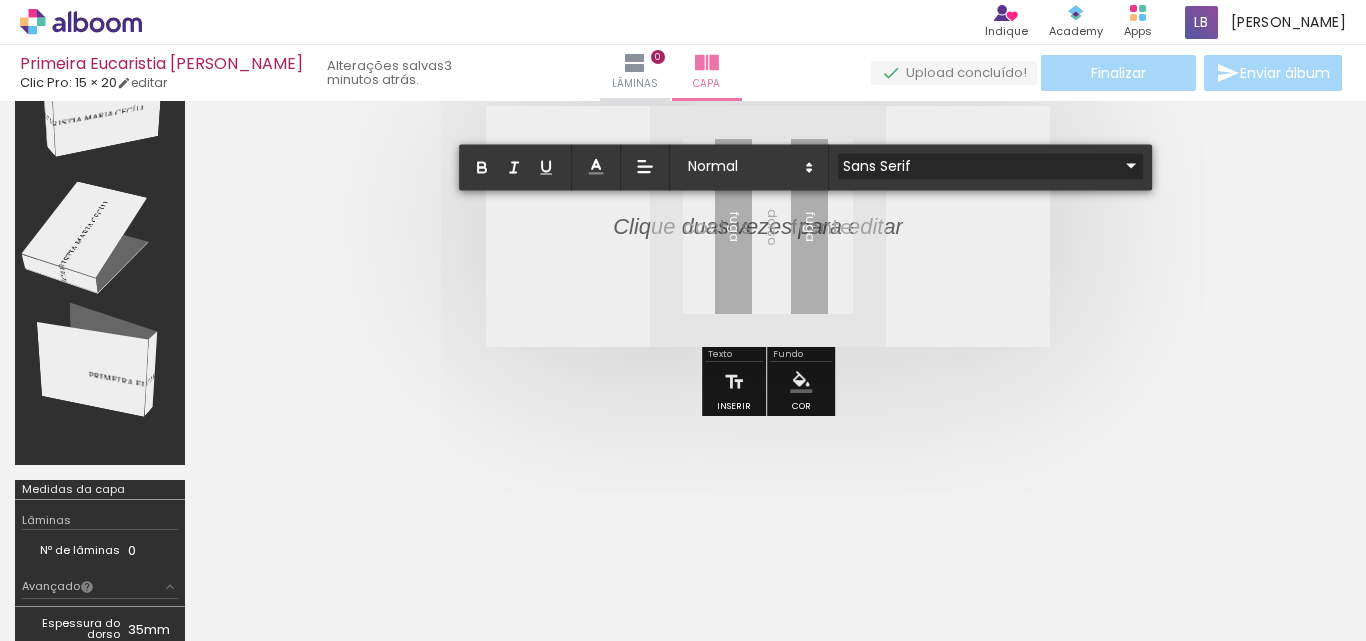 click on "Sans Serif" at bounding box center [978, 165] 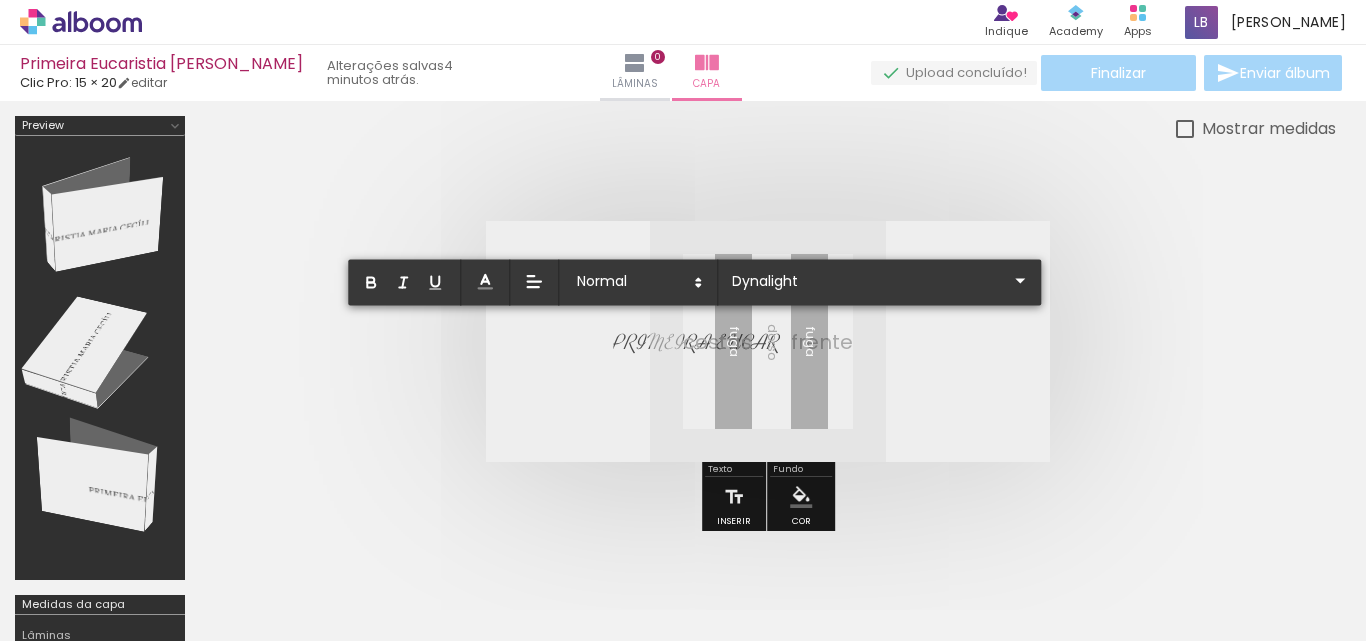 type 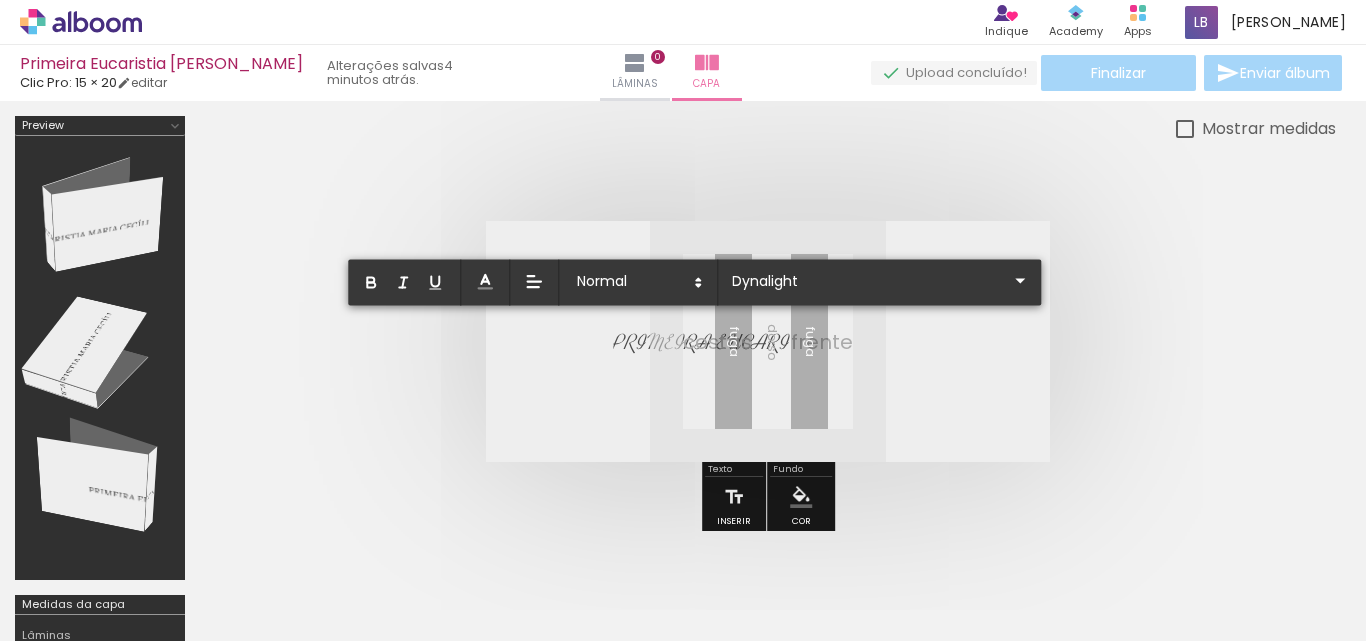 scroll, scrollTop: 134, scrollLeft: 0, axis: vertical 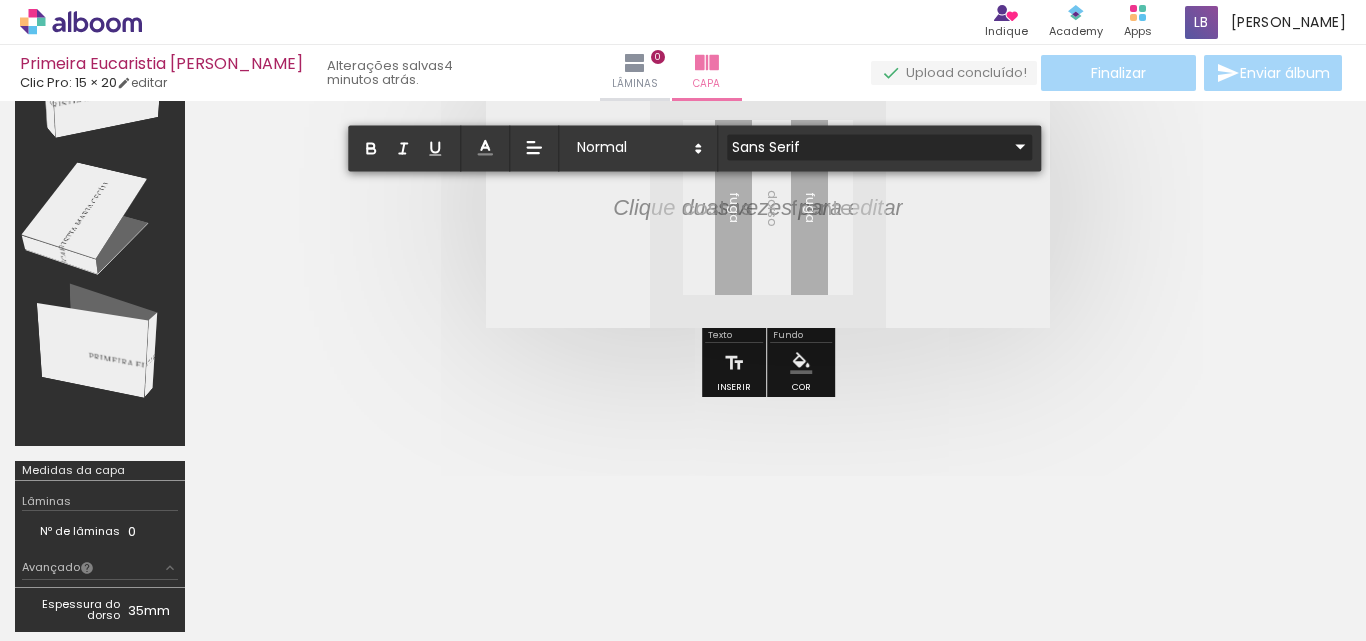 click at bounding box center (879, 160) 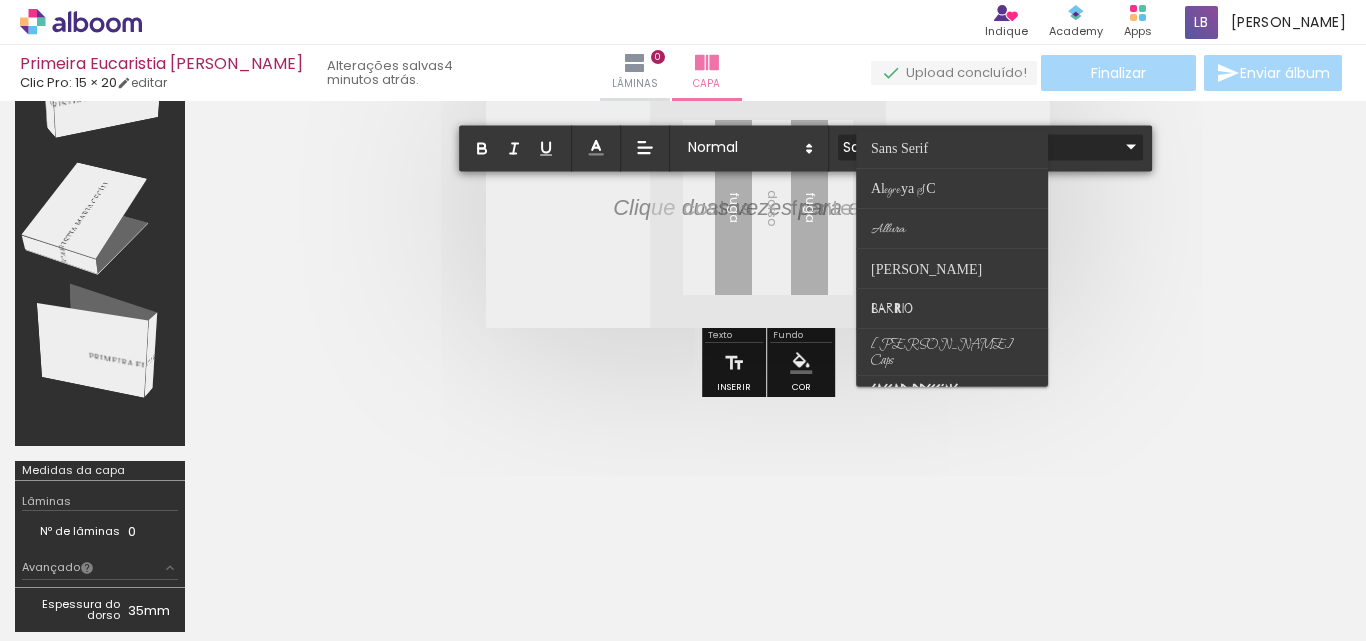 scroll, scrollTop: 0, scrollLeft: 0, axis: both 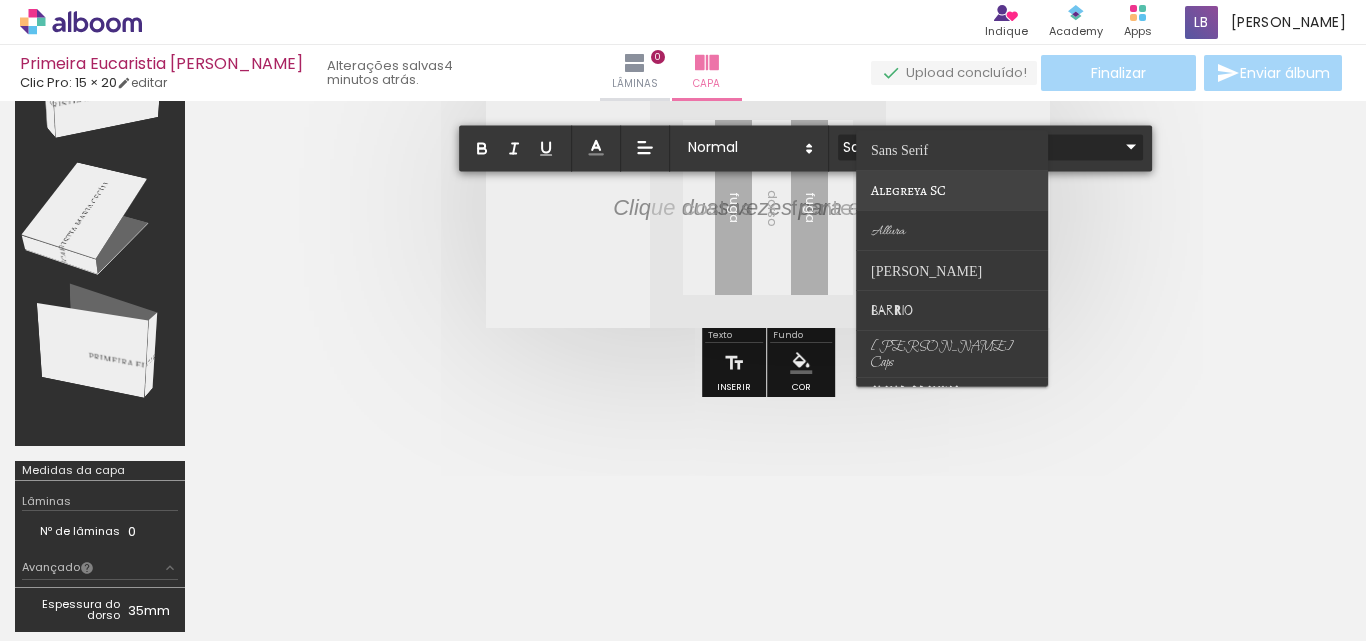 click on "Alegreya SC" at bounding box center [899, 150] 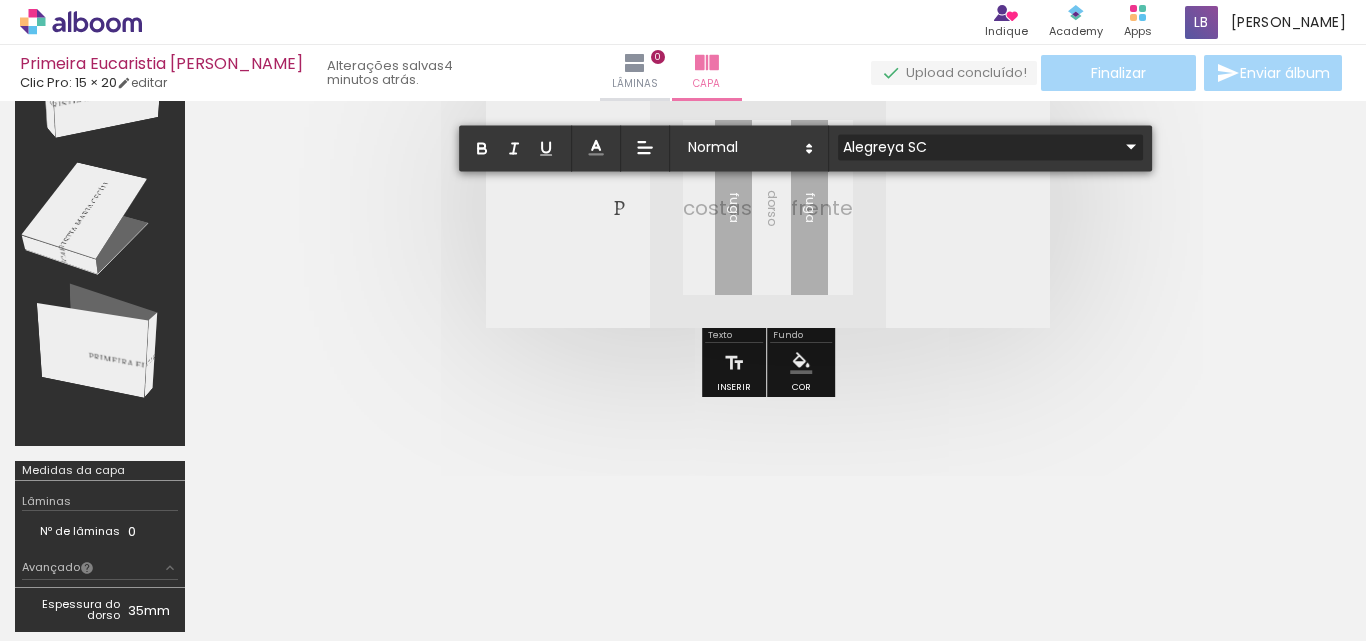 scroll, scrollTop: 0, scrollLeft: 0, axis: both 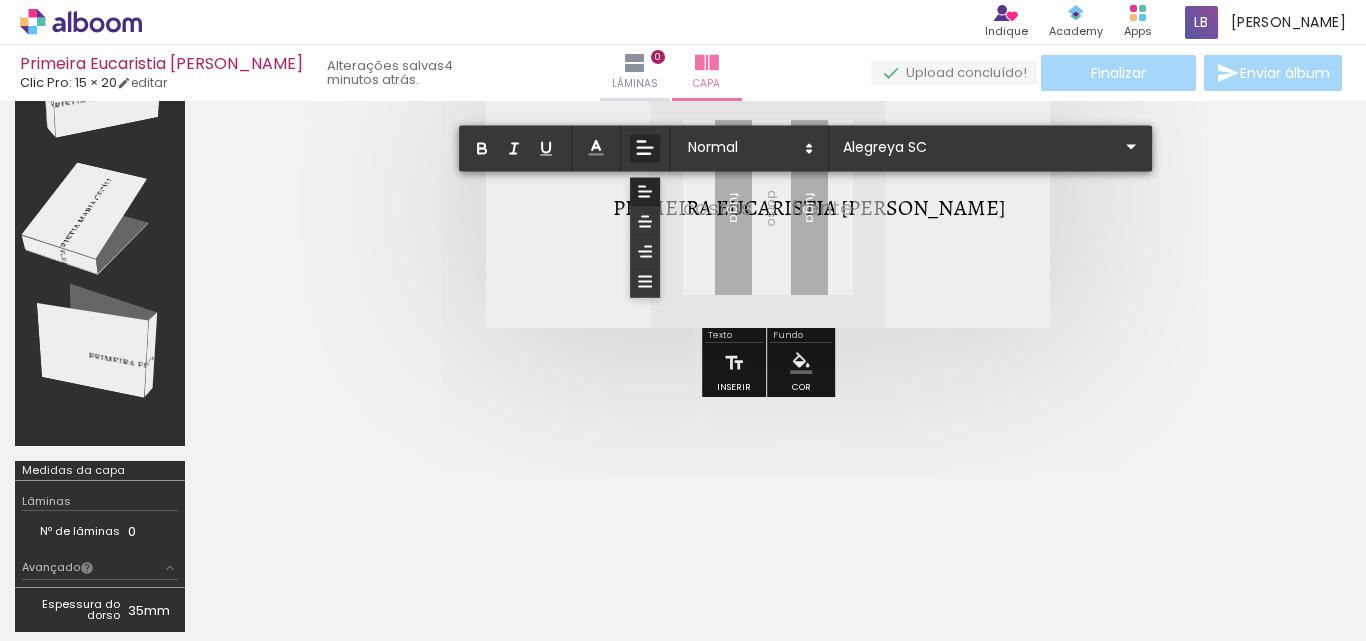 click at bounding box center (645, 149) 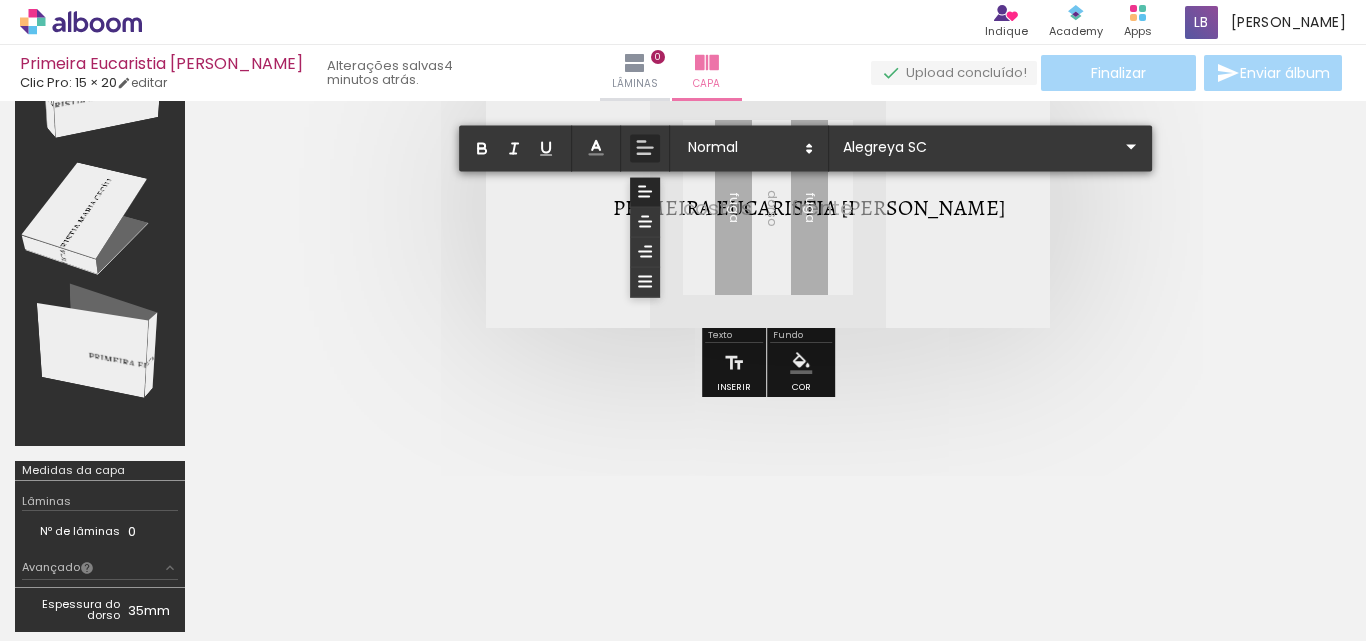 click 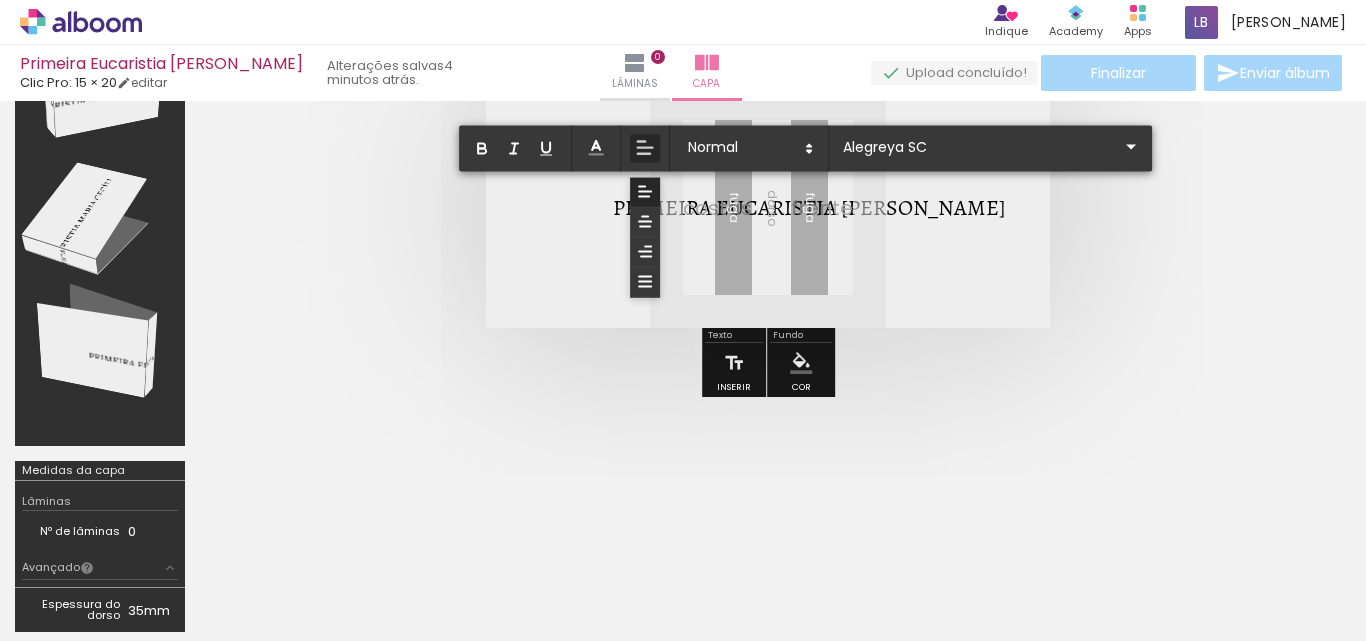 click on "PRIMEIRA EUCARISTIA [PERSON_NAME]" at bounding box center [809, 208] 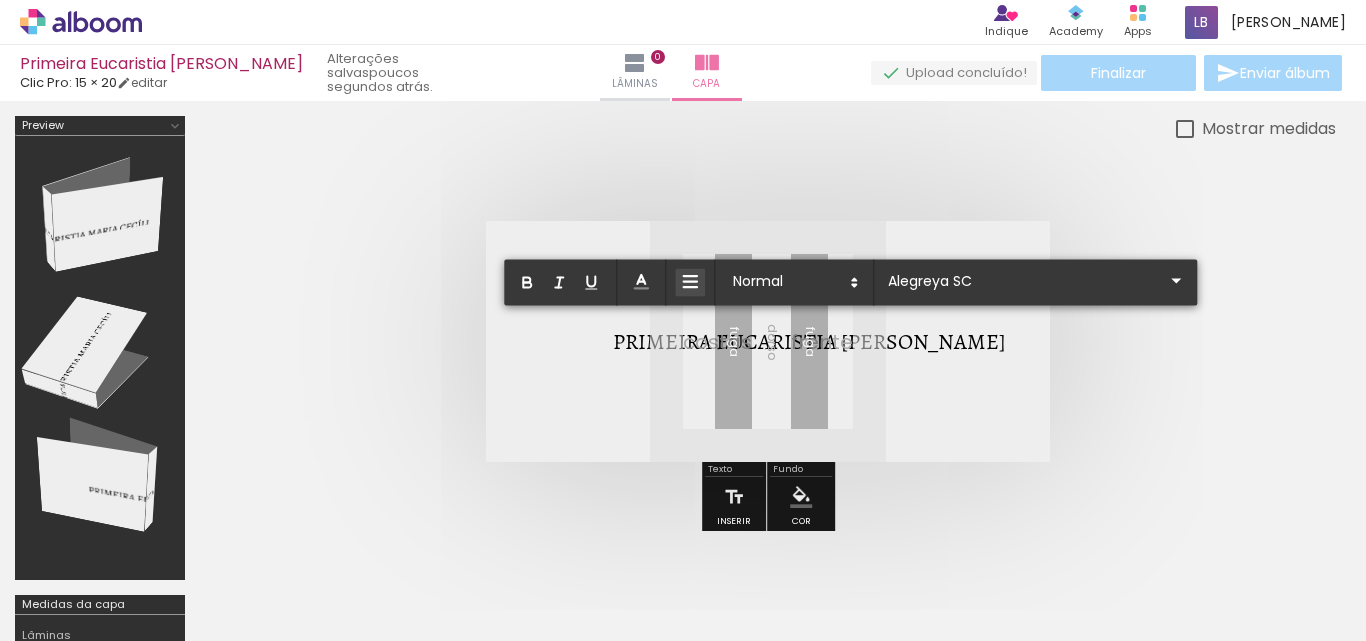 scroll, scrollTop: 0, scrollLeft: 0, axis: both 